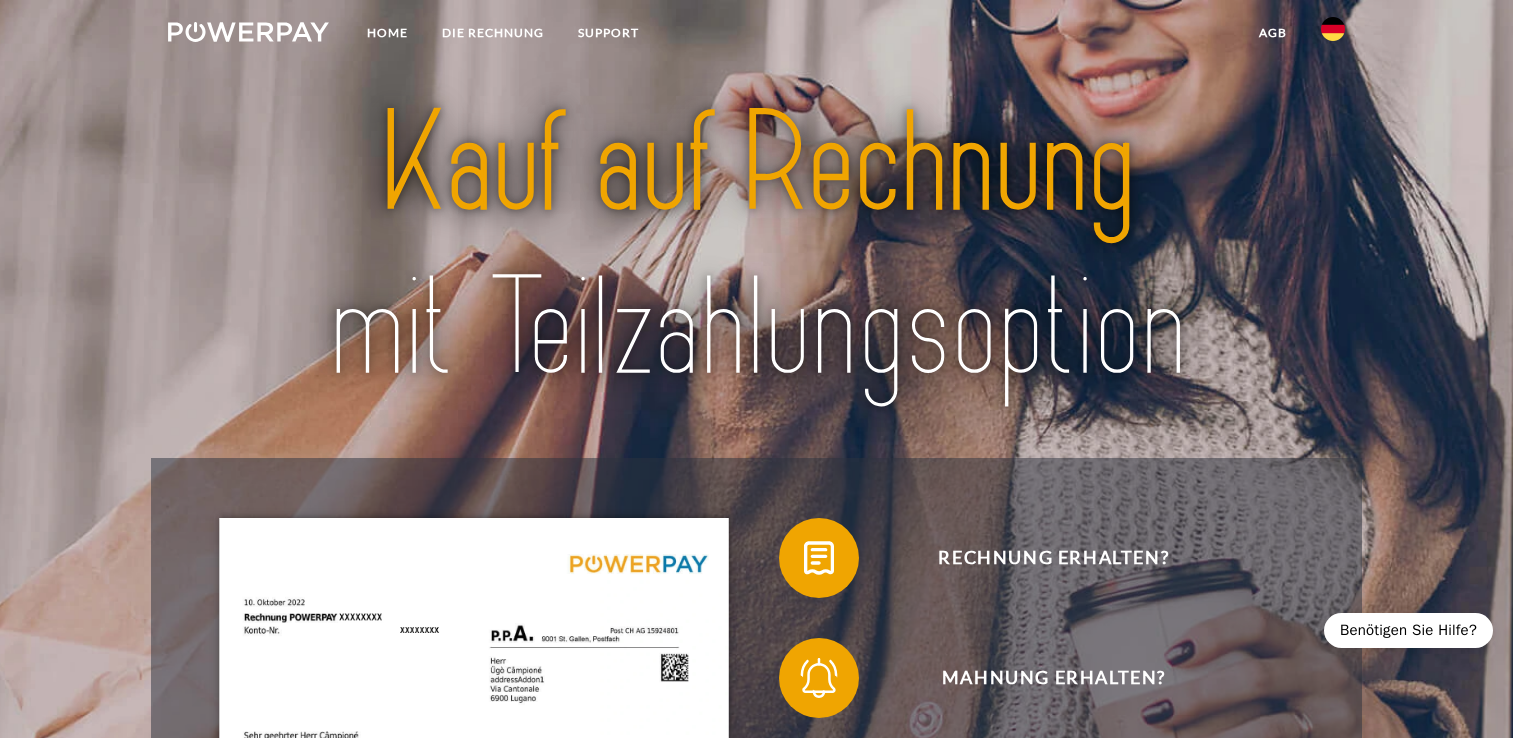 scroll, scrollTop: 0, scrollLeft: 0, axis: both 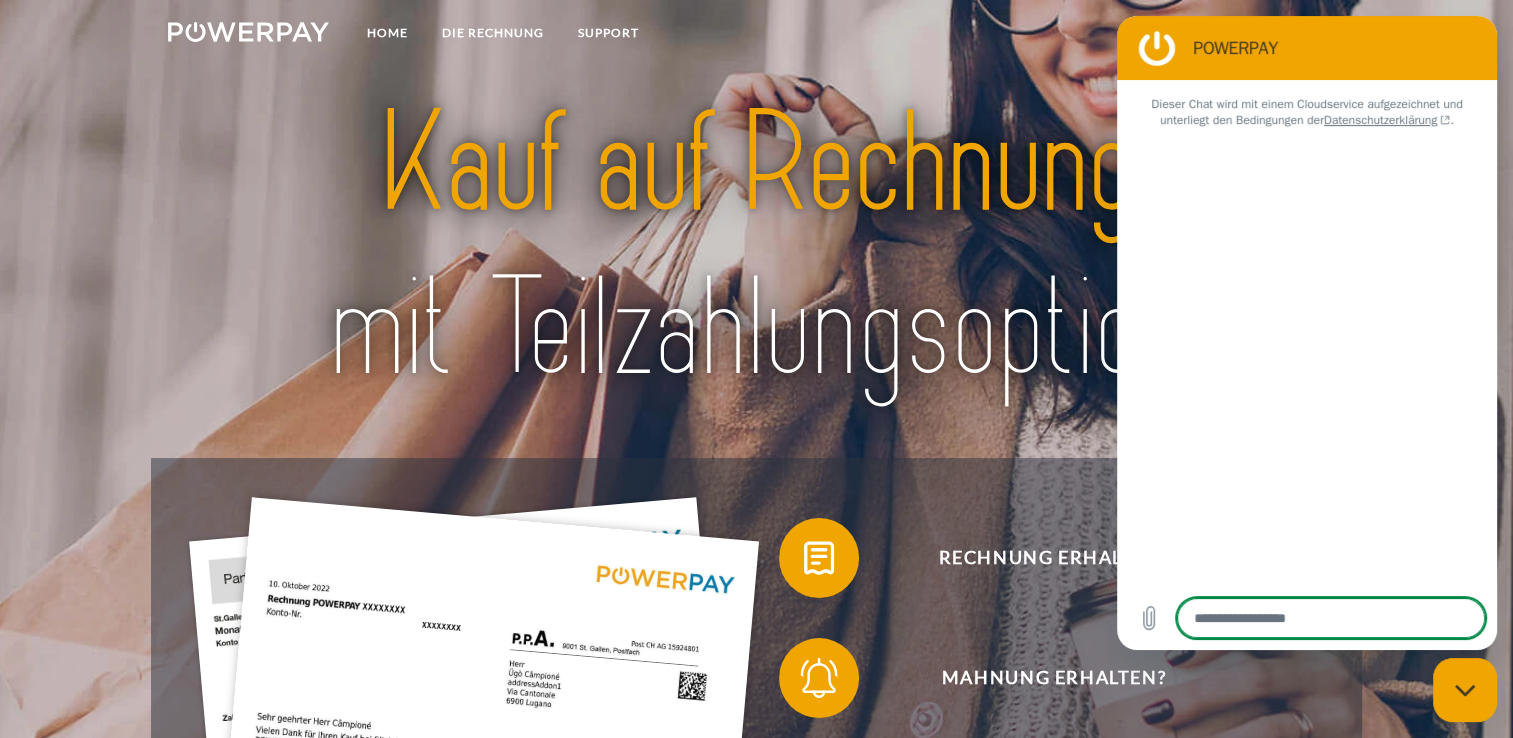 type on "*" 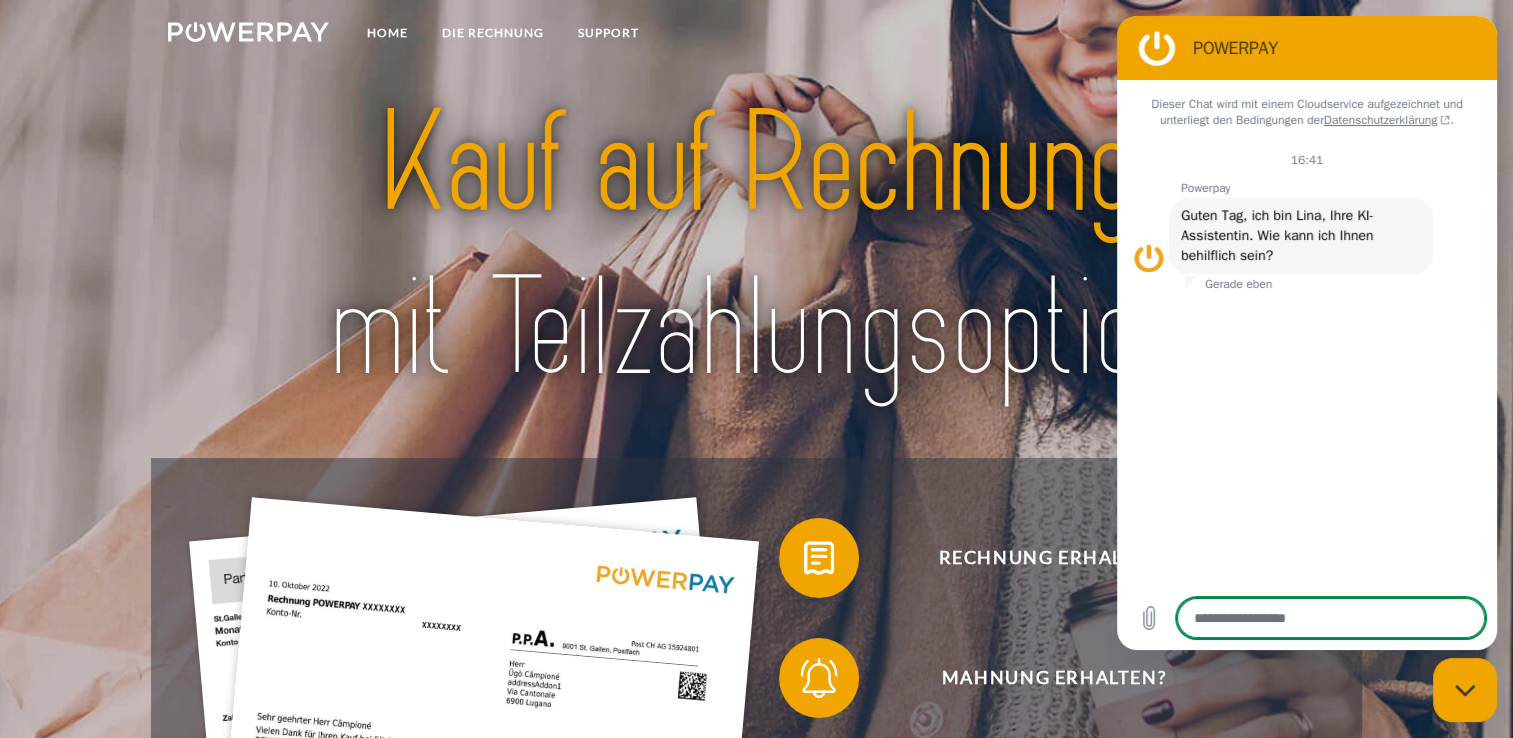 type on "*" 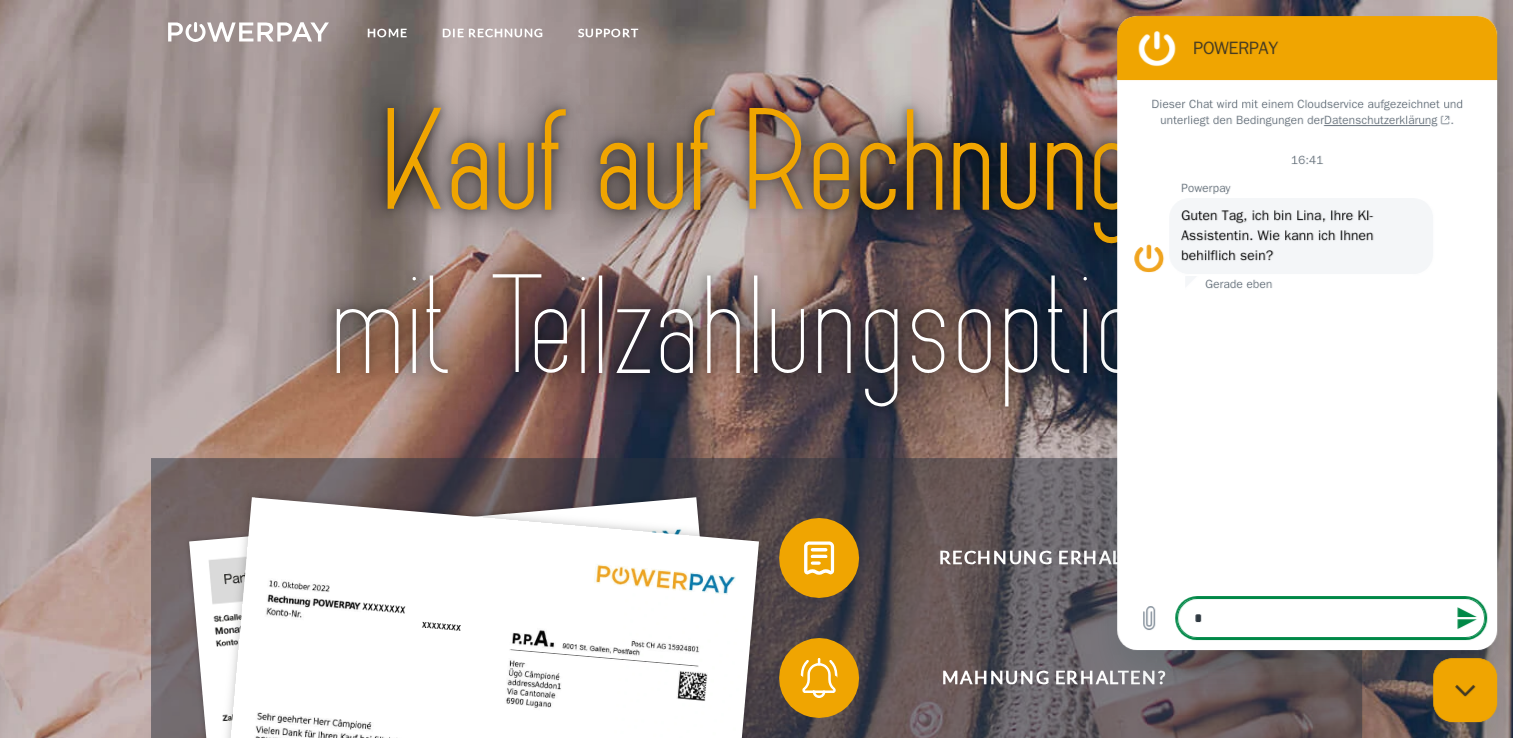 type on "**" 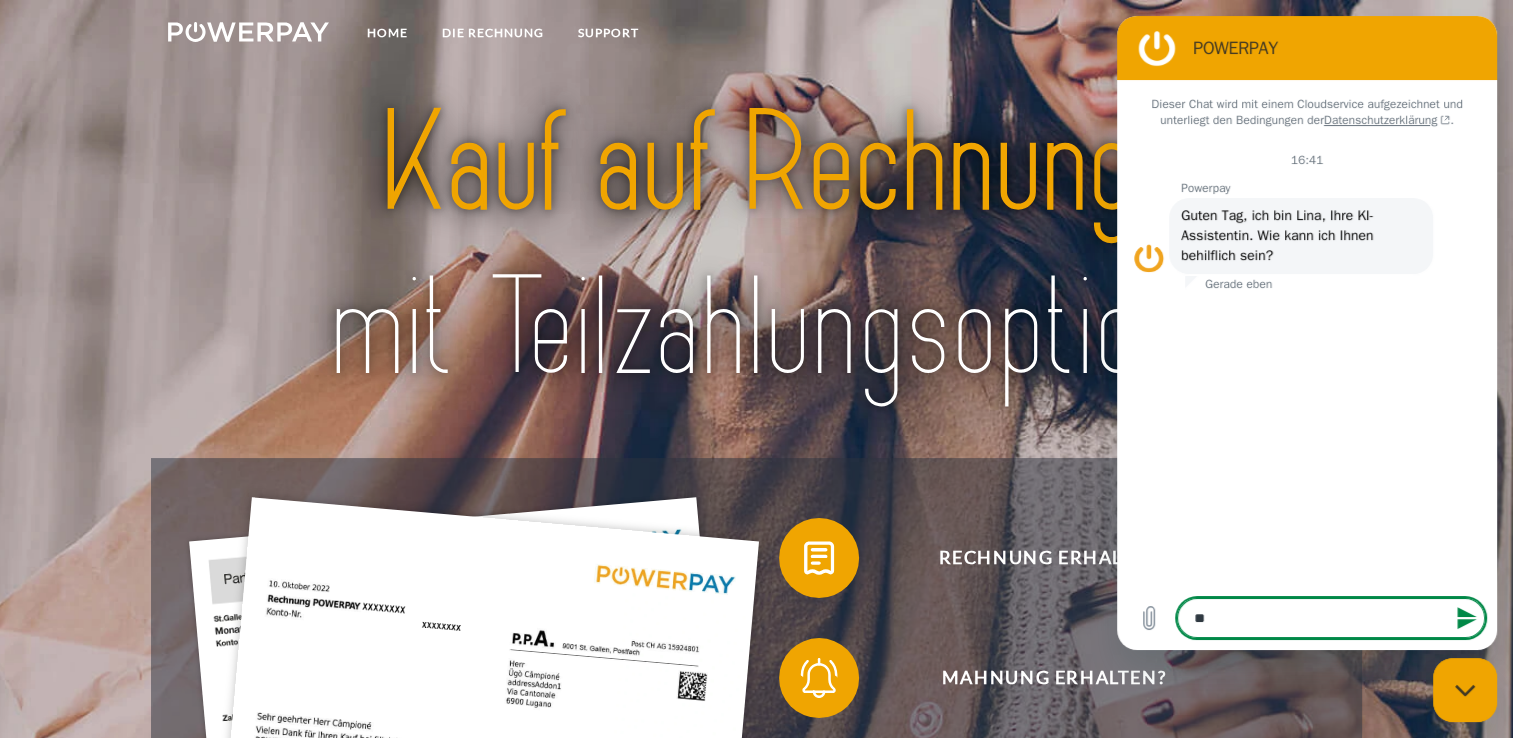 type on "***" 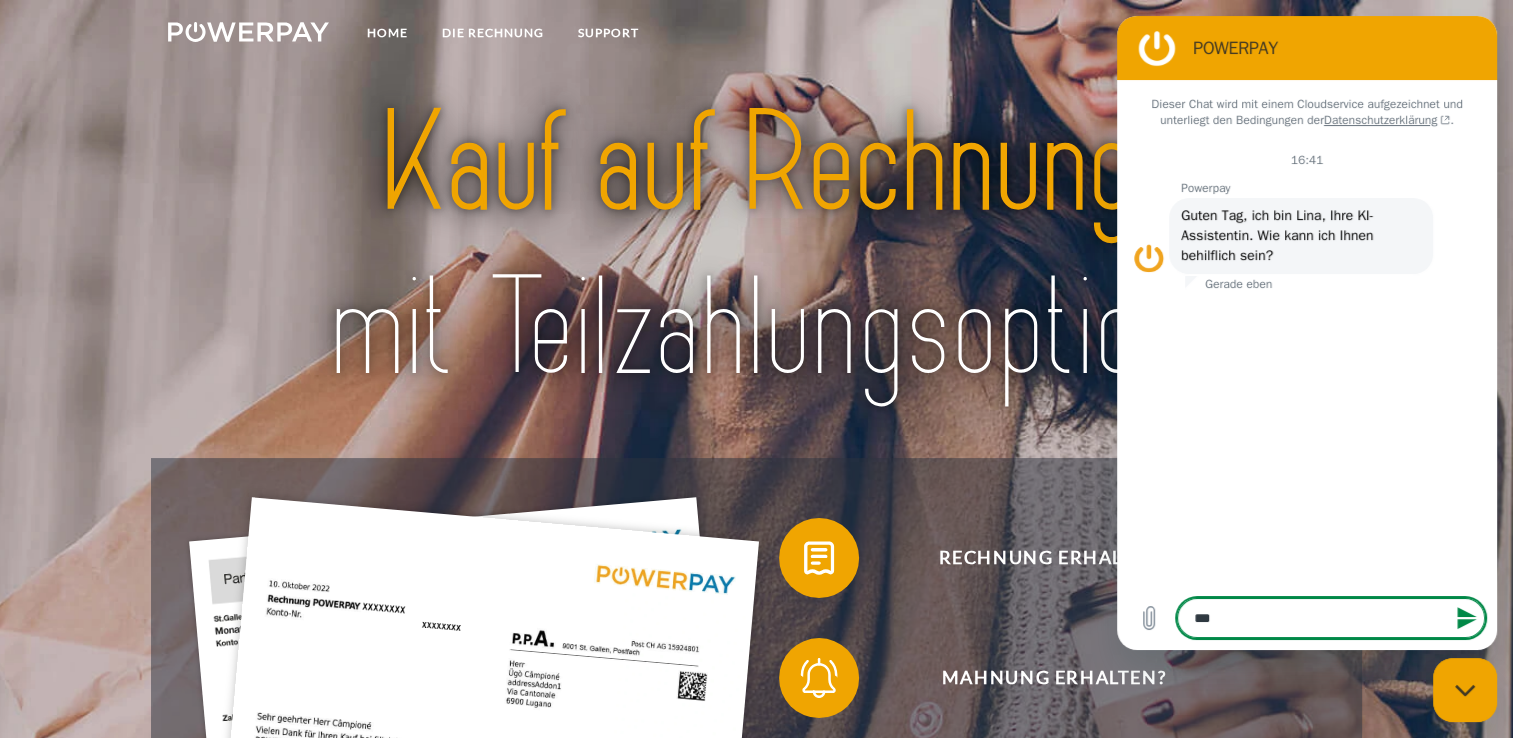 type on "****" 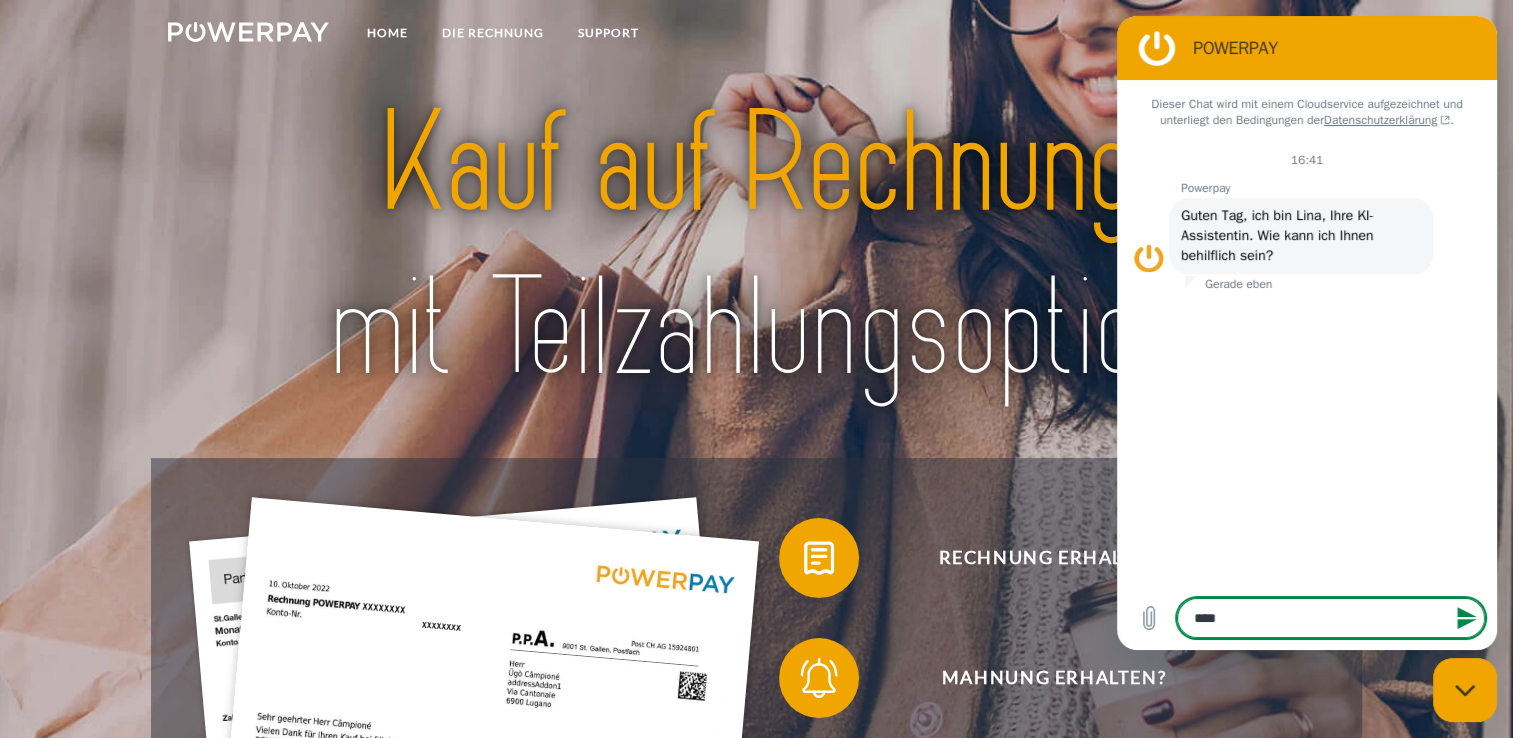 type on "*****" 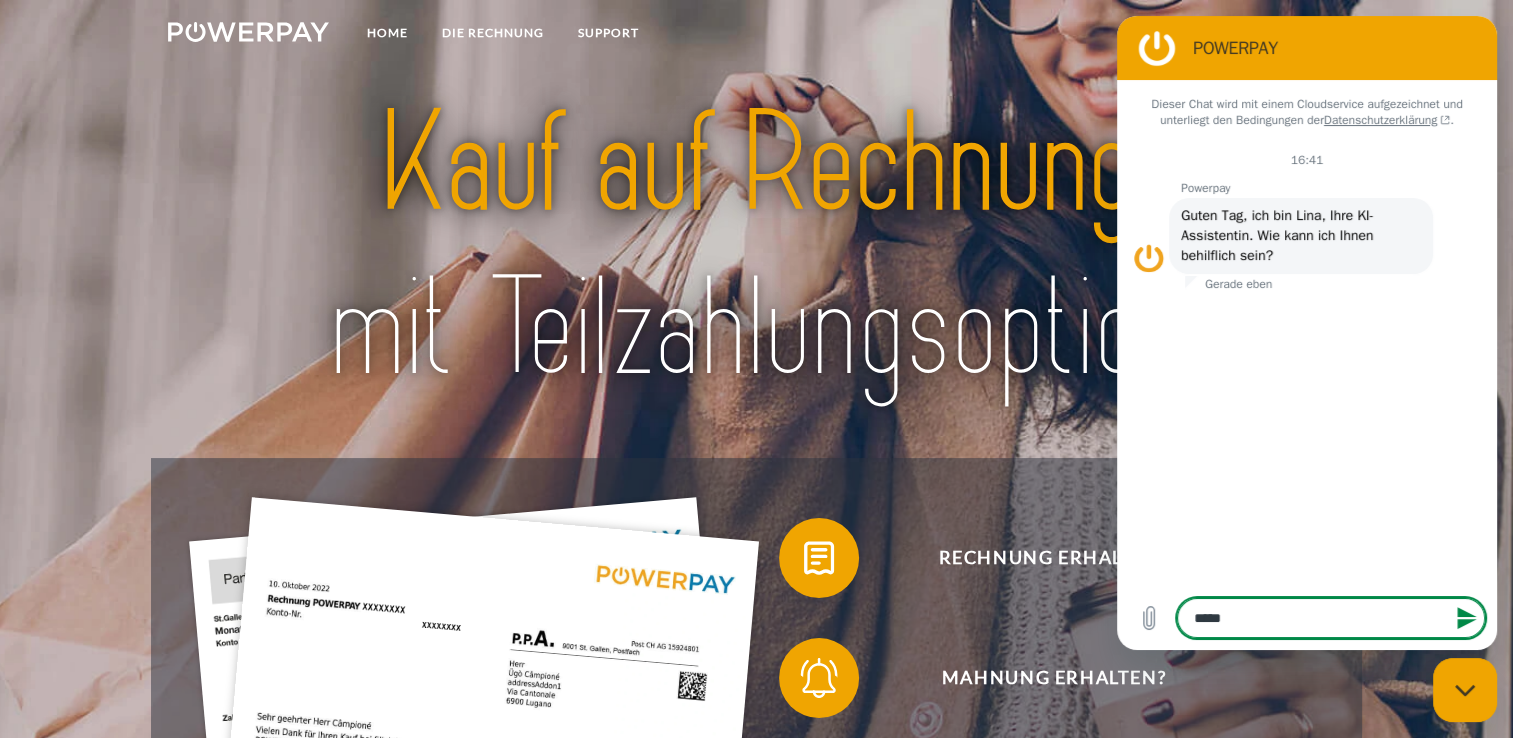 type on "*****" 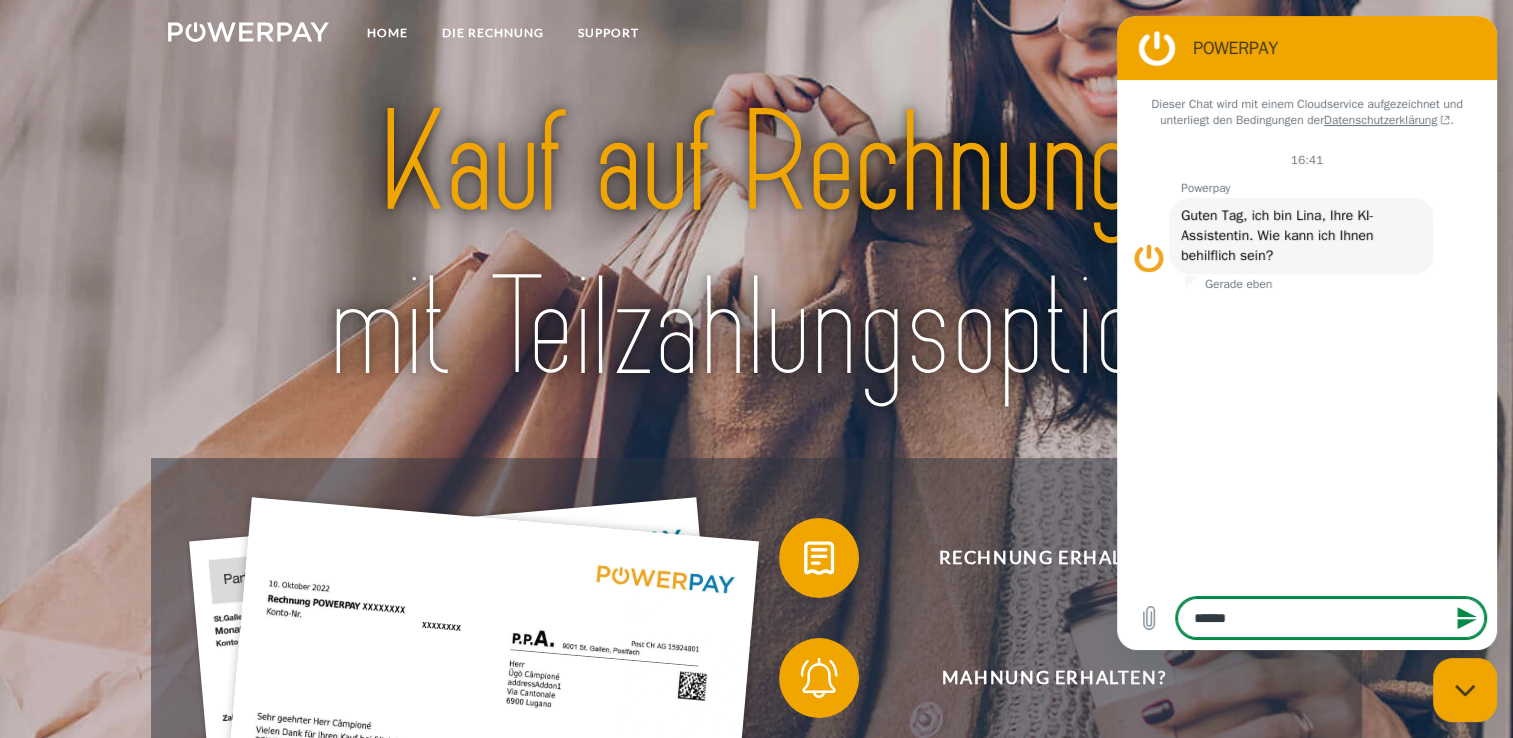 type on "*******" 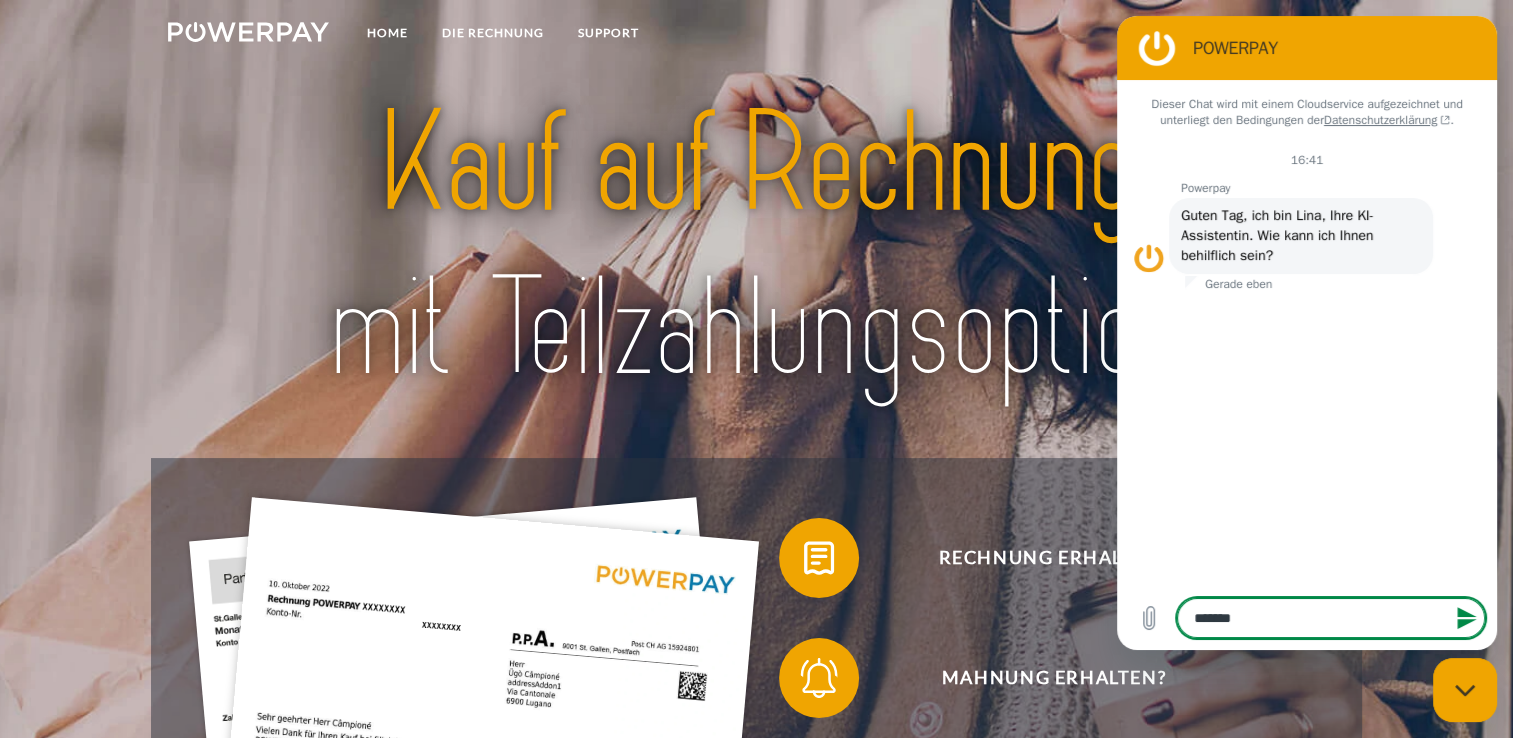 type on "********" 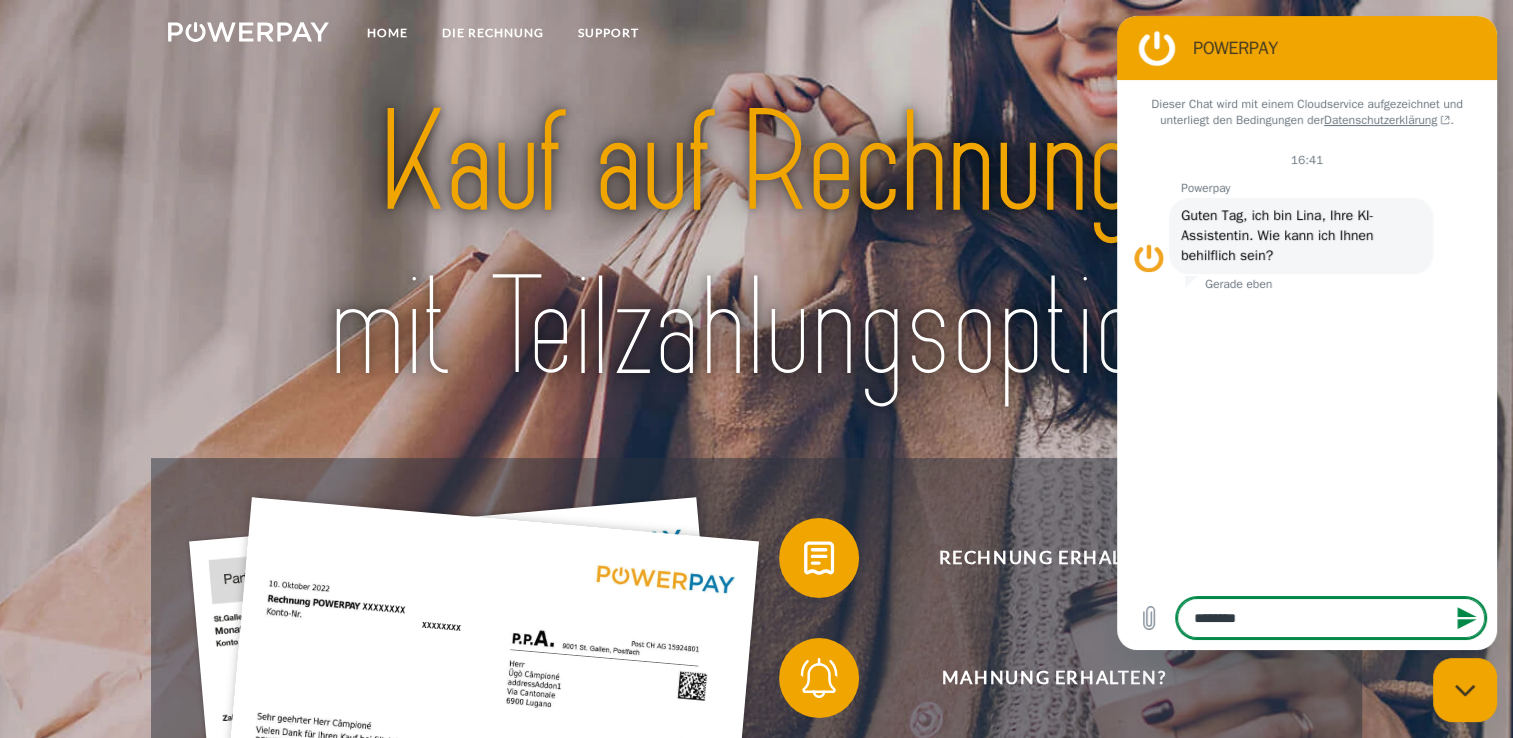 type on "*********" 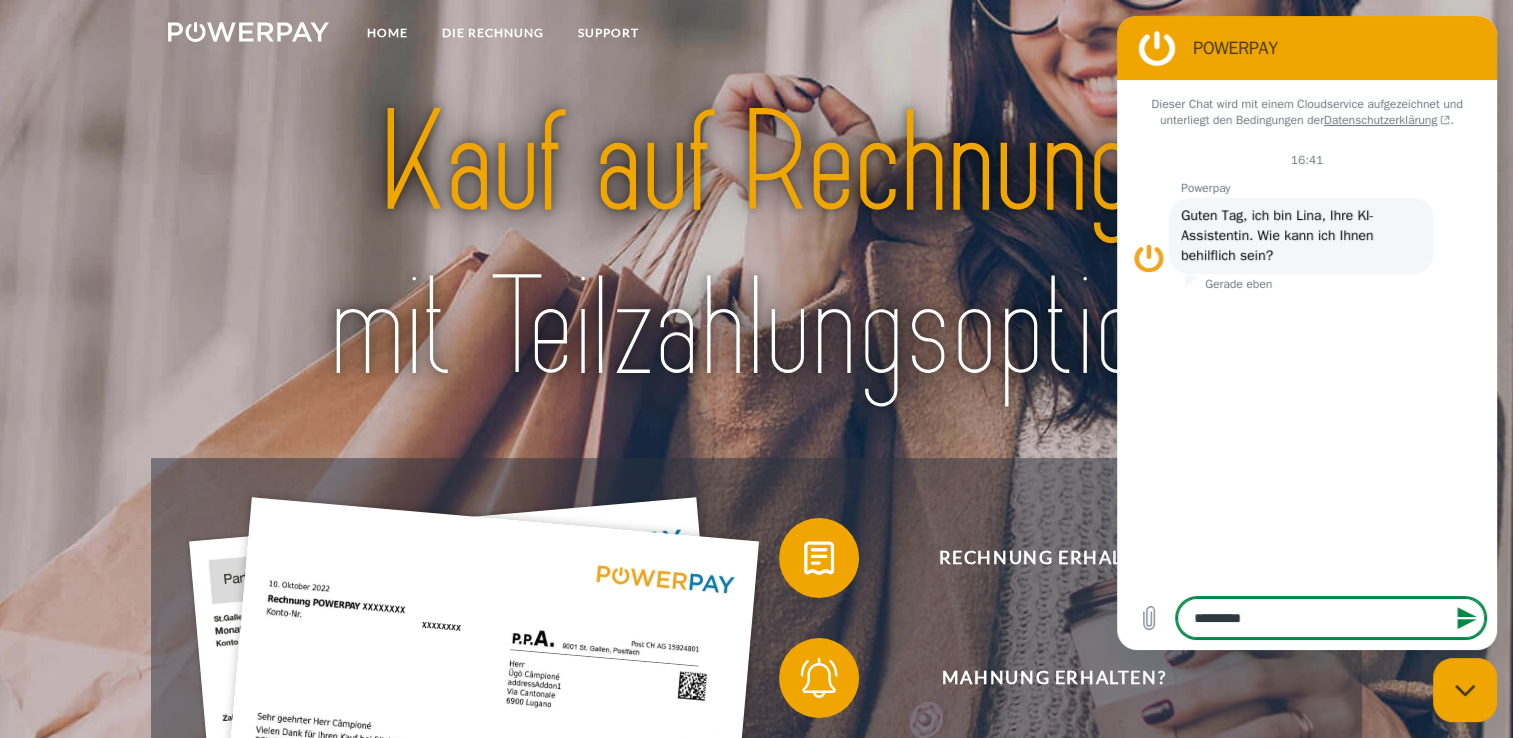 type on "**********" 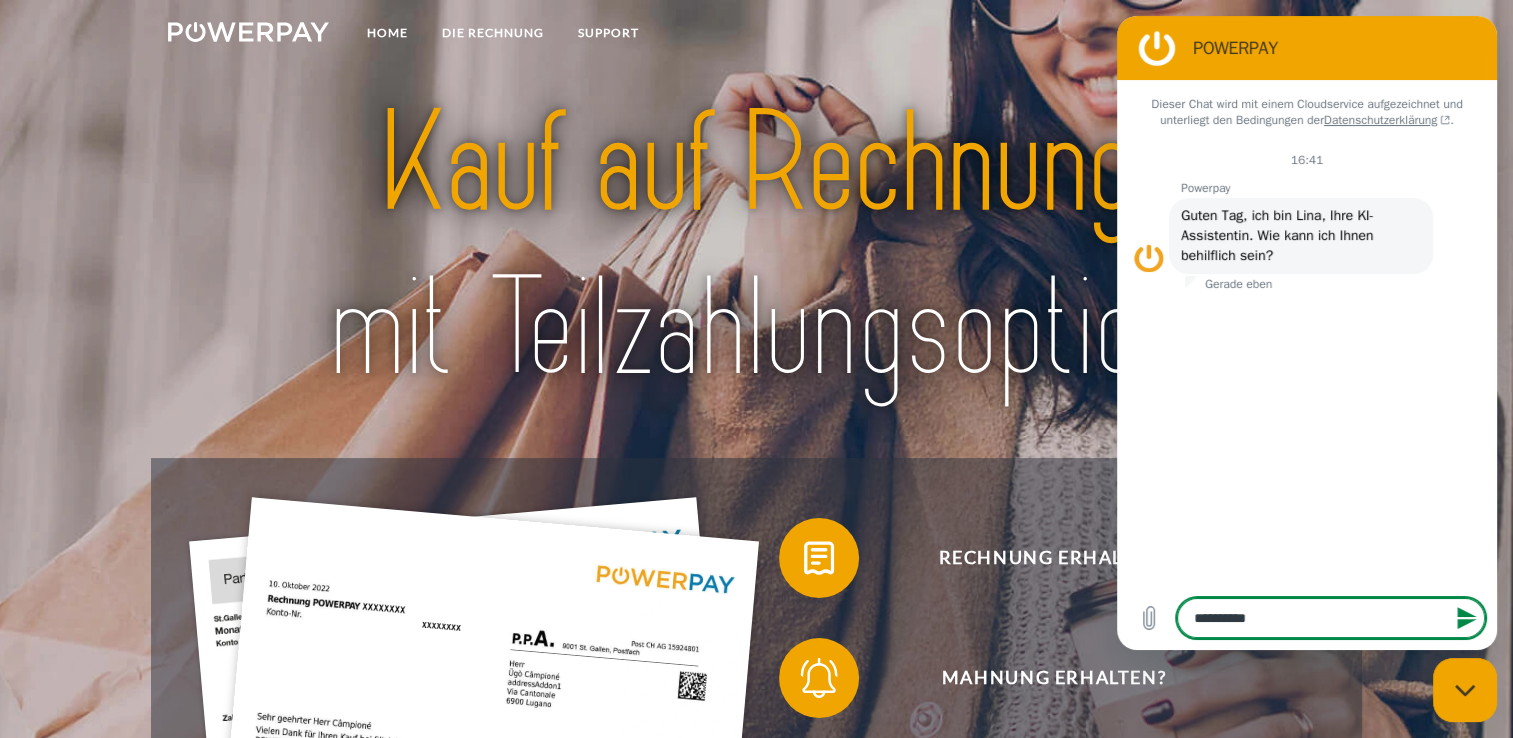 type on "**********" 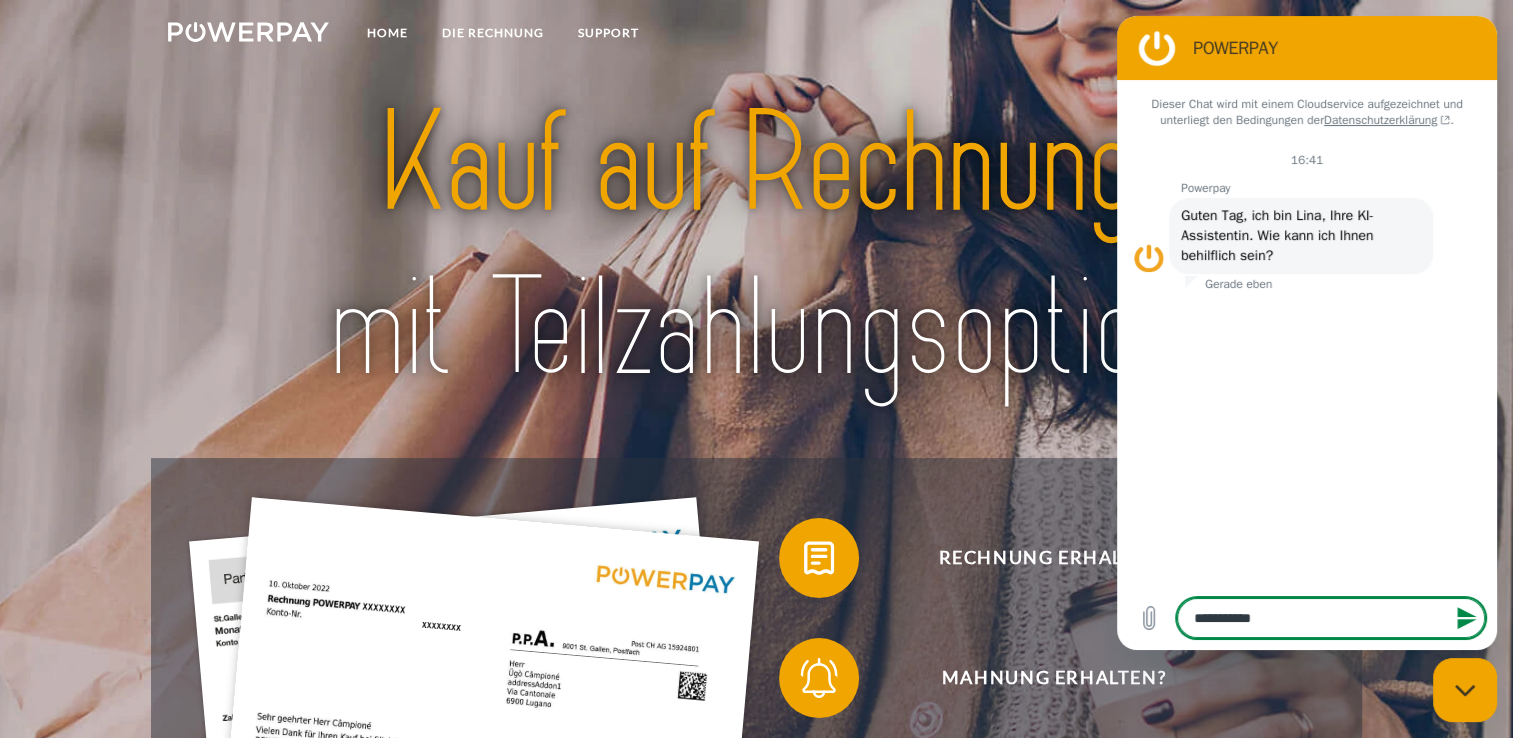 type on "**********" 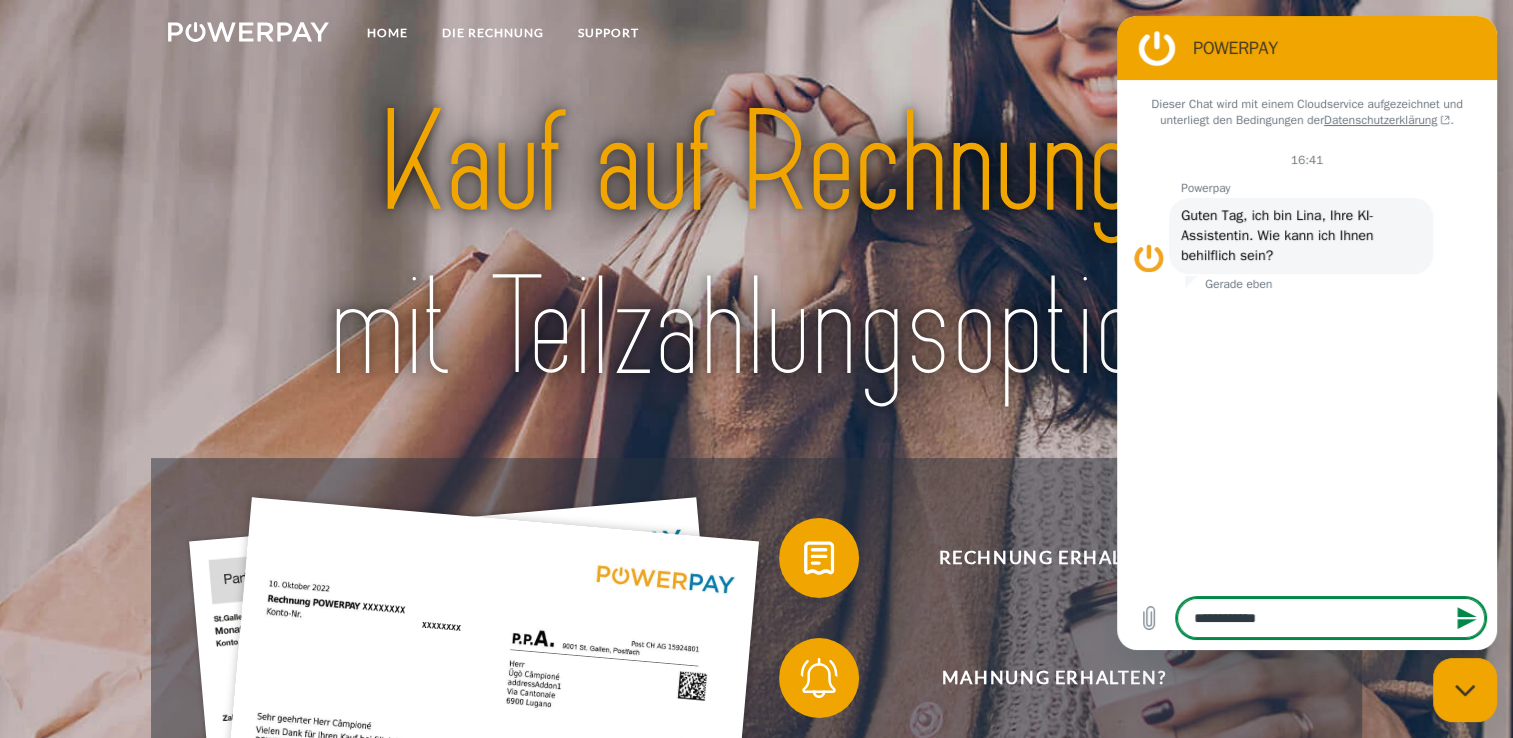 type on "**********" 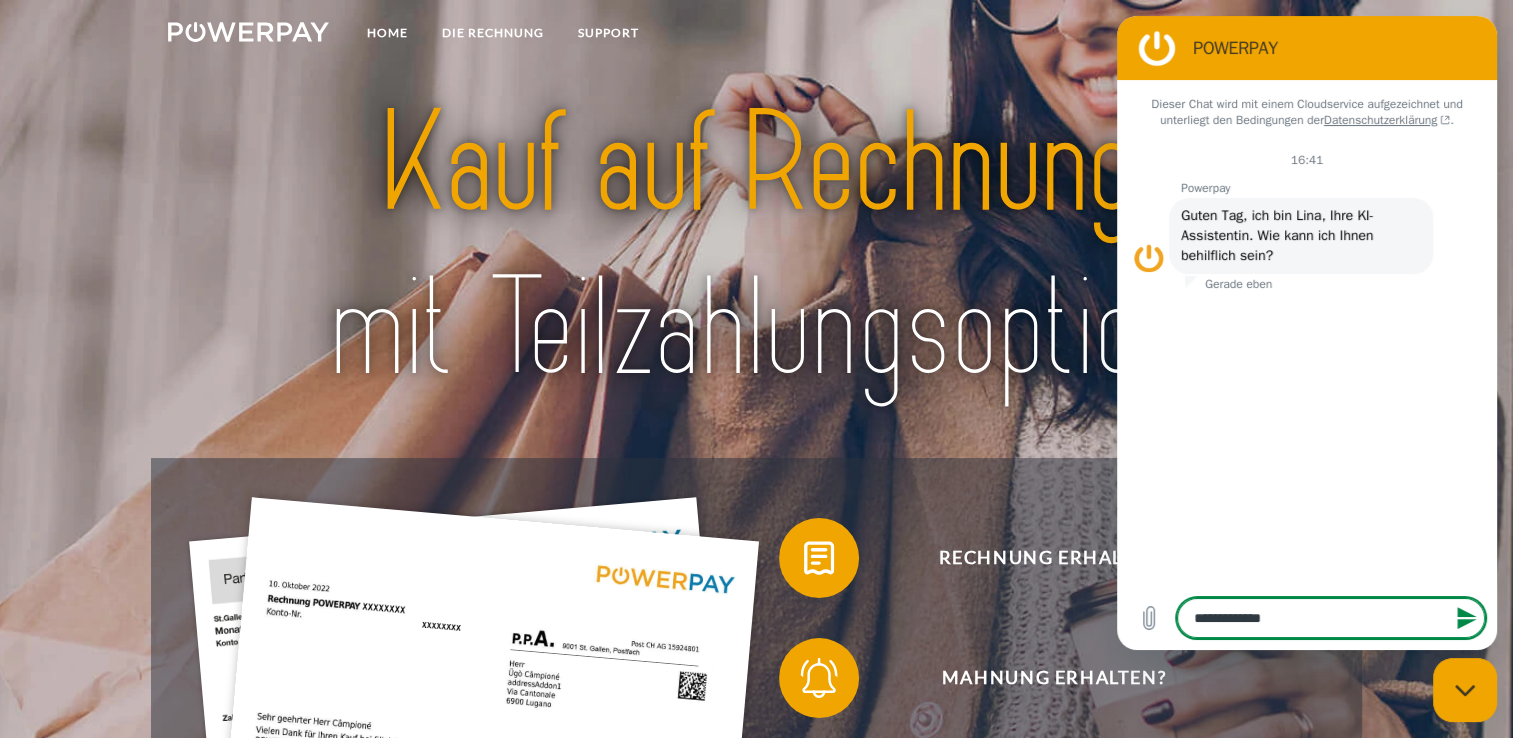 type on "**********" 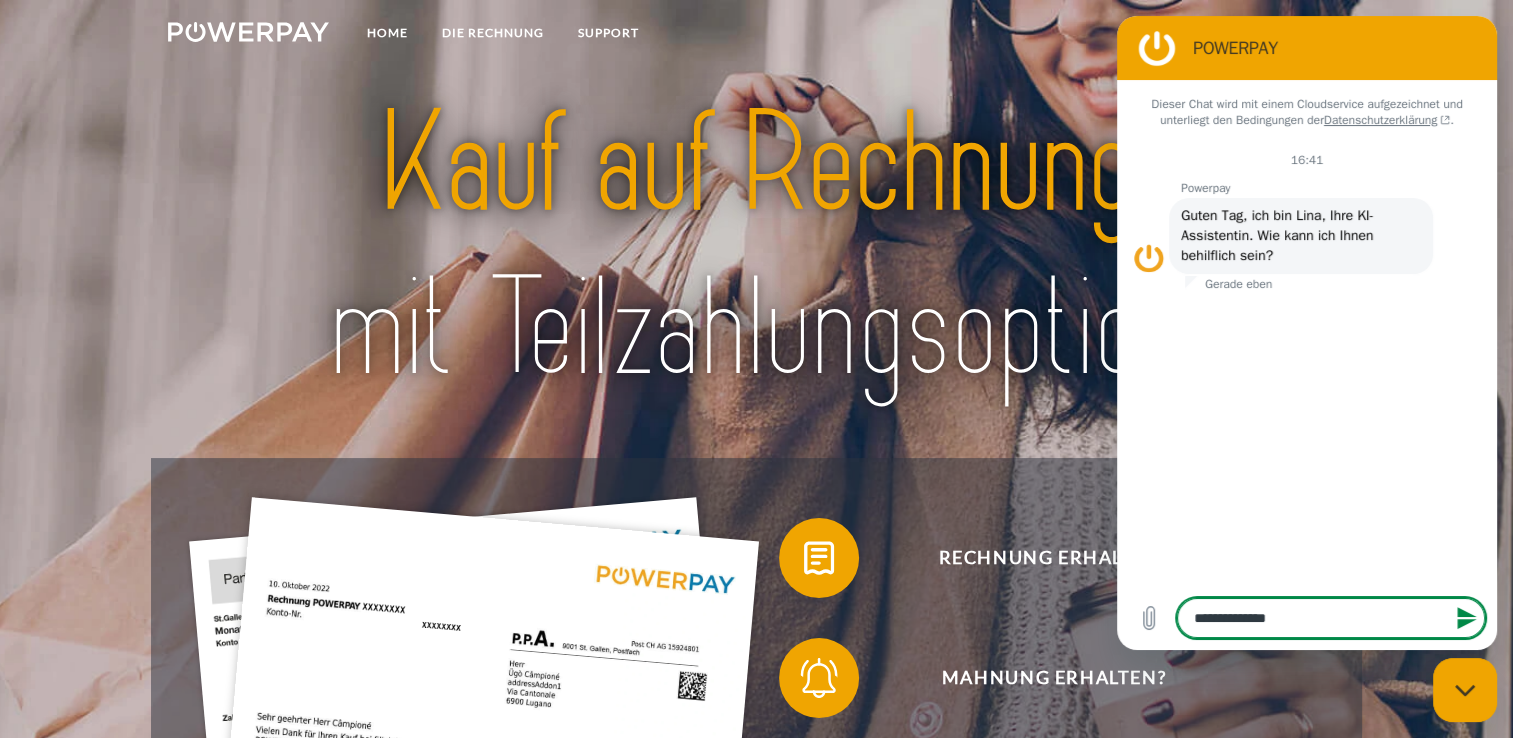 type on "**********" 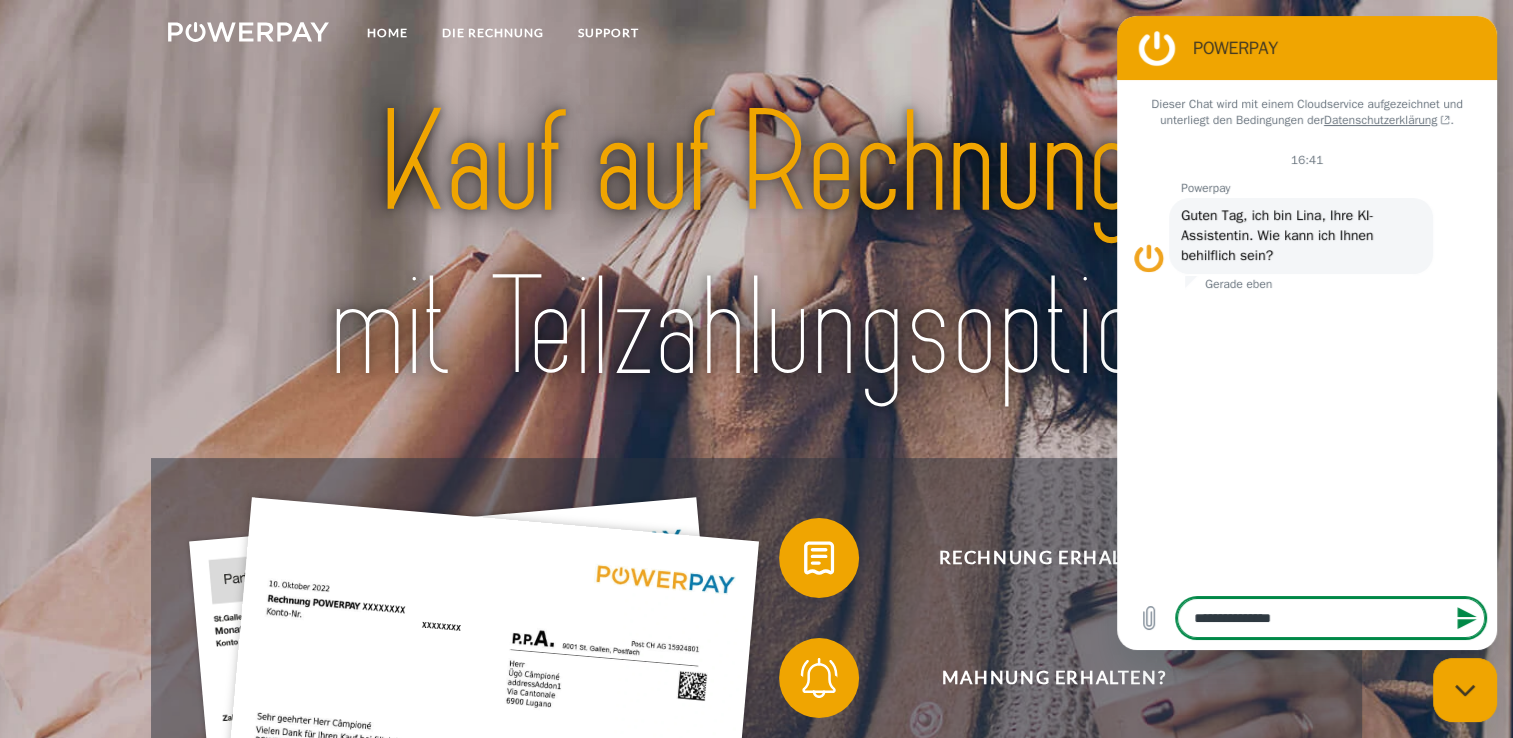 type on "**********" 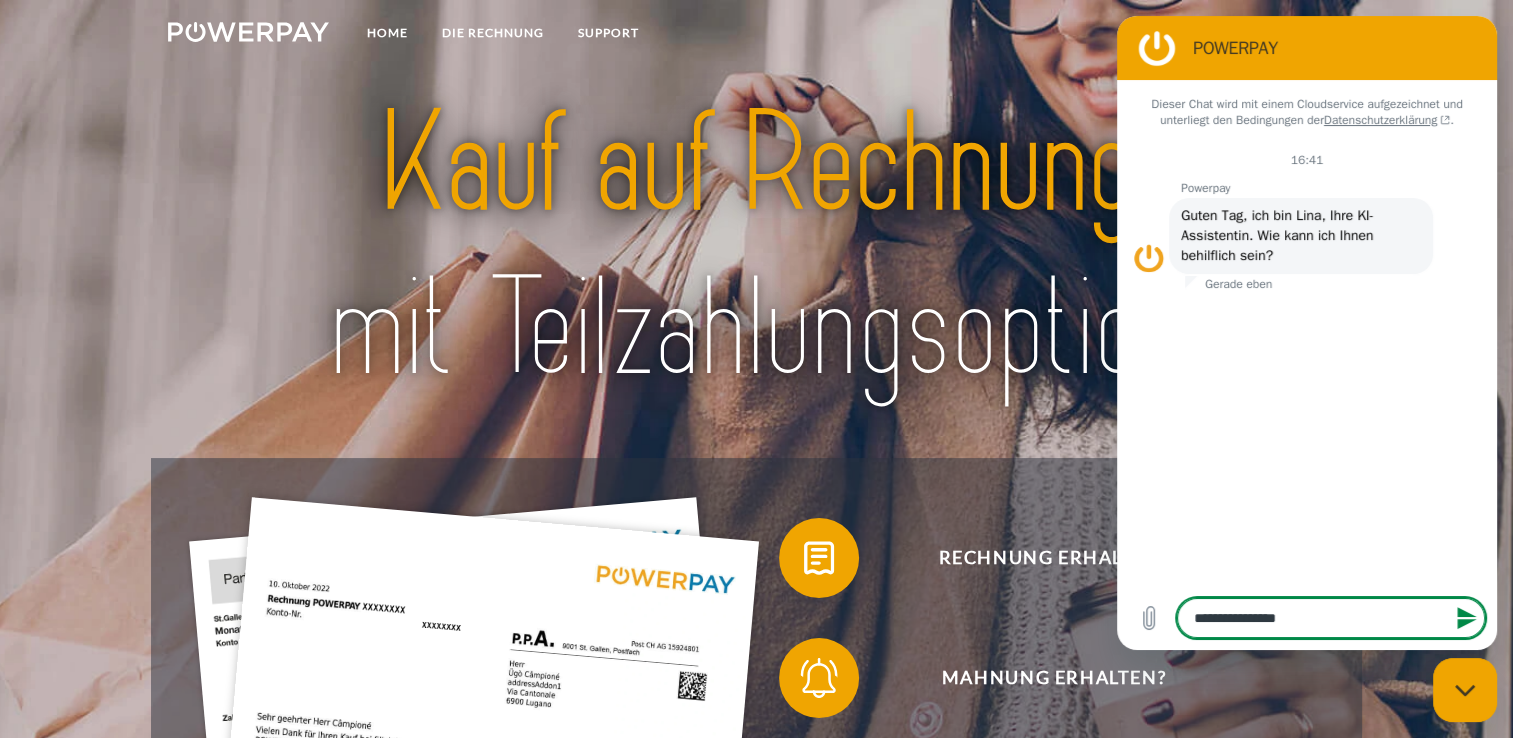 type on "**********" 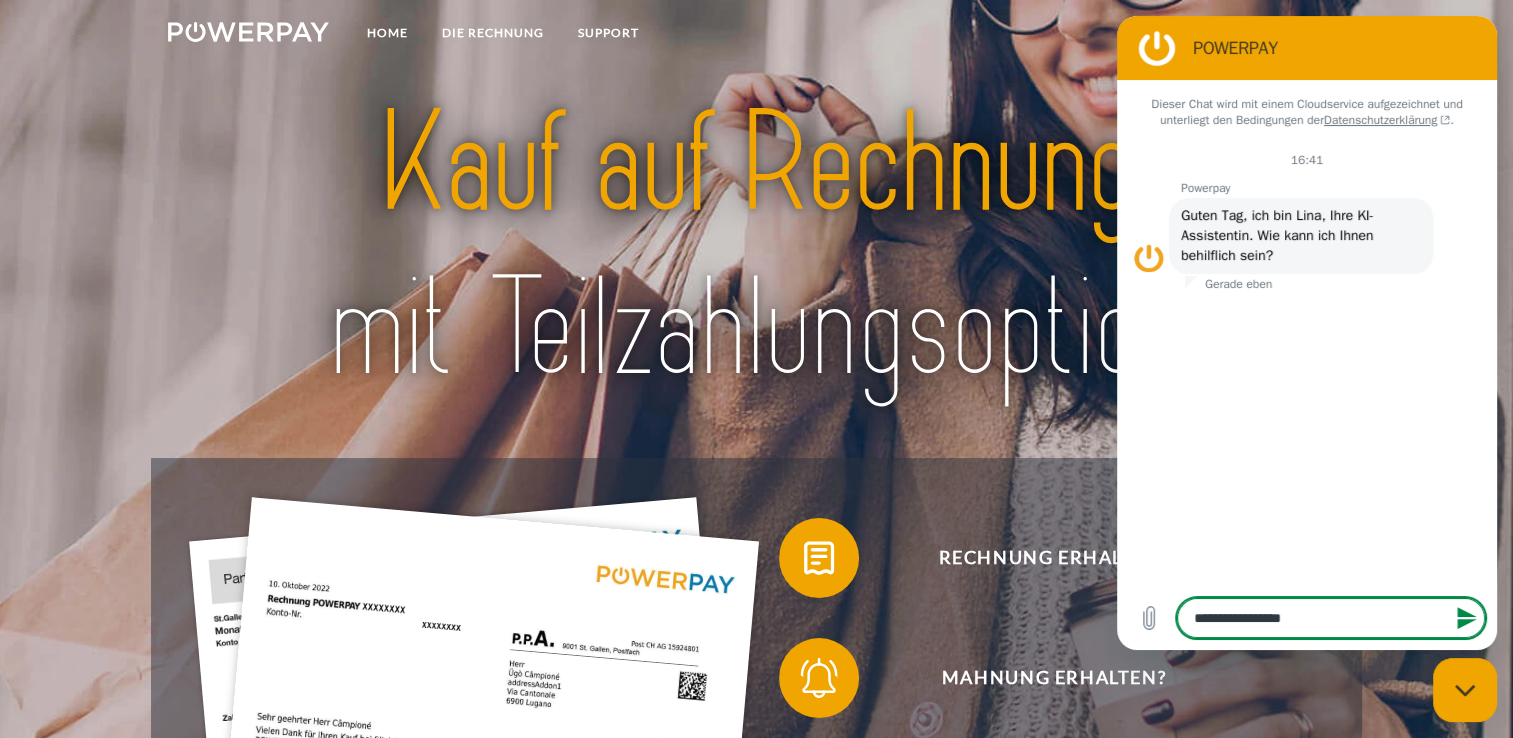 type on "**********" 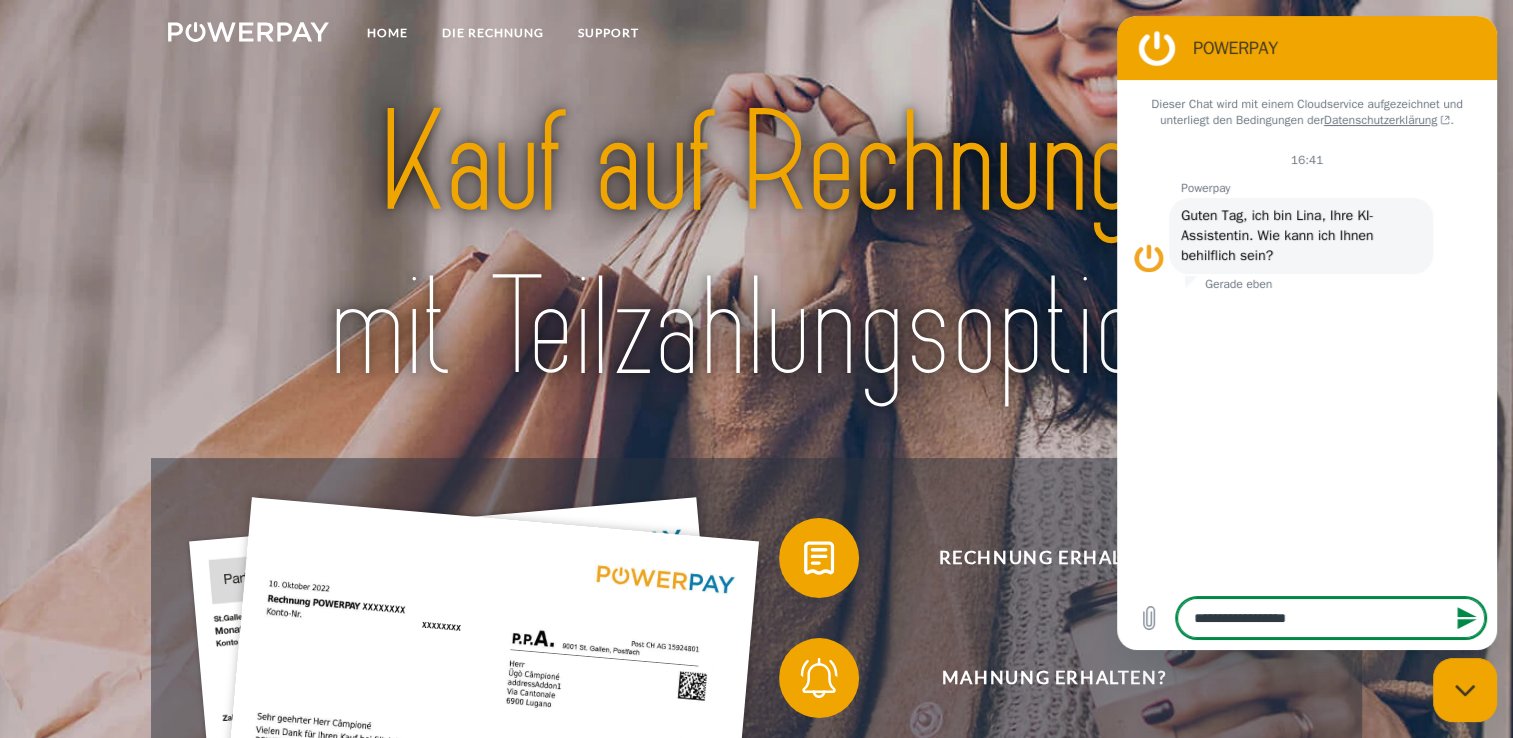 type on "**********" 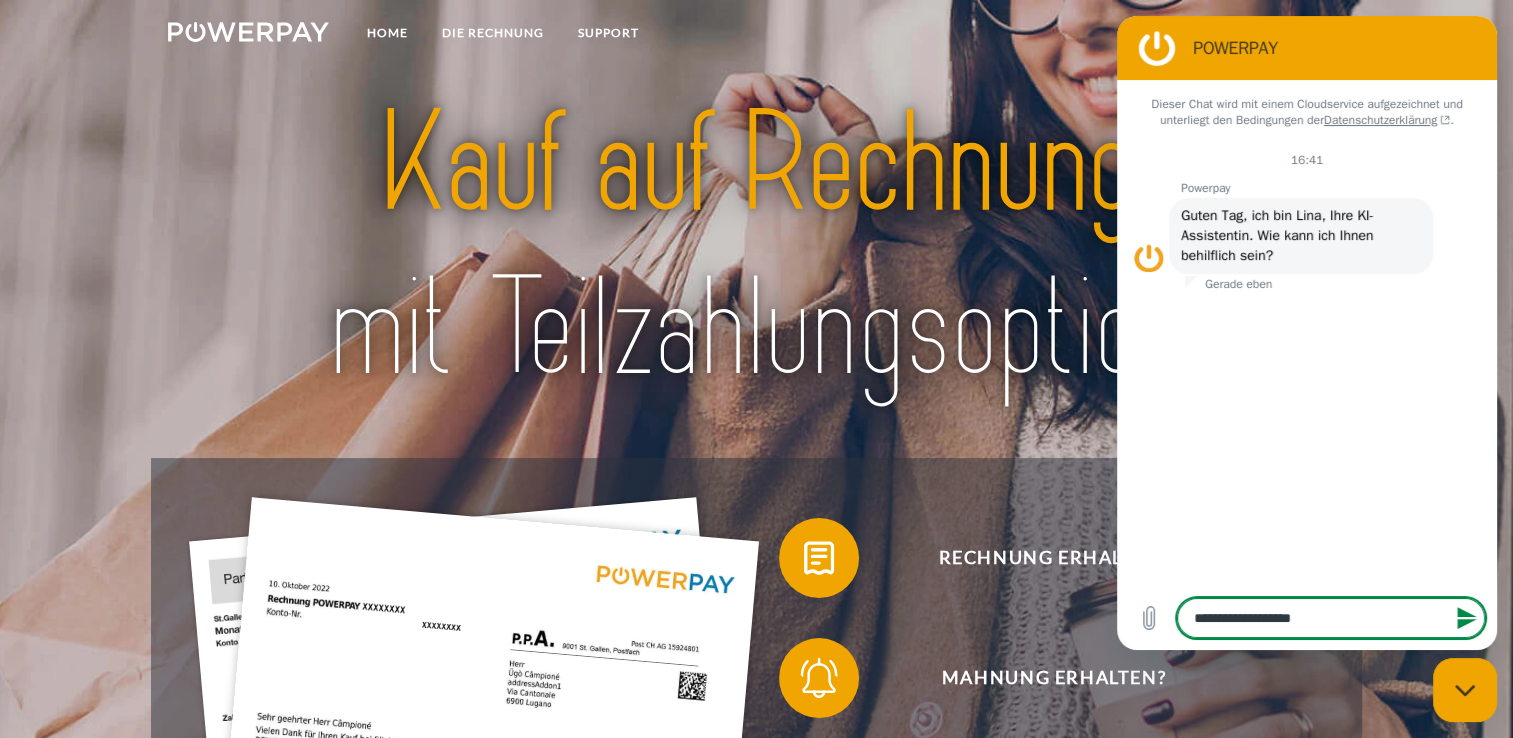 type on "**********" 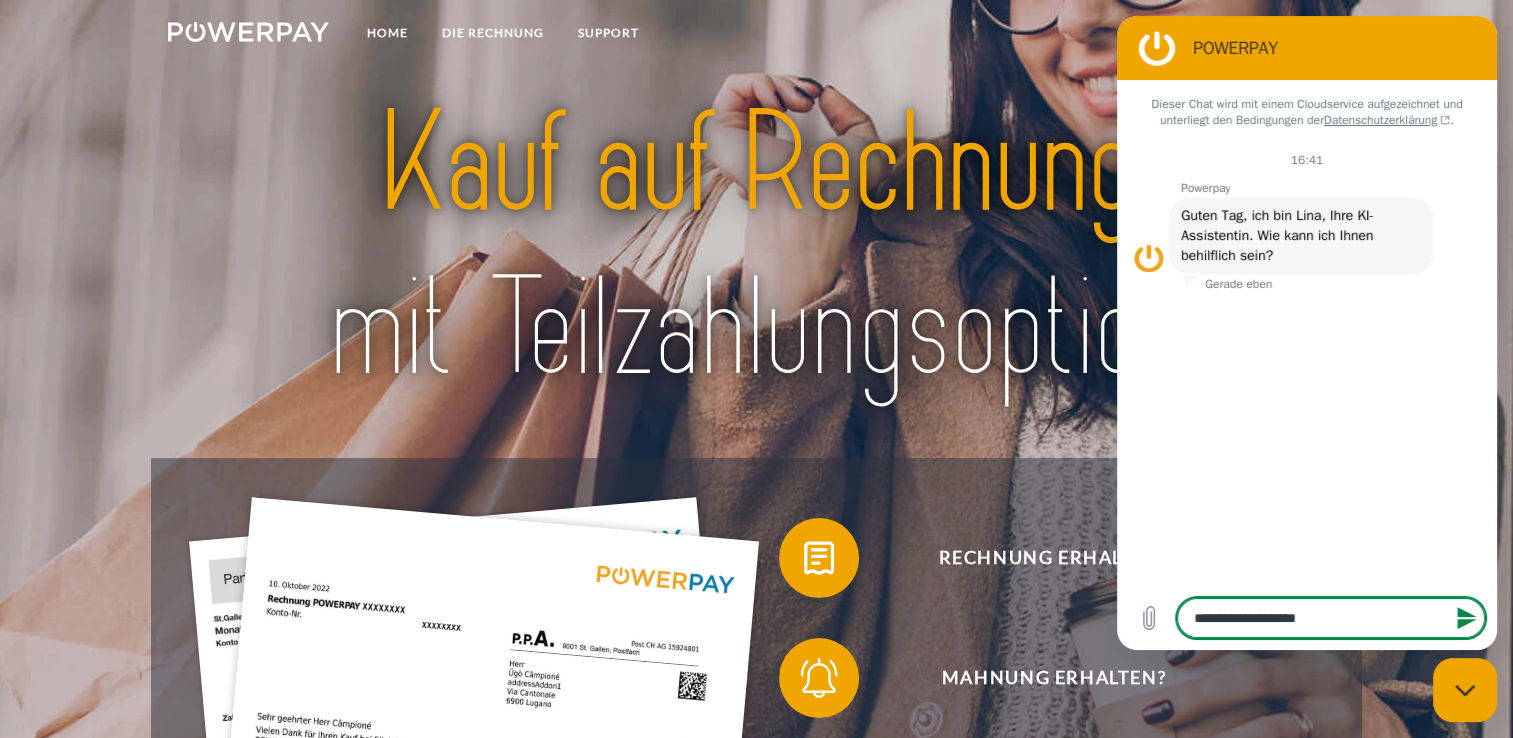 type on "**********" 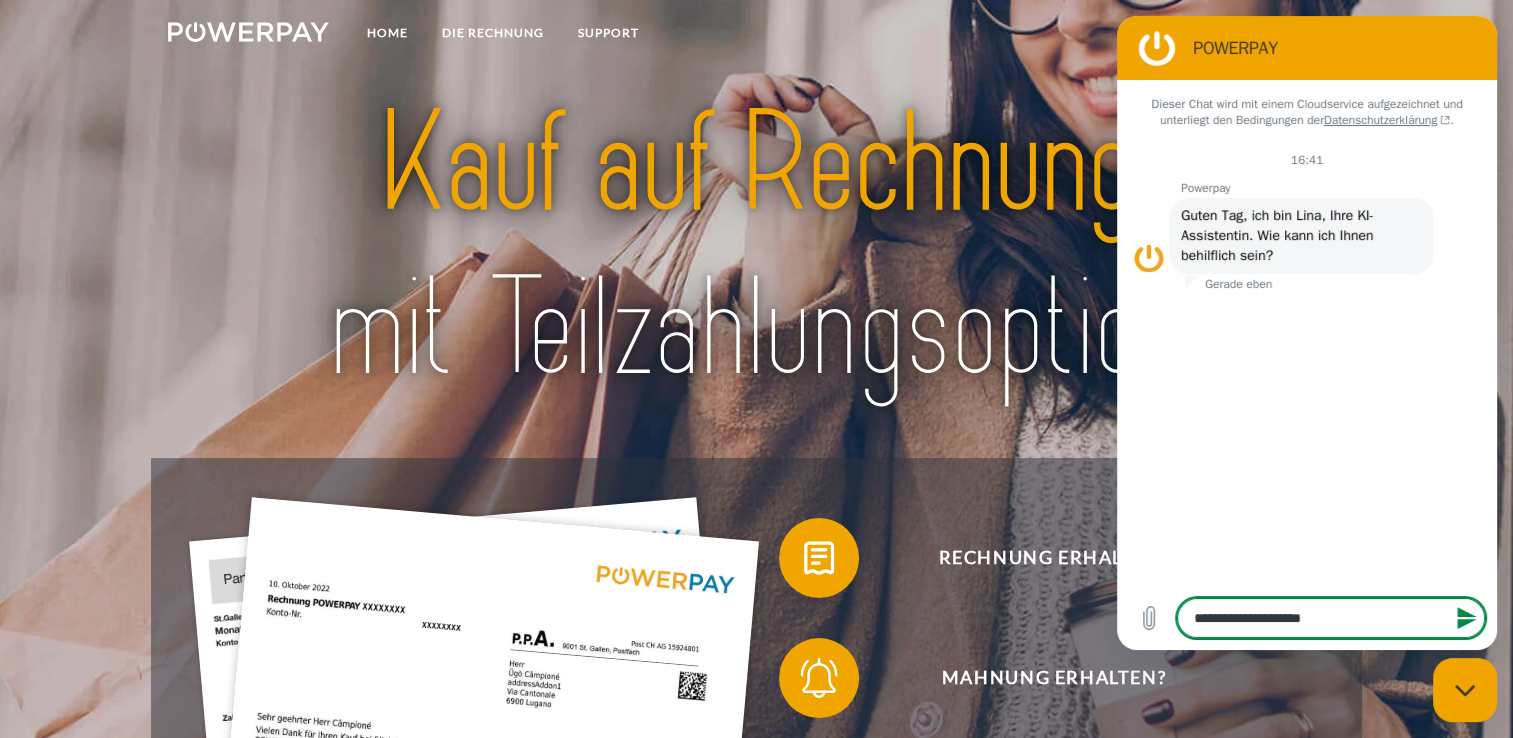 type on "**********" 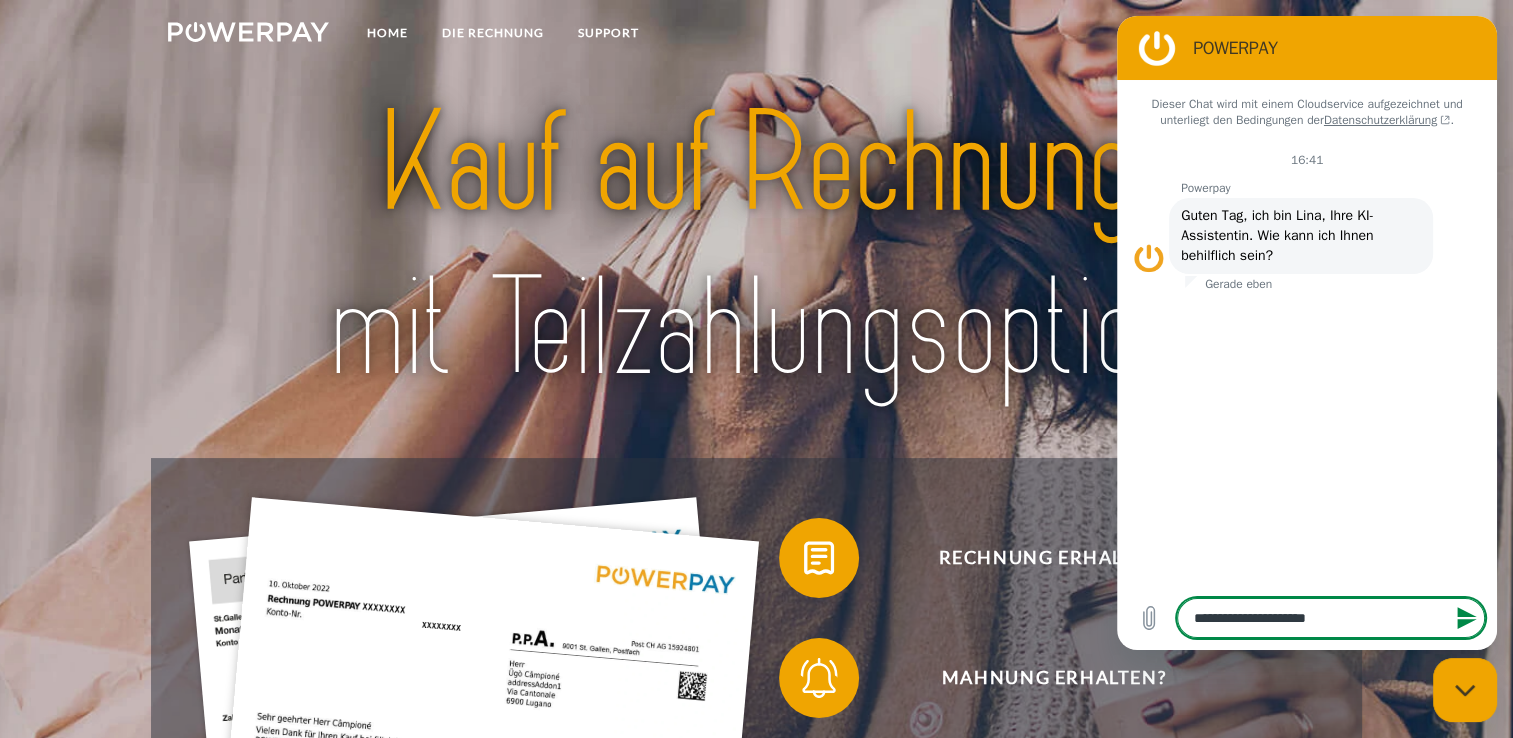 type 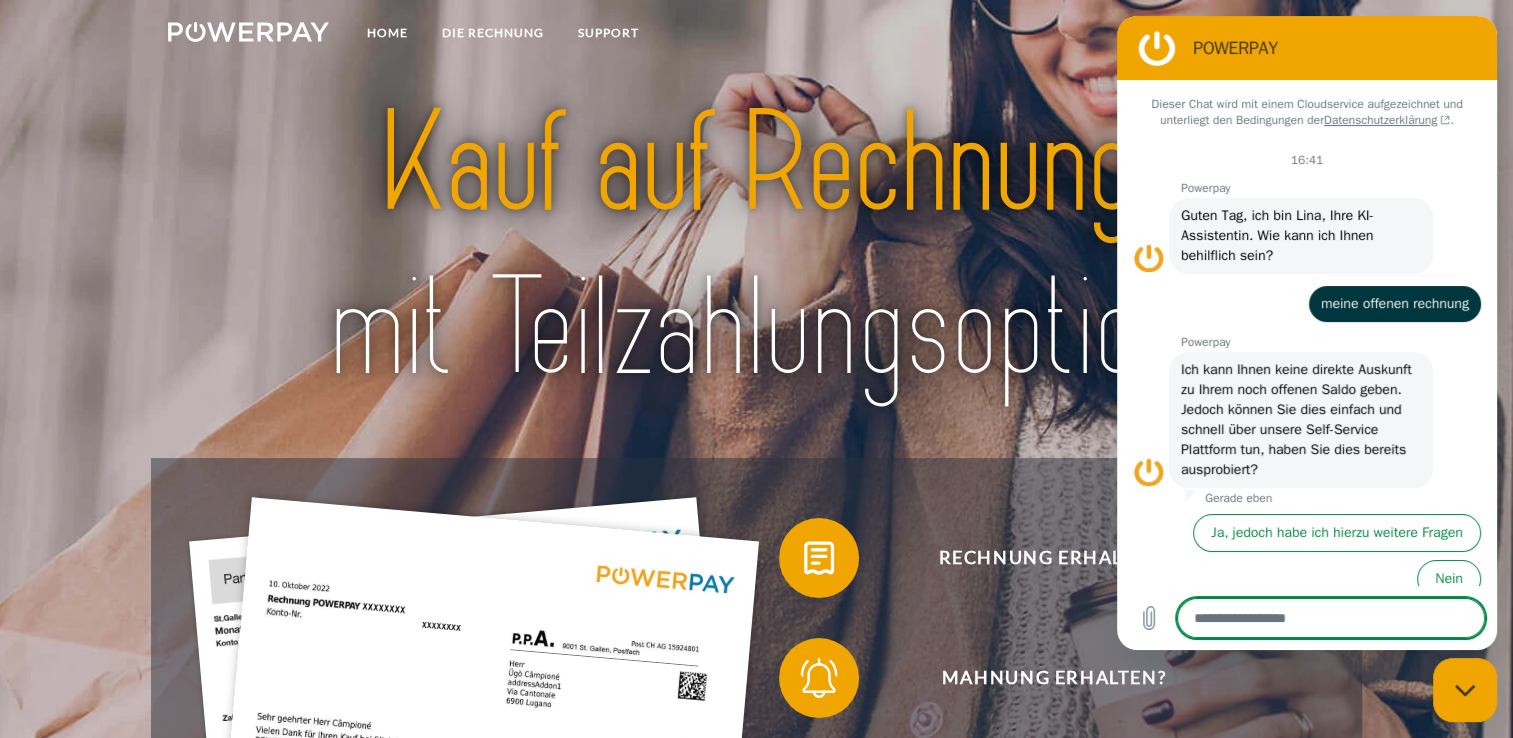 scroll, scrollTop: 16, scrollLeft: 0, axis: vertical 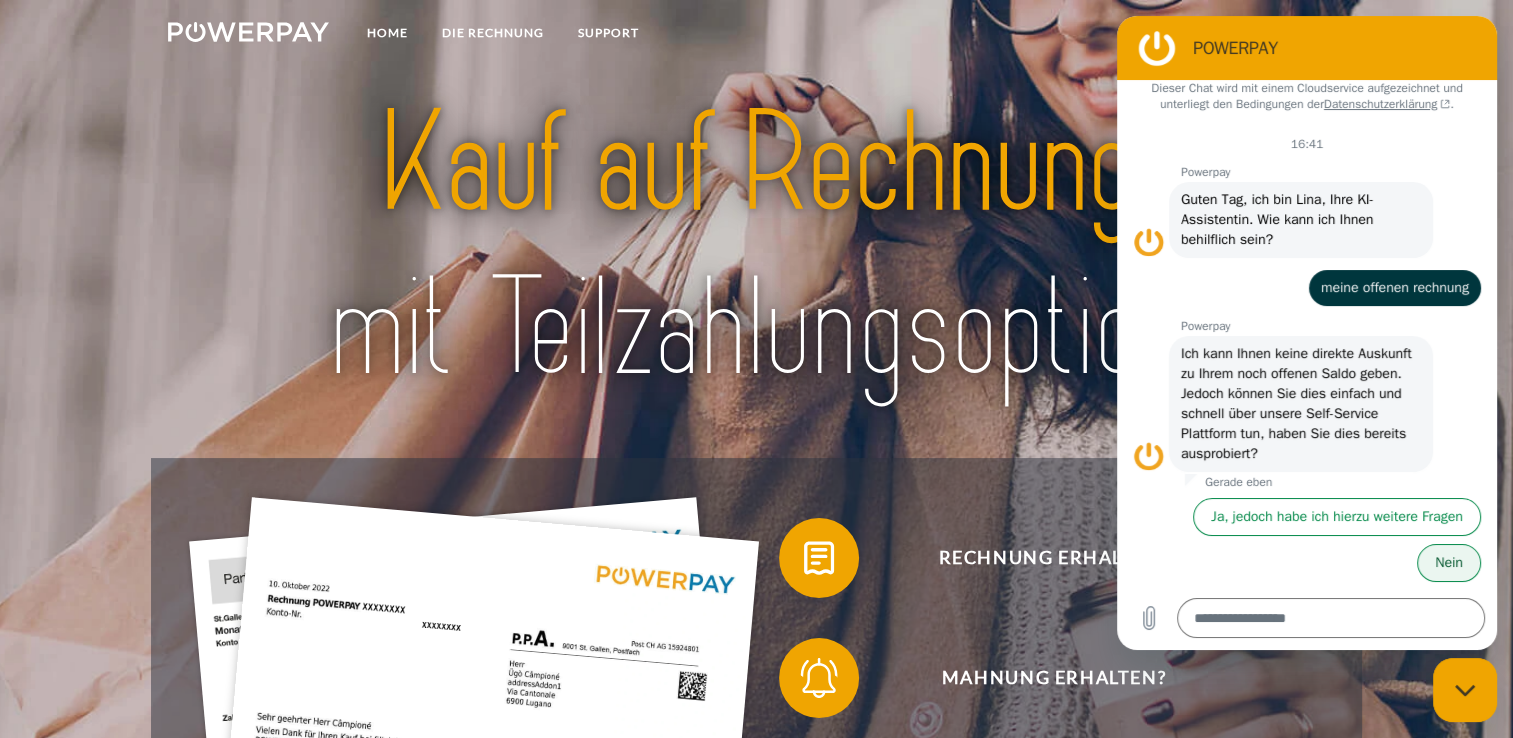 click on "Nein" at bounding box center [1449, 563] 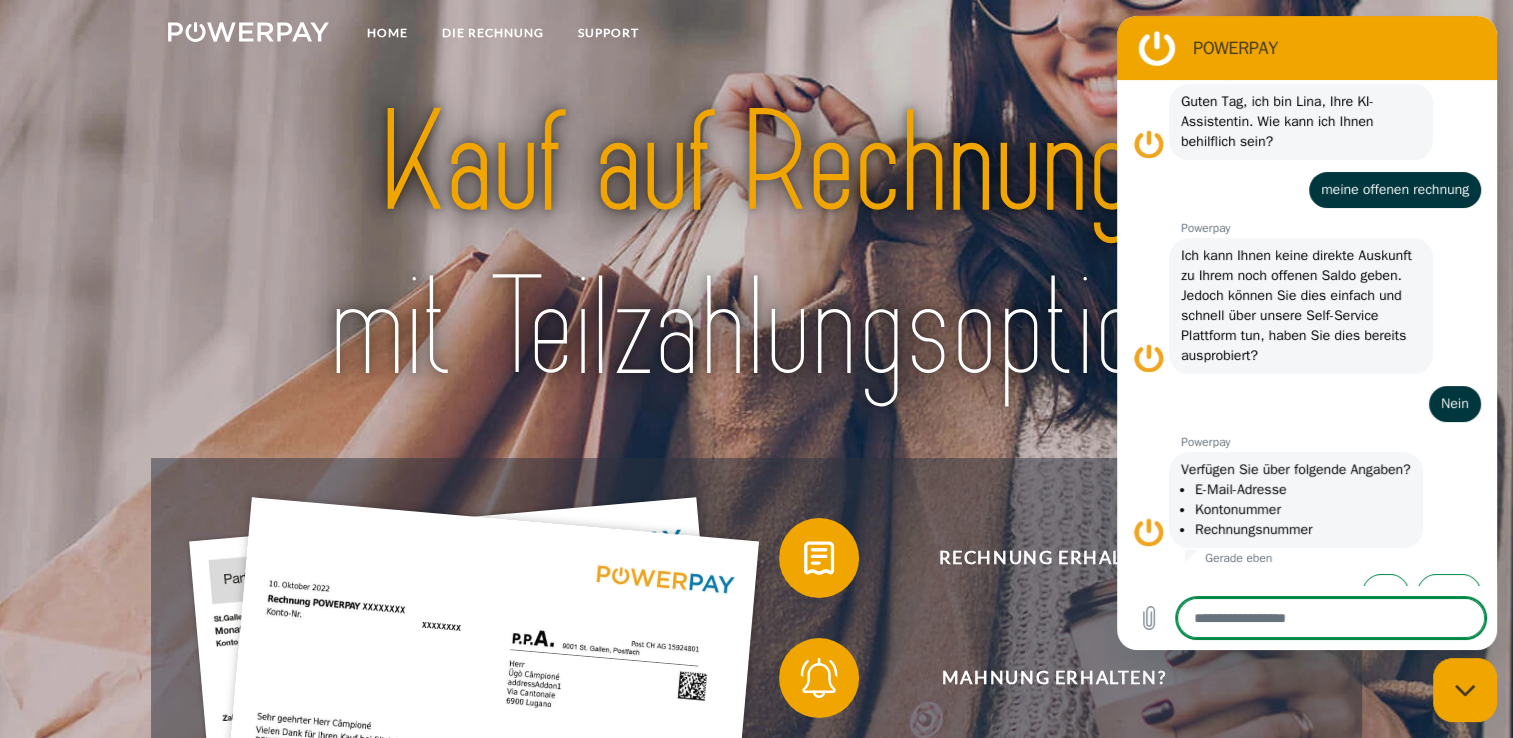scroll, scrollTop: 164, scrollLeft: 0, axis: vertical 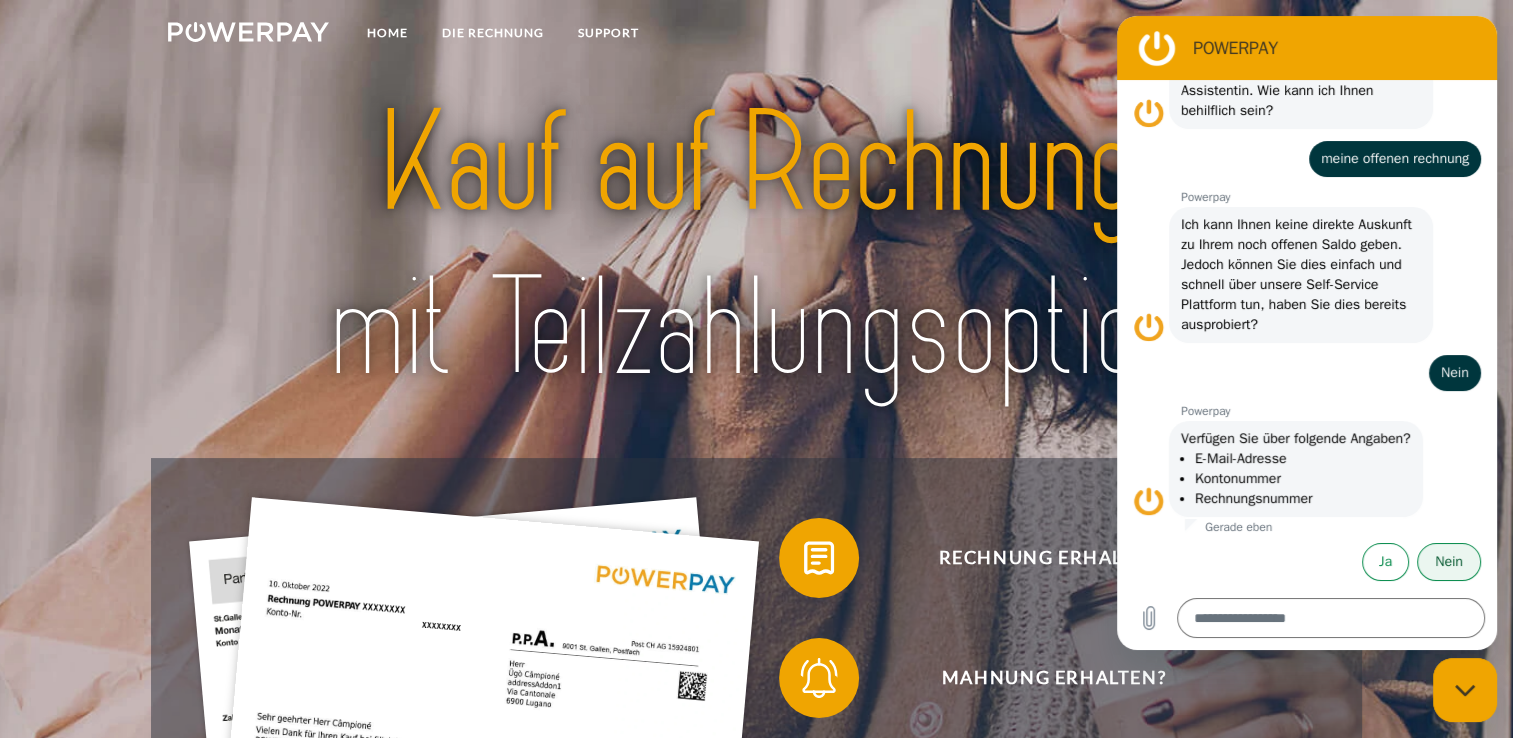 click on "Nein" at bounding box center (1449, 562) 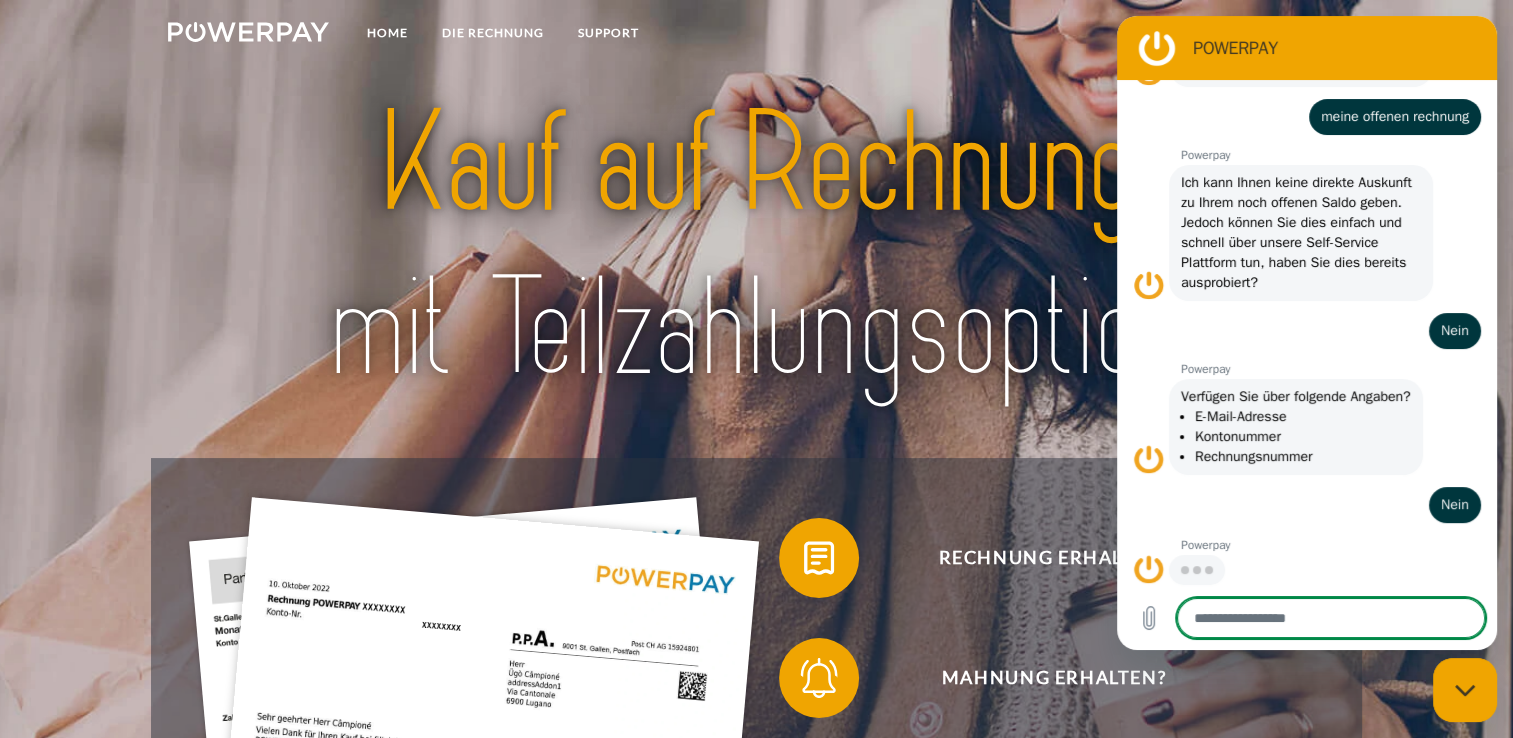 scroll, scrollTop: 204, scrollLeft: 0, axis: vertical 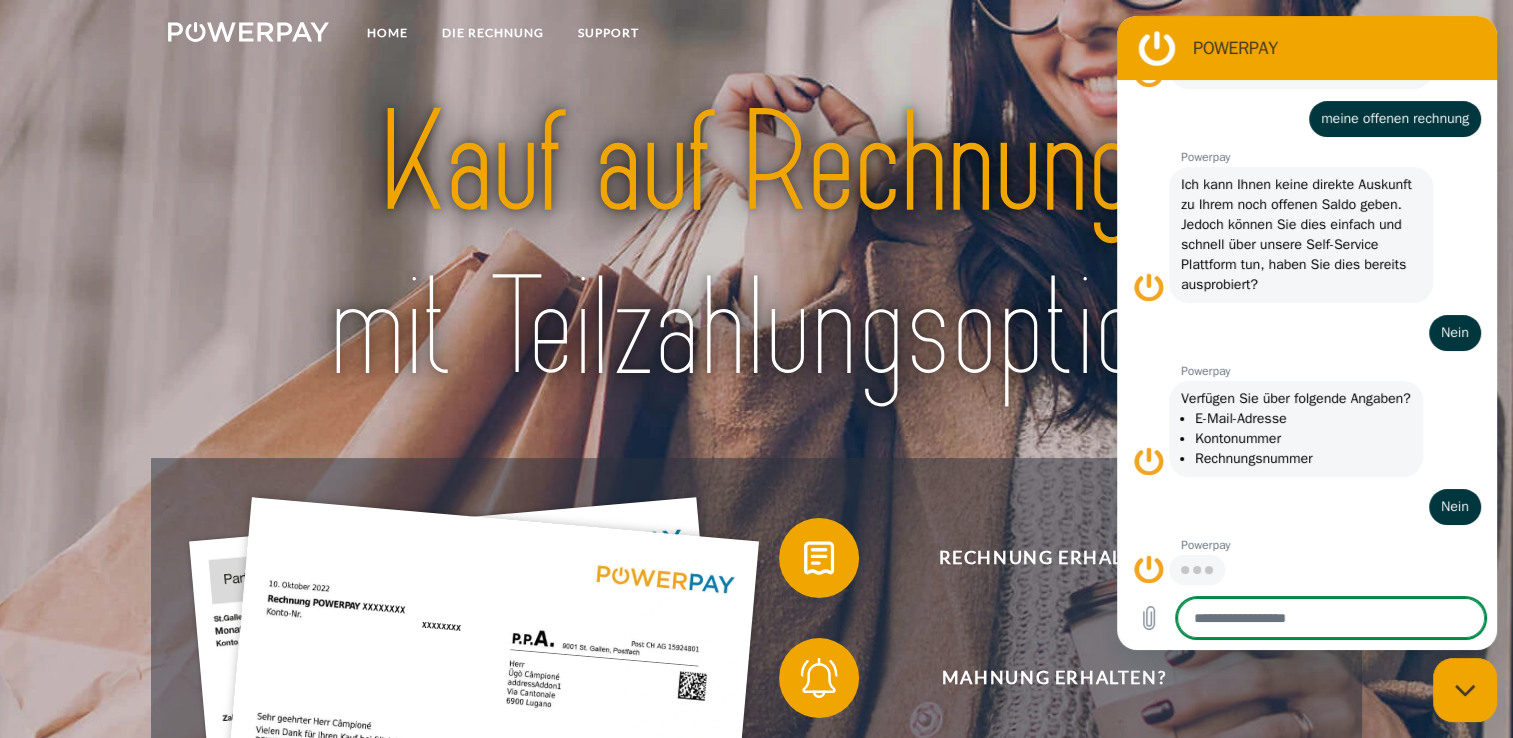 type on "*" 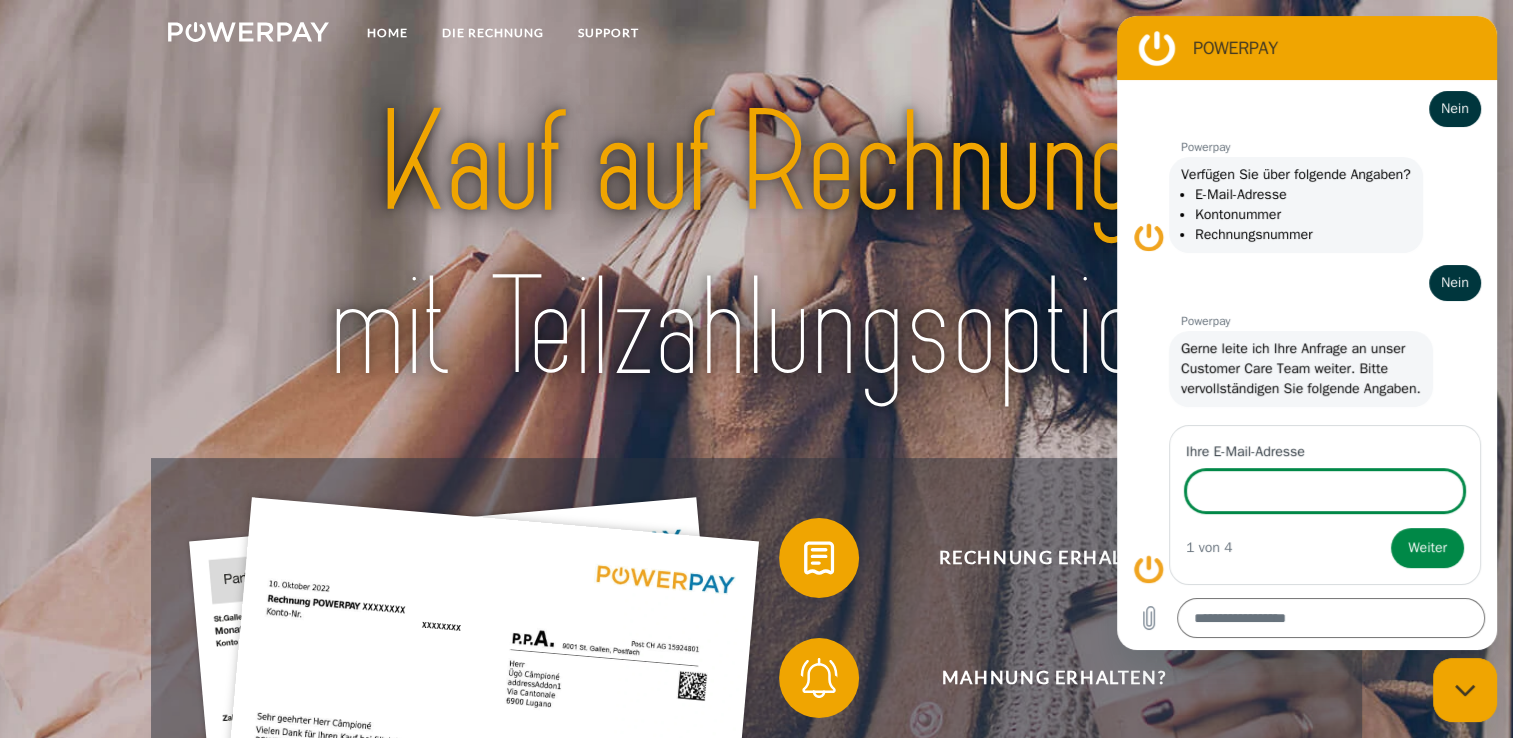 scroll, scrollTop: 445, scrollLeft: 0, axis: vertical 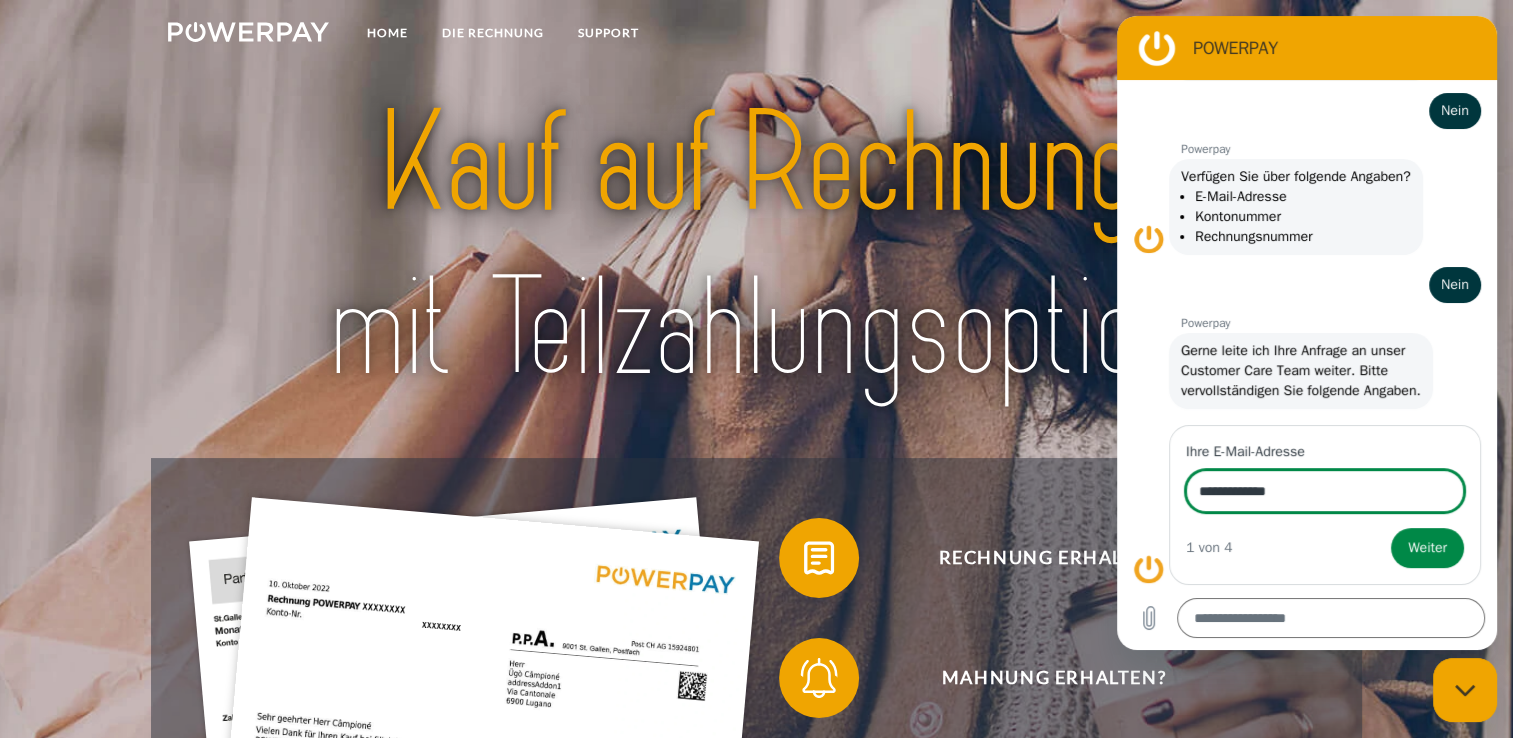 type on "**********" 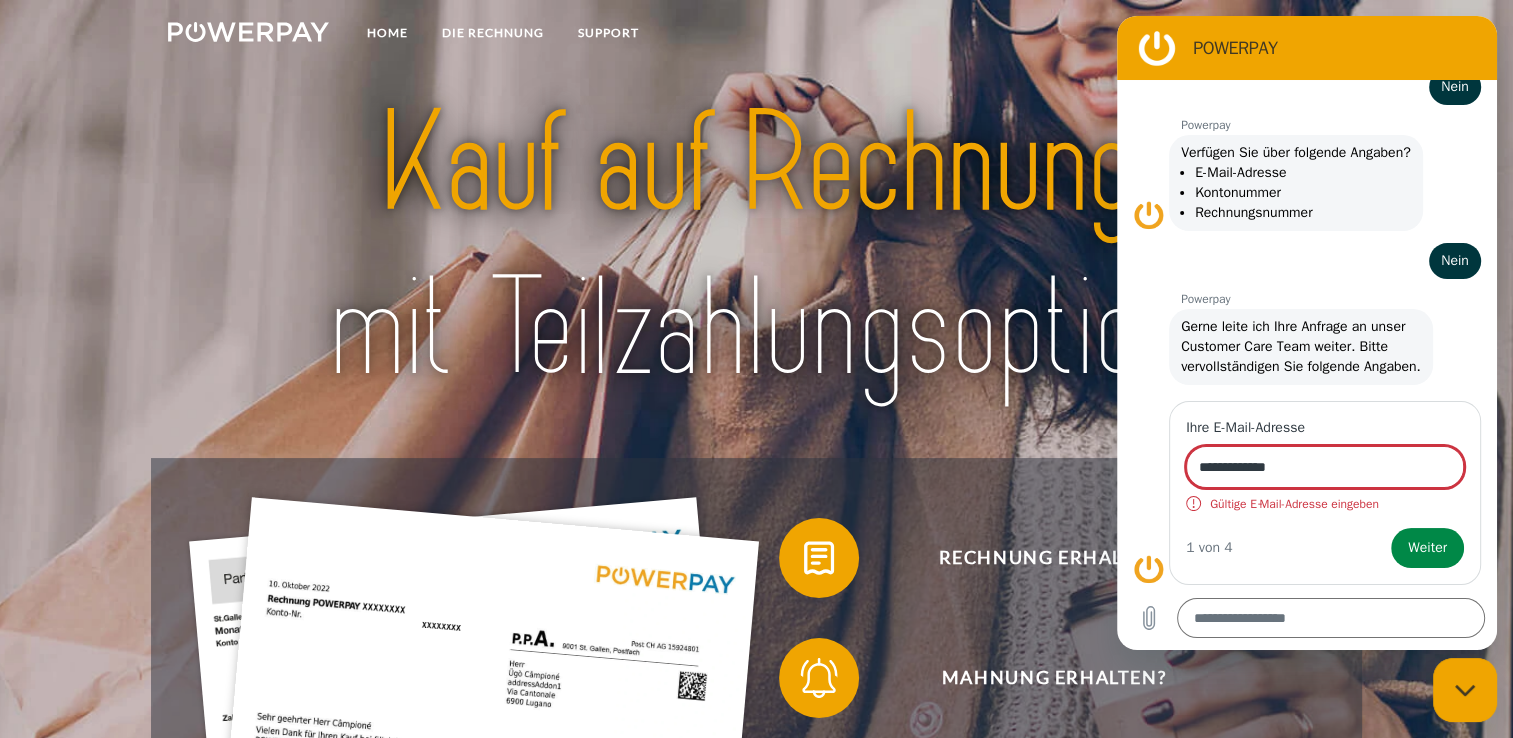 scroll, scrollTop: 469, scrollLeft: 0, axis: vertical 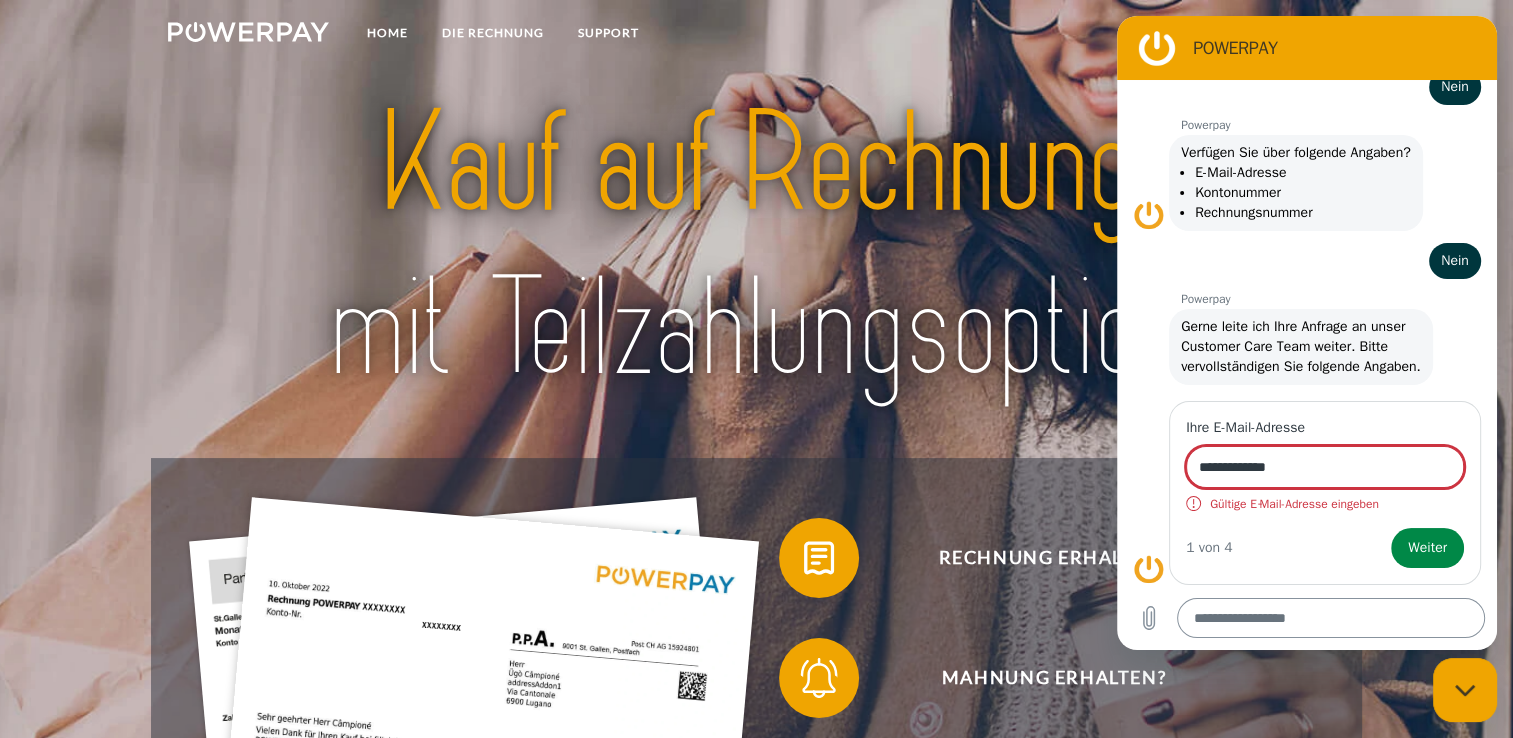 click at bounding box center [1331, 618] 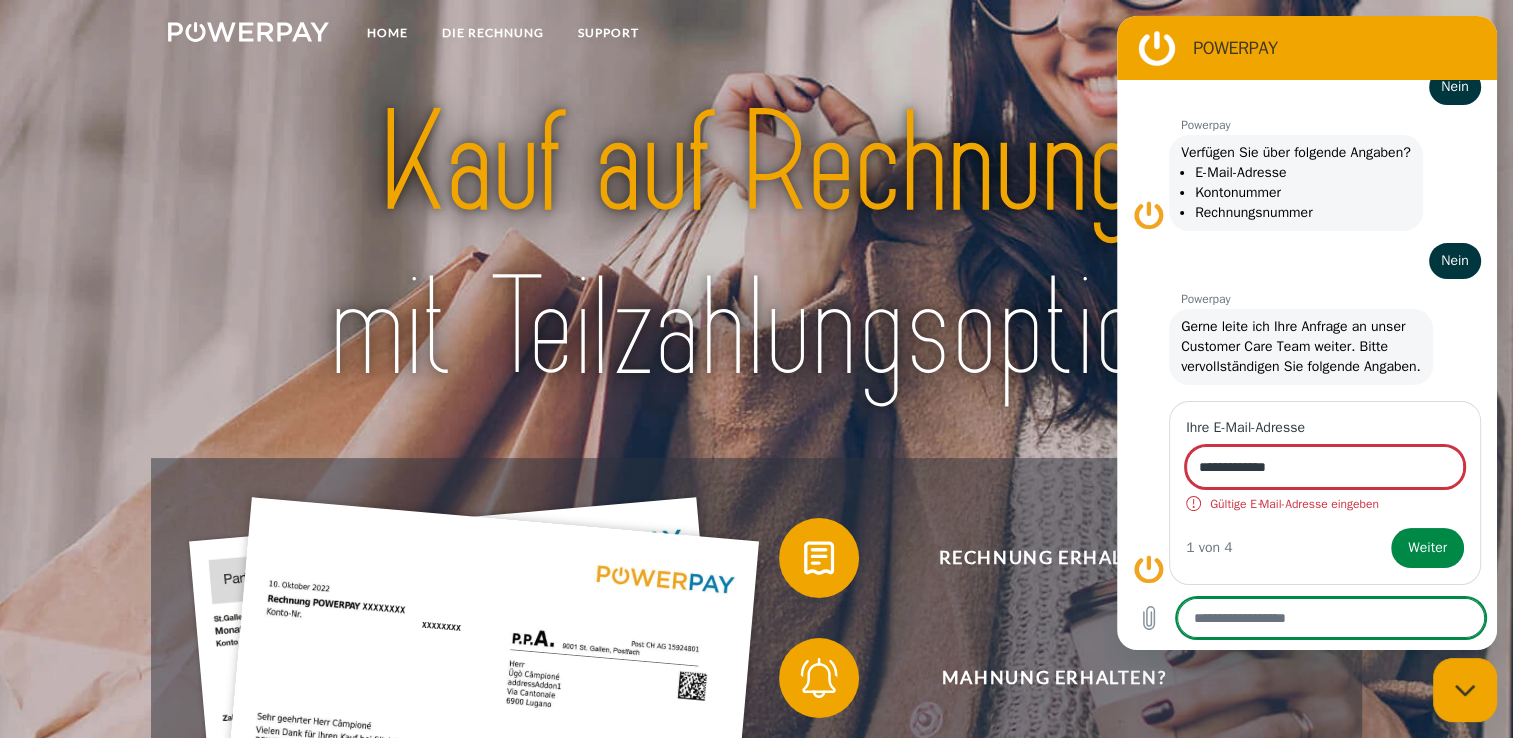 type on "*" 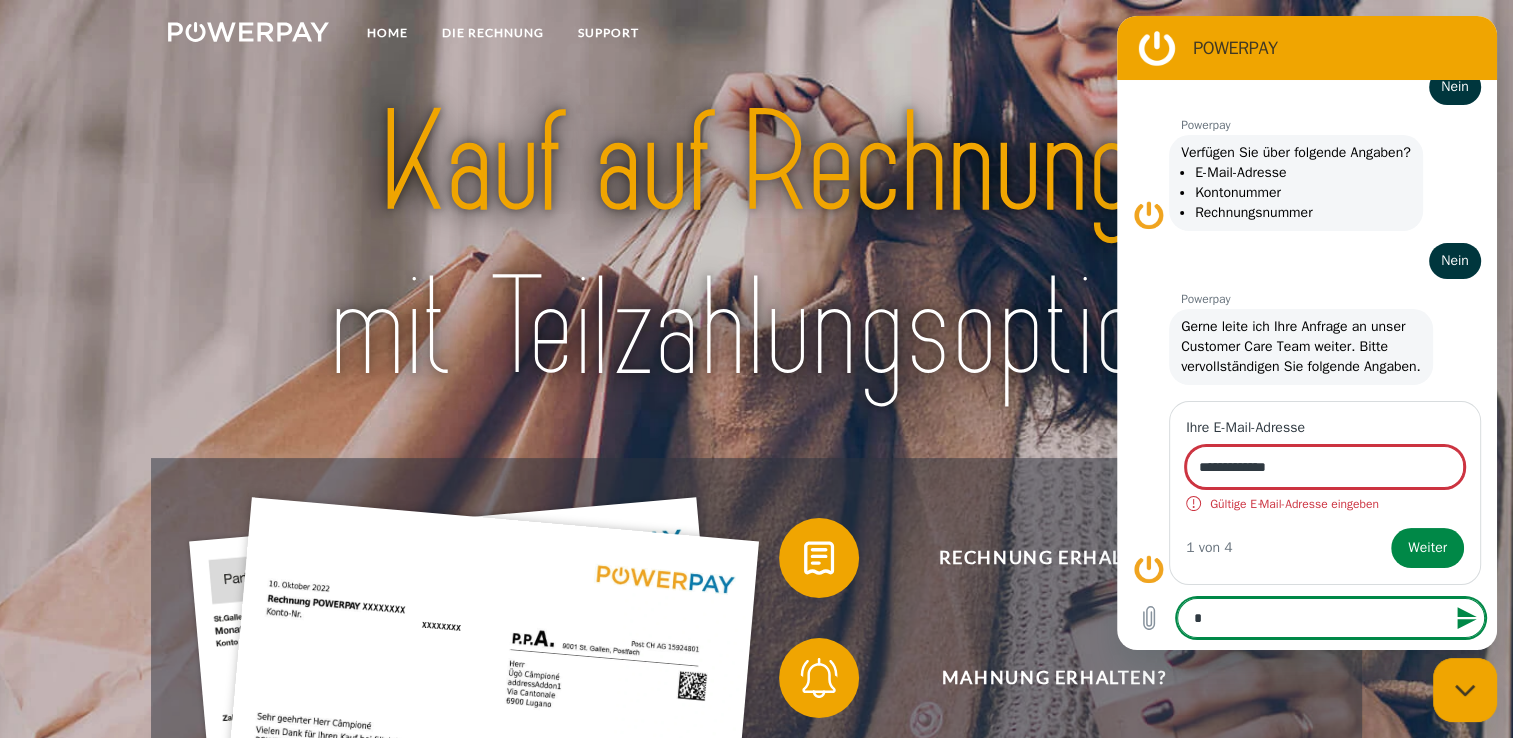 type on "**" 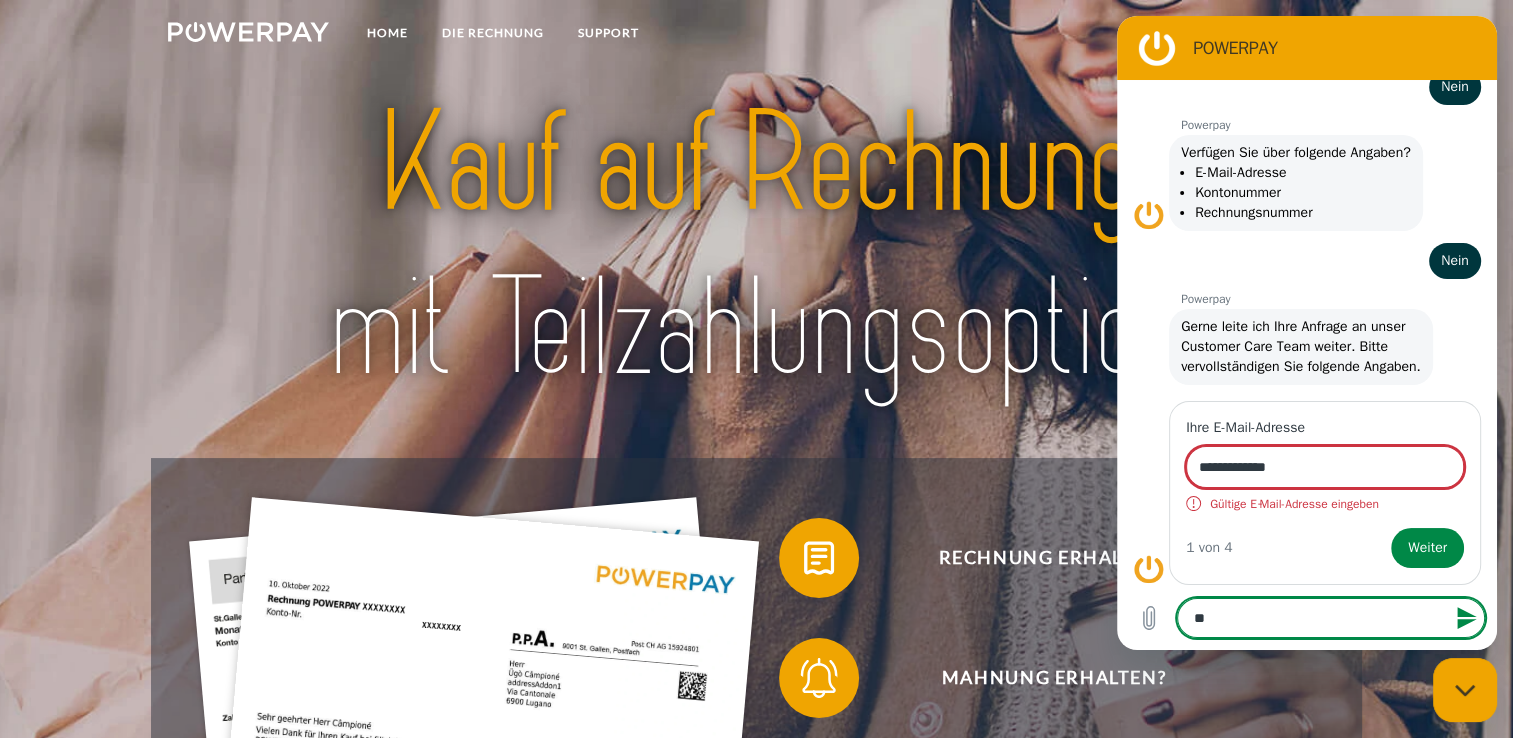 type on "***" 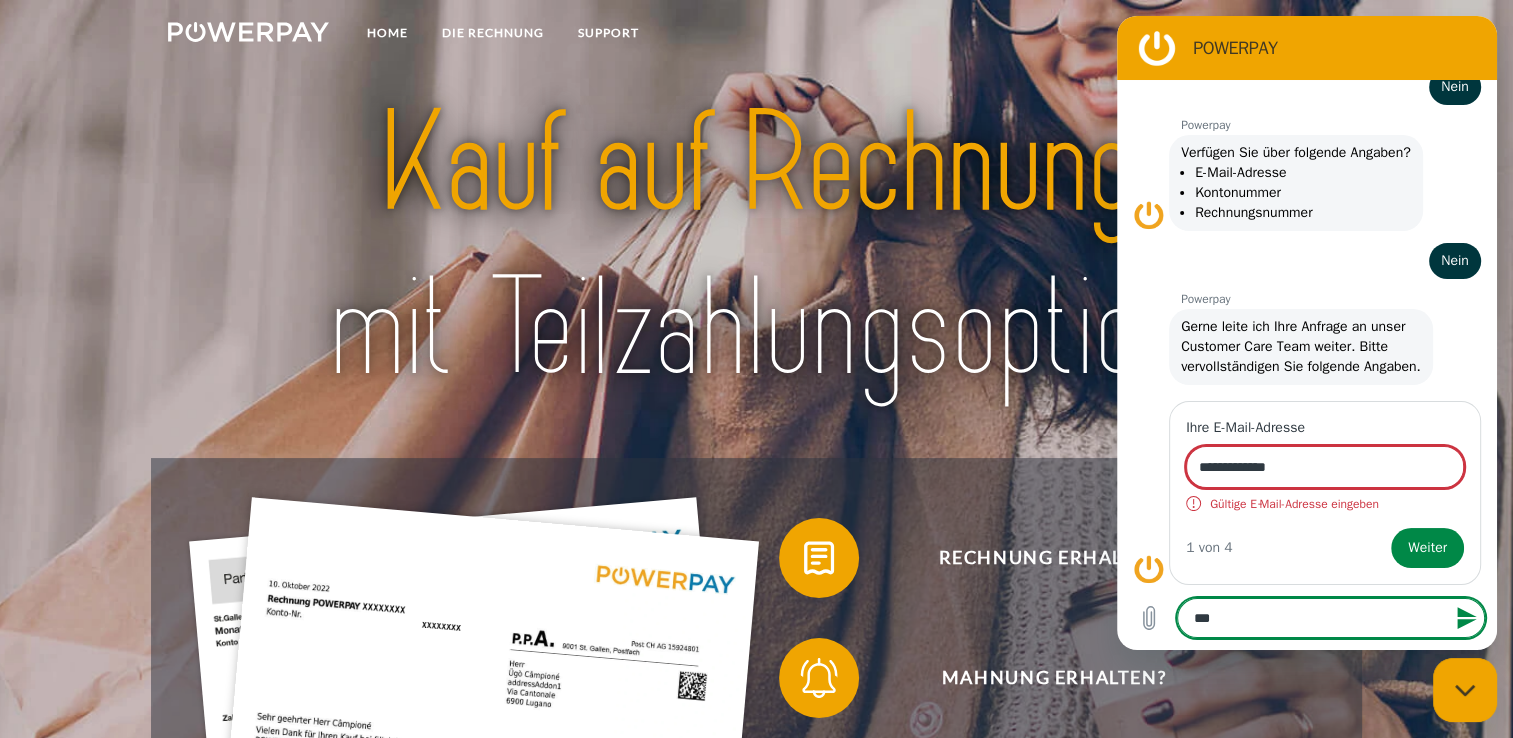 type on "****" 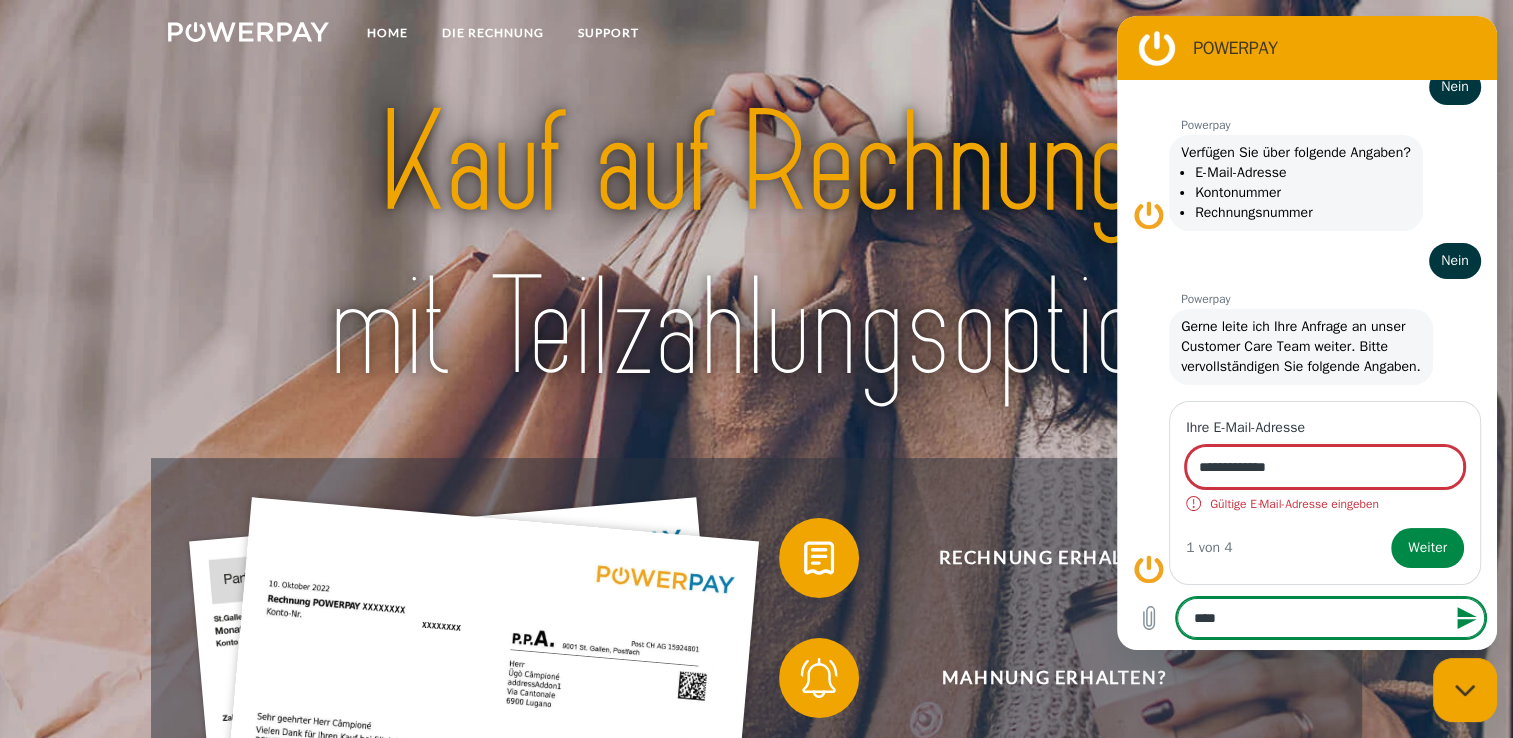 type on "****" 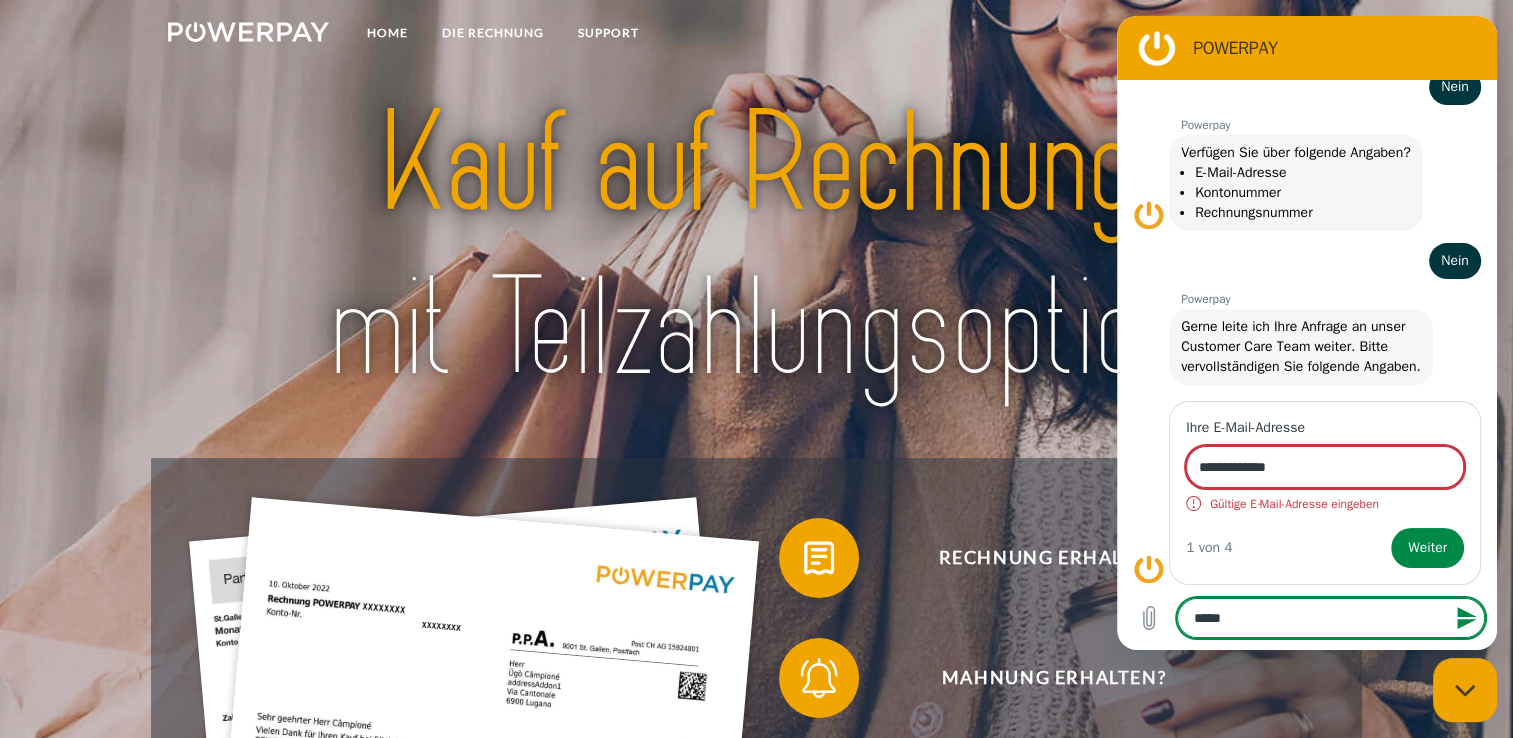 type on "******" 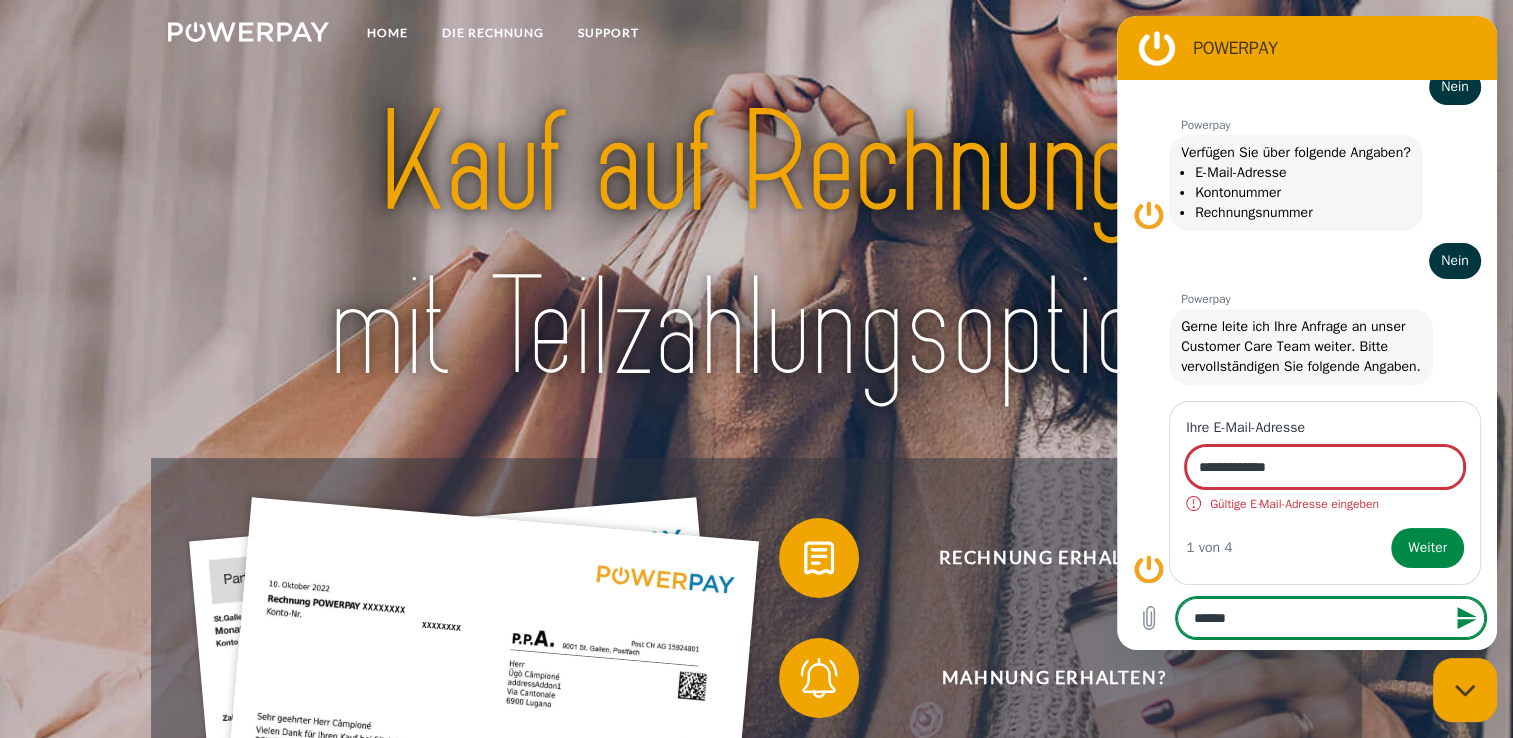 type on "*******" 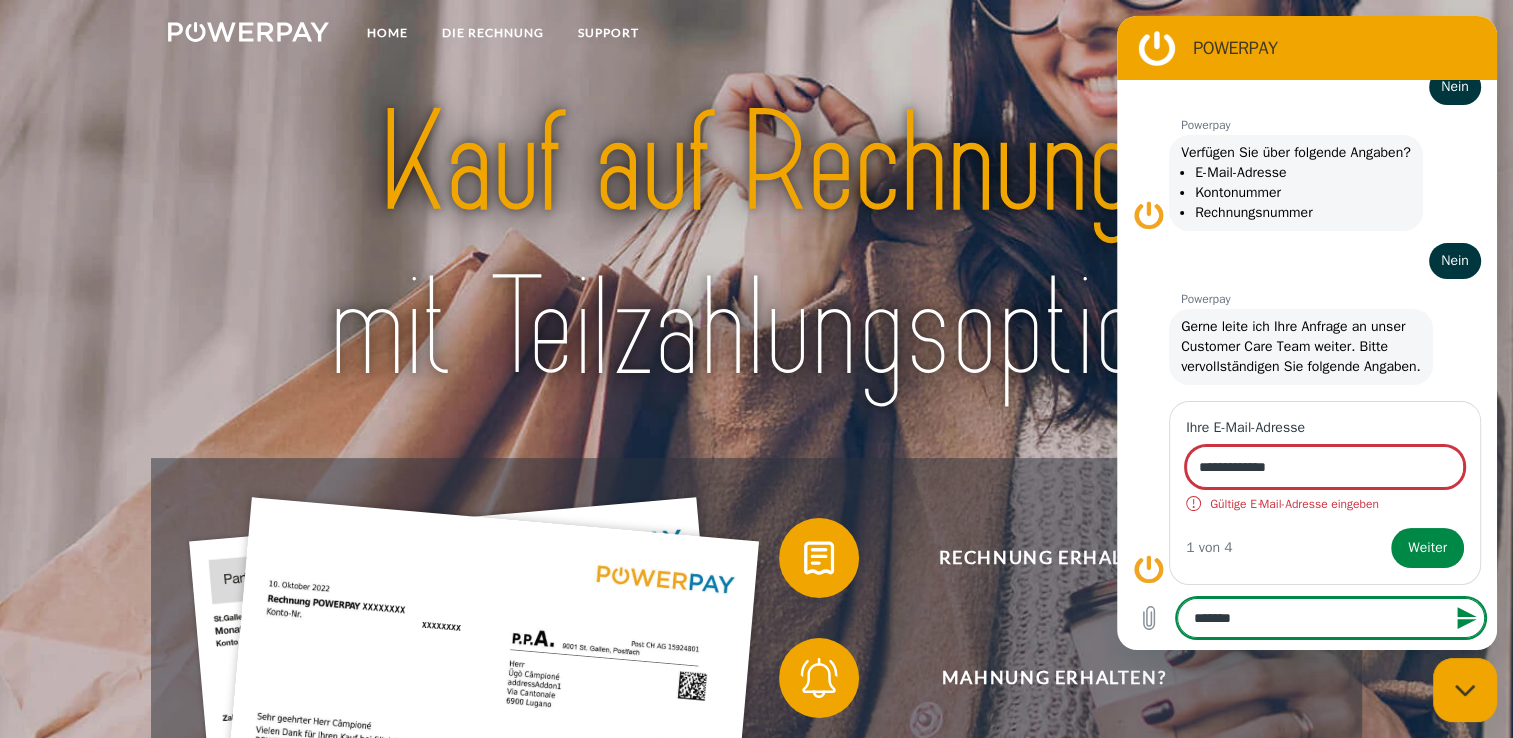 type on "********" 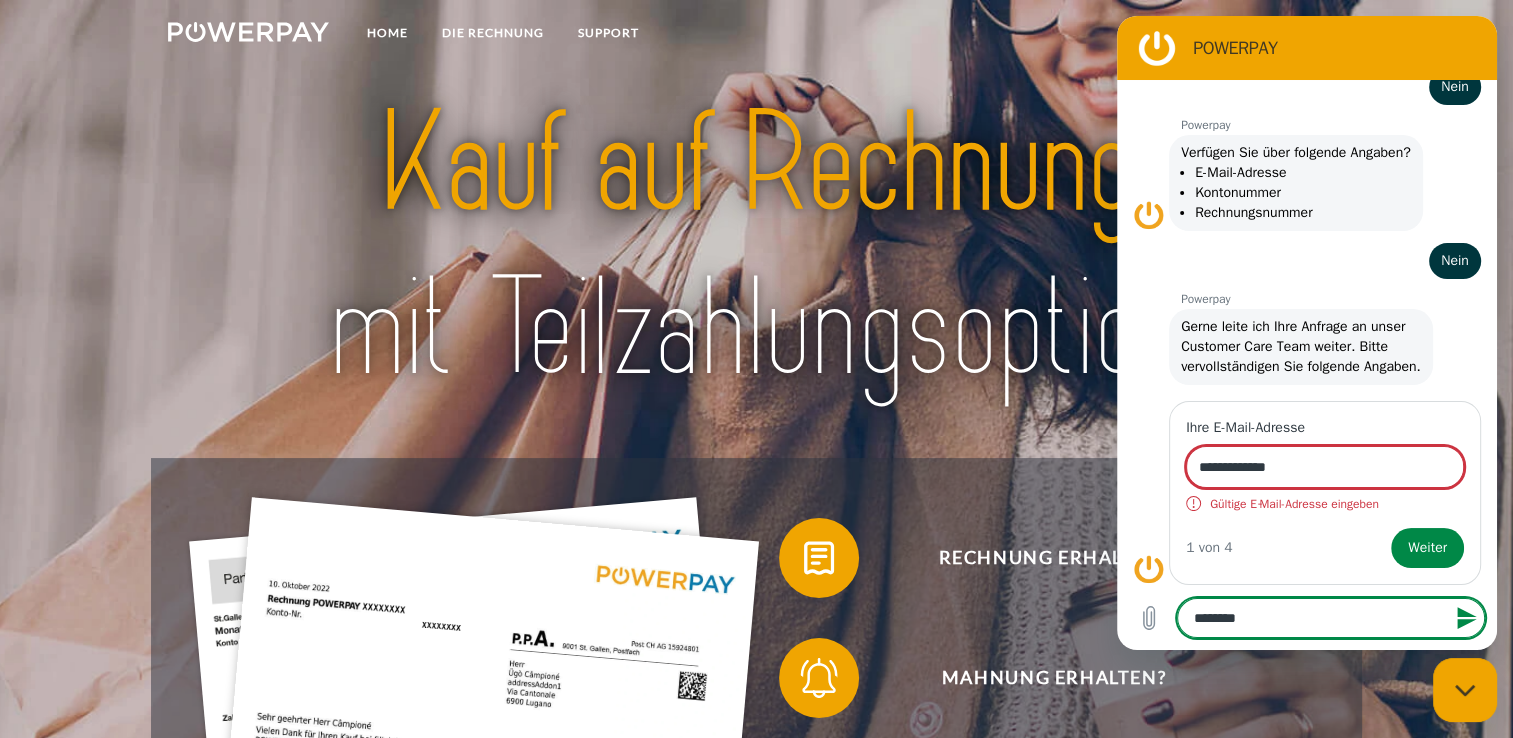 type 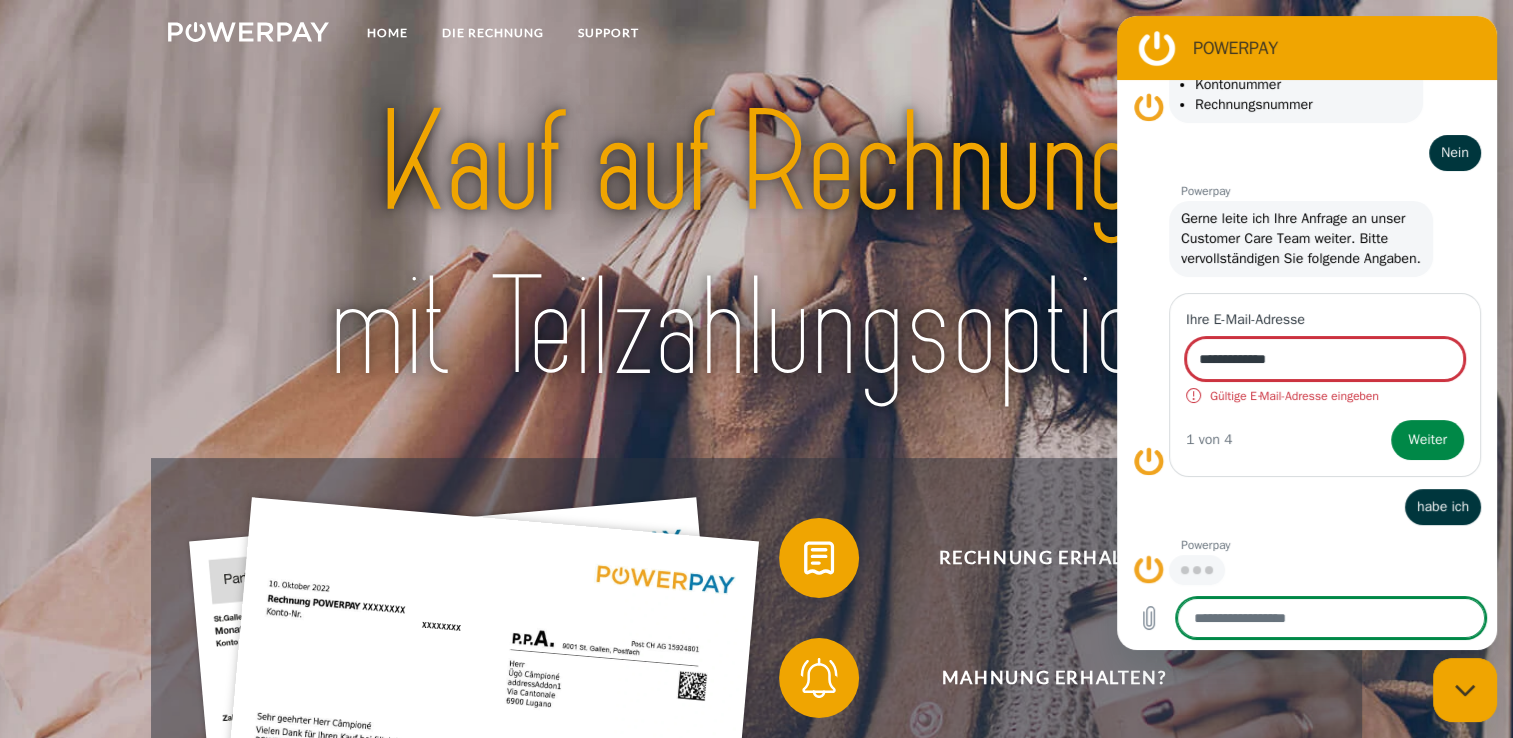scroll, scrollTop: 577, scrollLeft: 0, axis: vertical 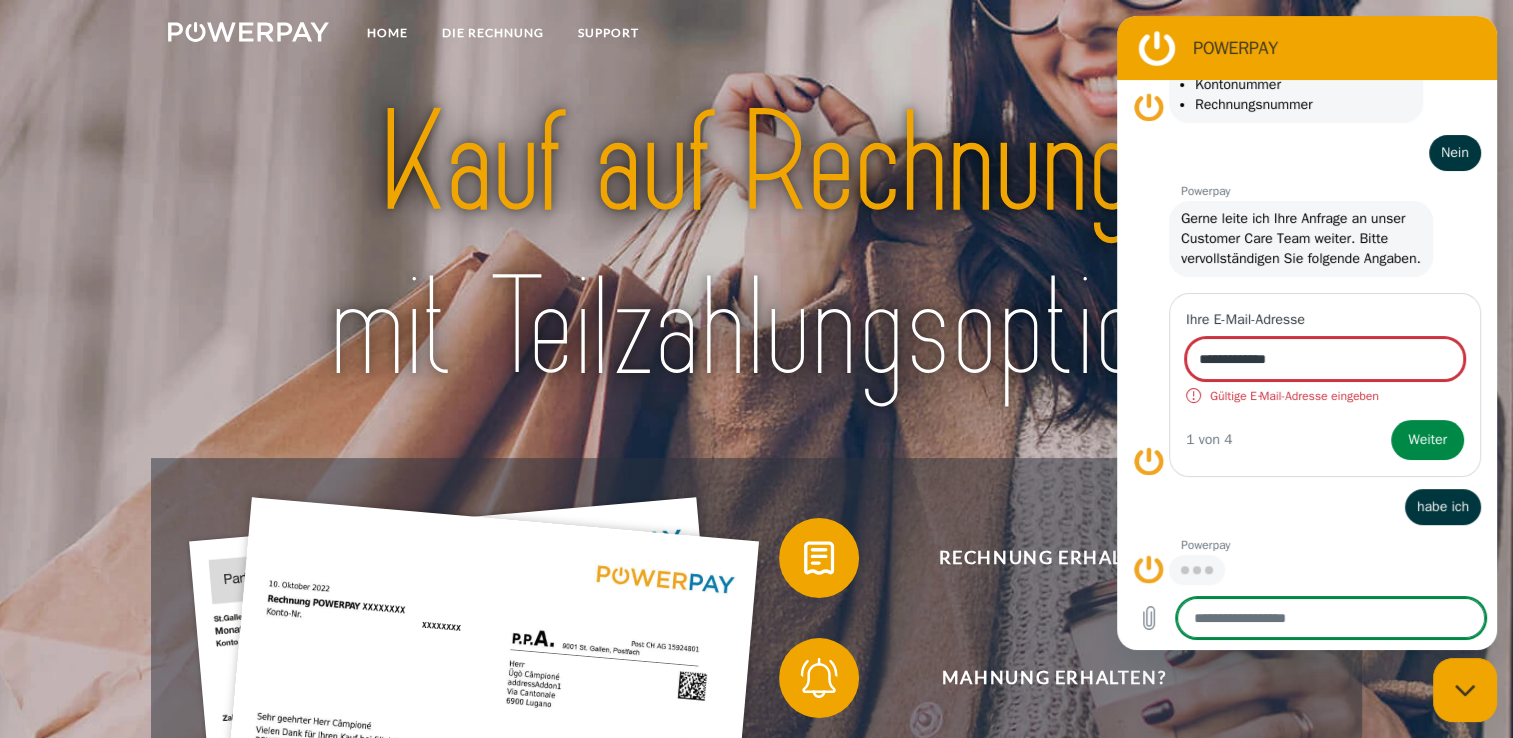 type on "*" 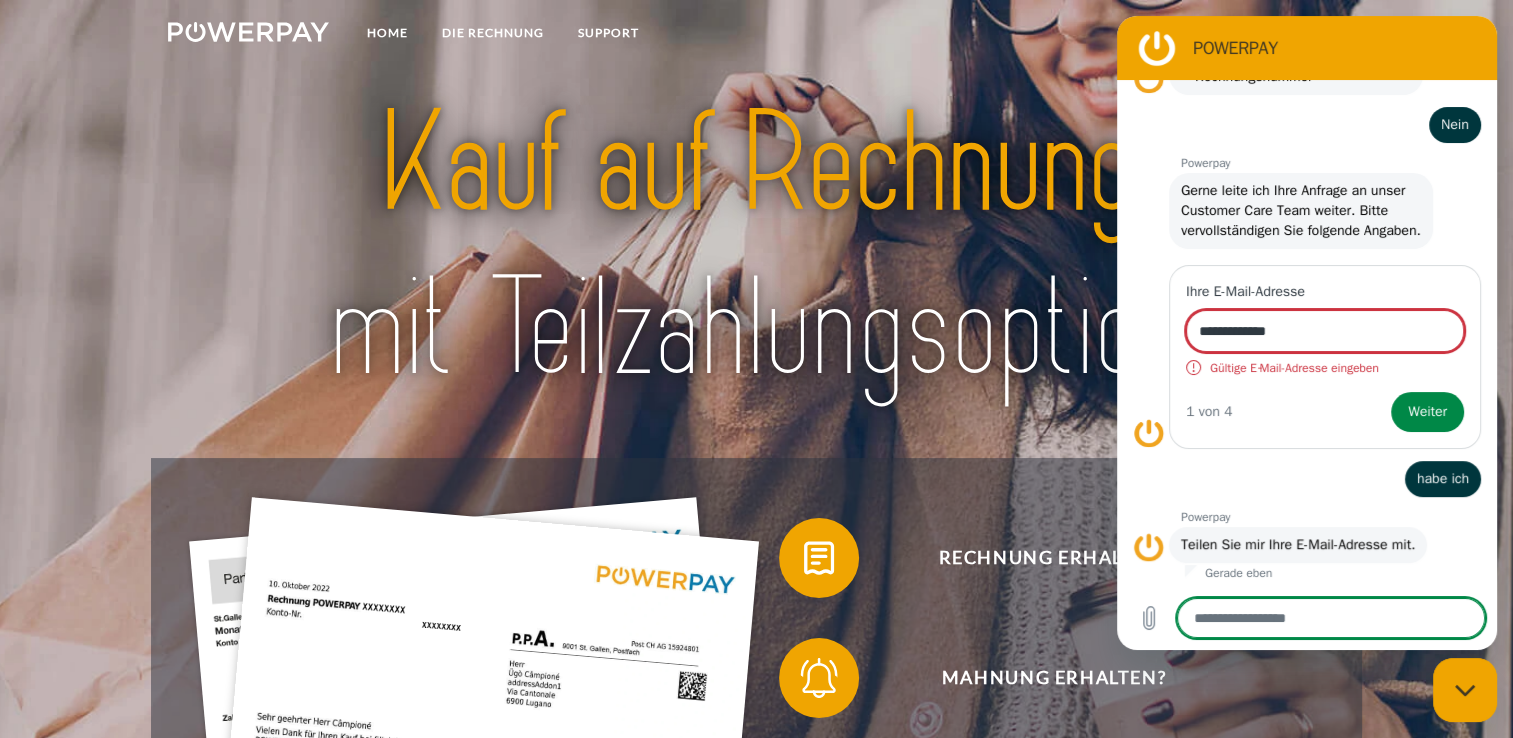 scroll, scrollTop: 625, scrollLeft: 0, axis: vertical 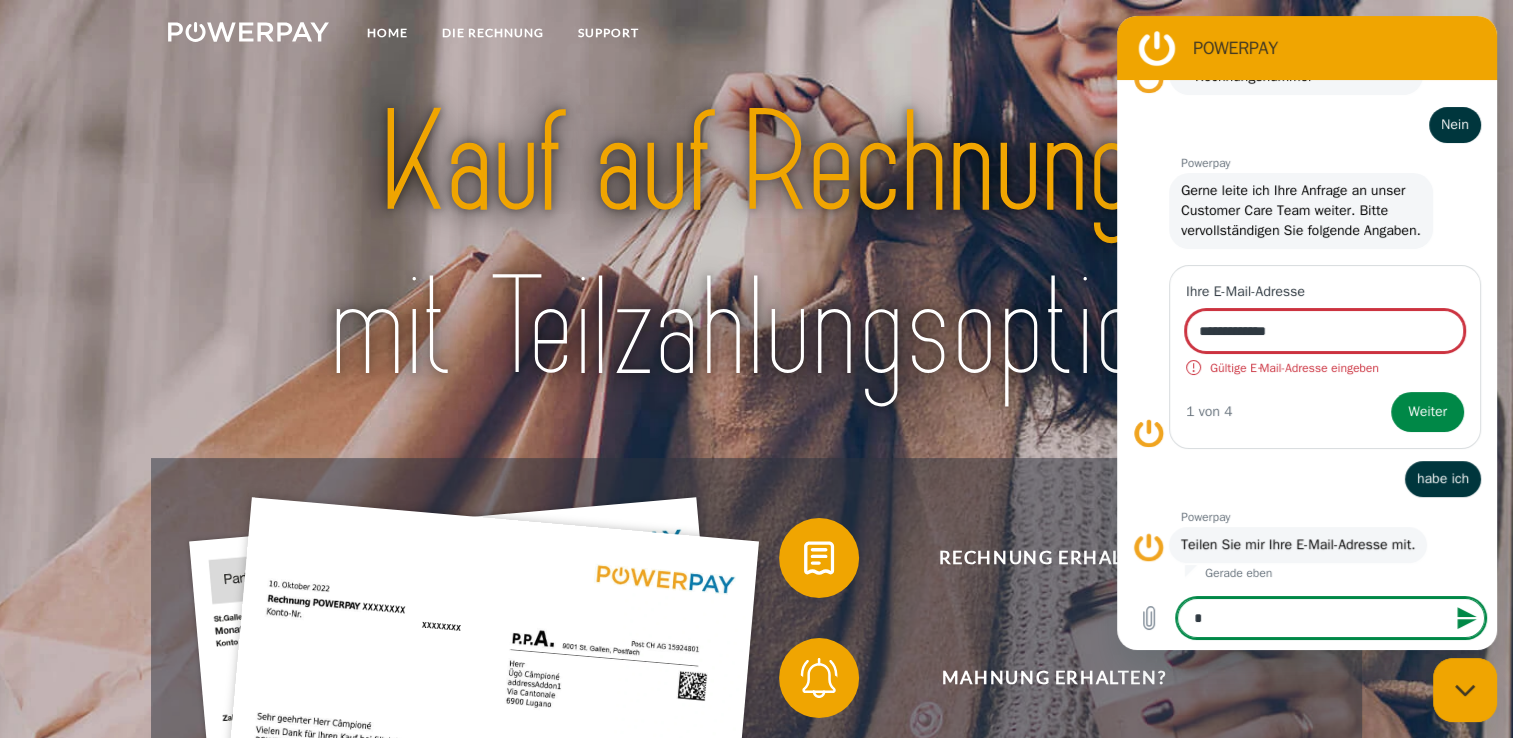 type on "**" 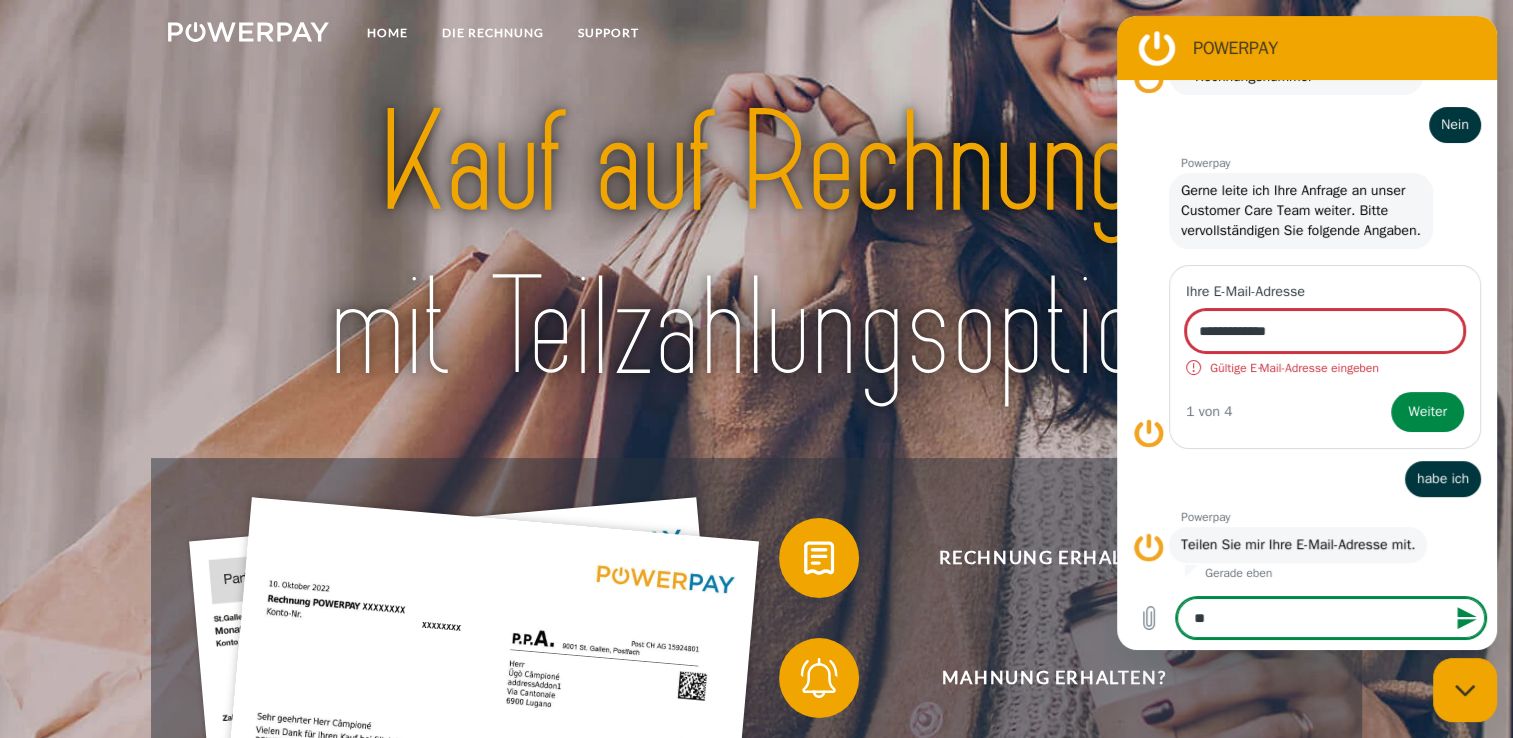 type on "***" 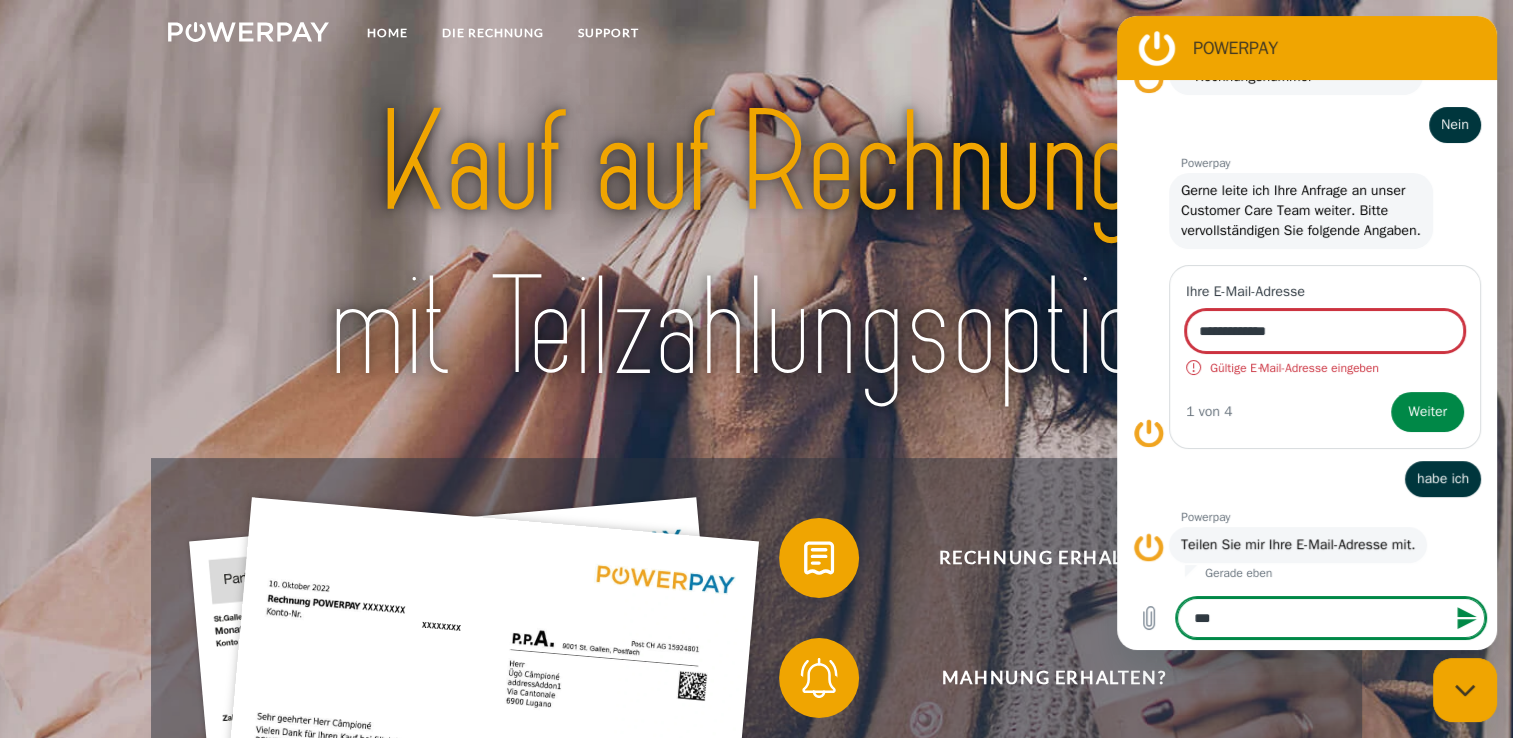 type on "****" 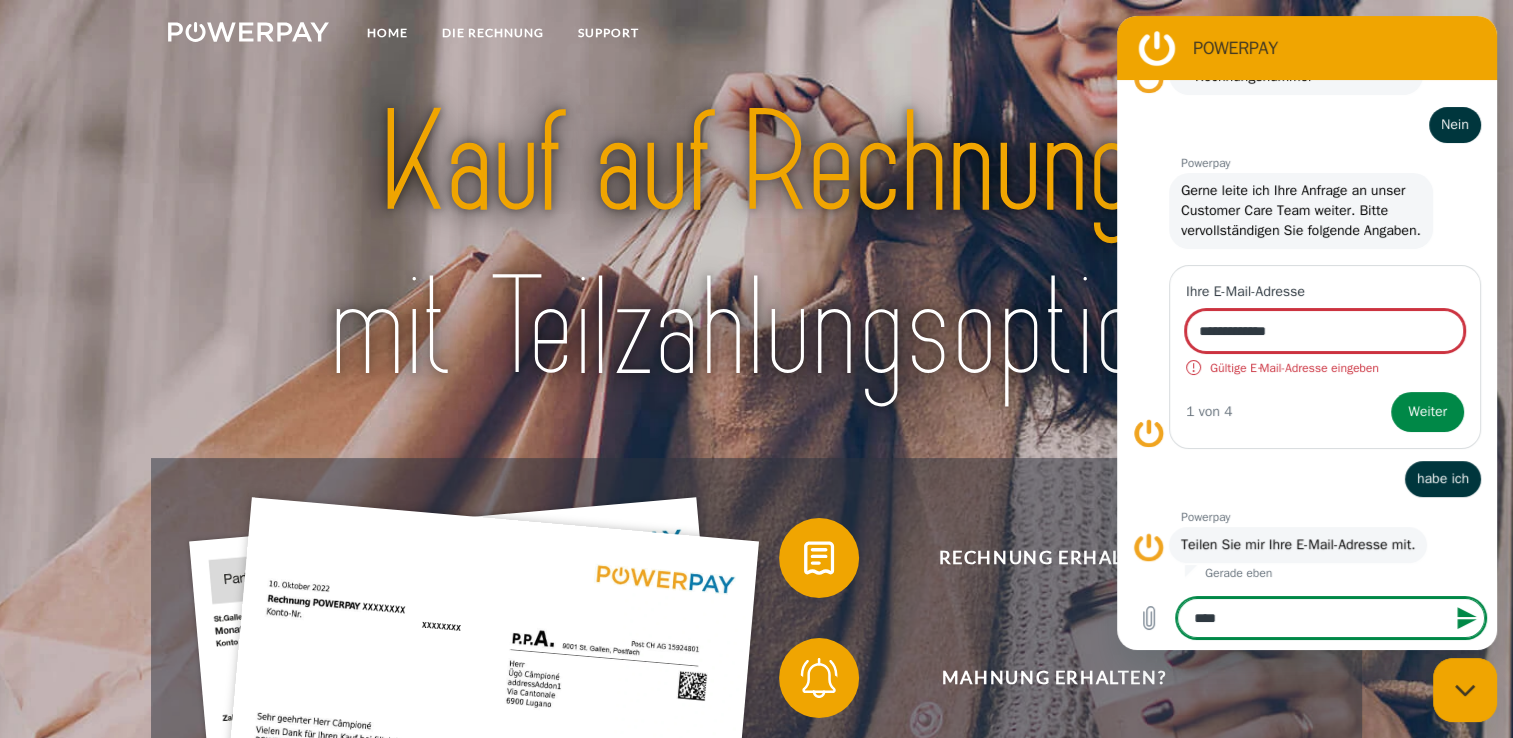 type on "*****" 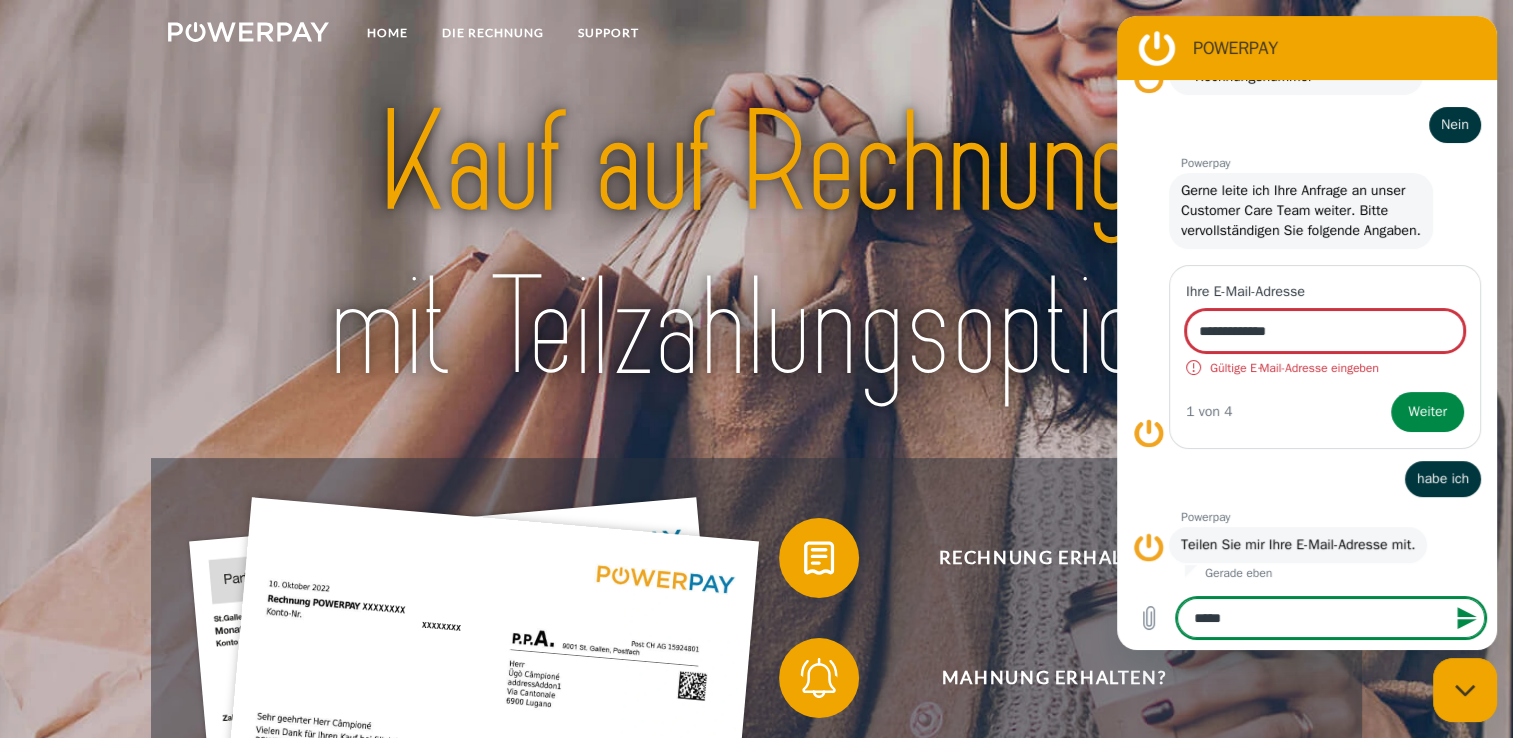 type on "******" 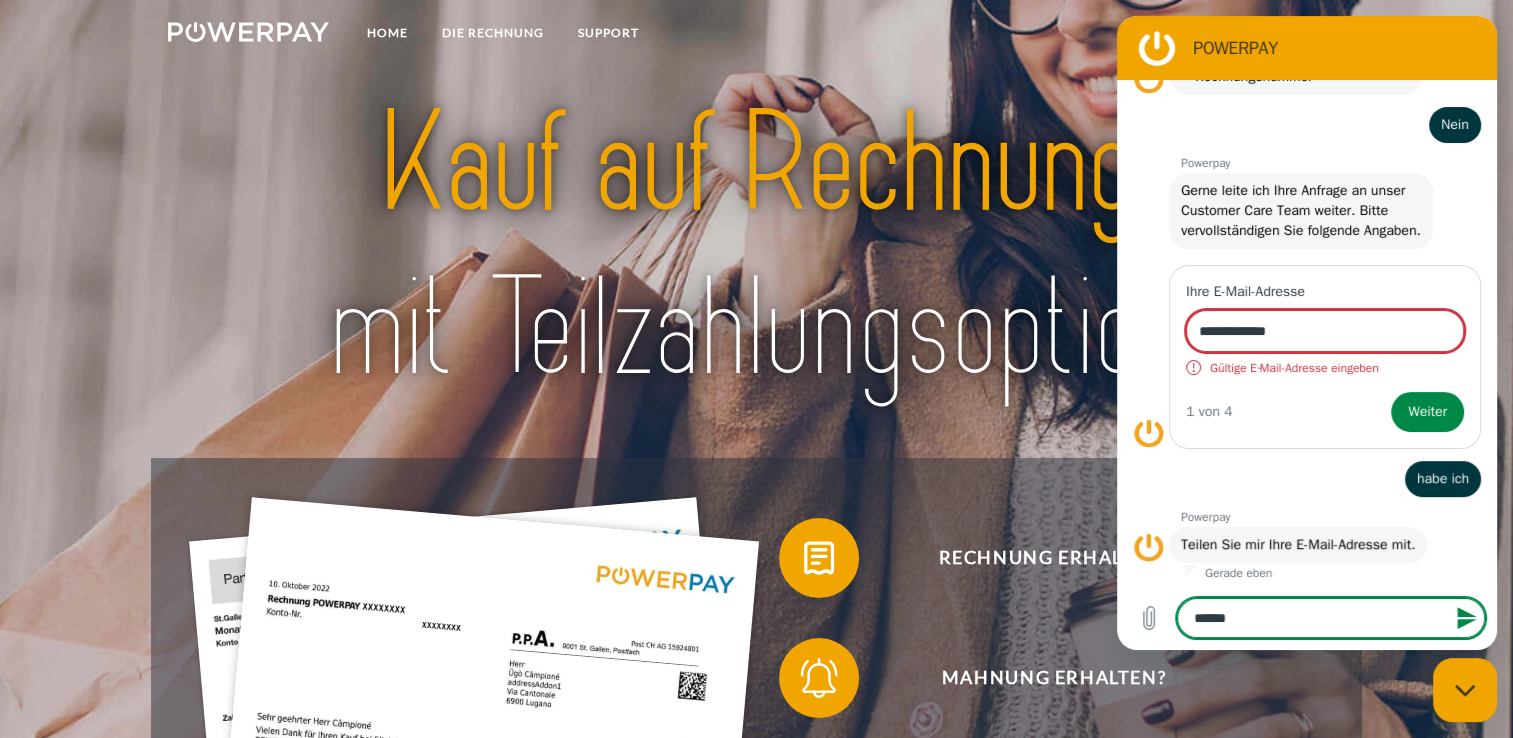 type on "*" 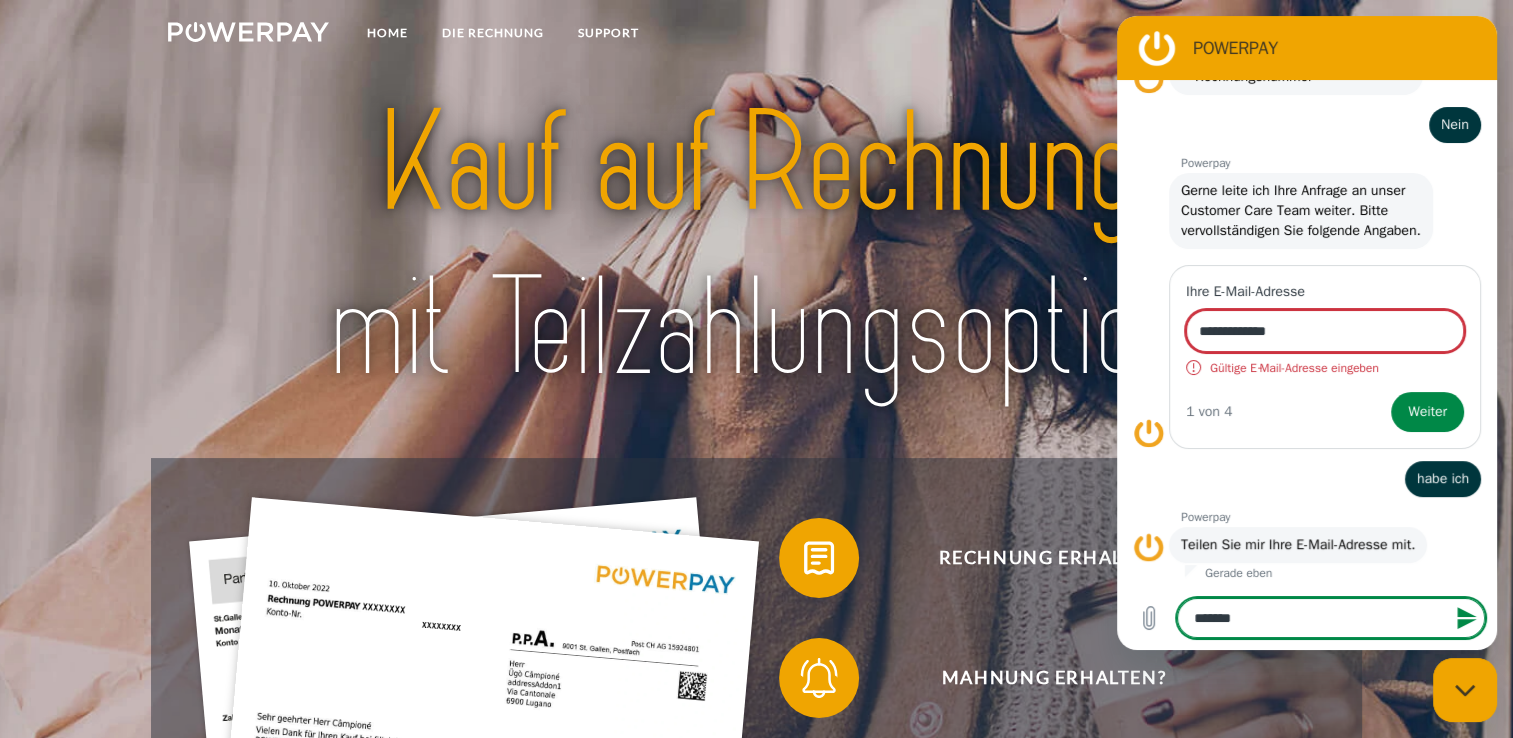 type on "********" 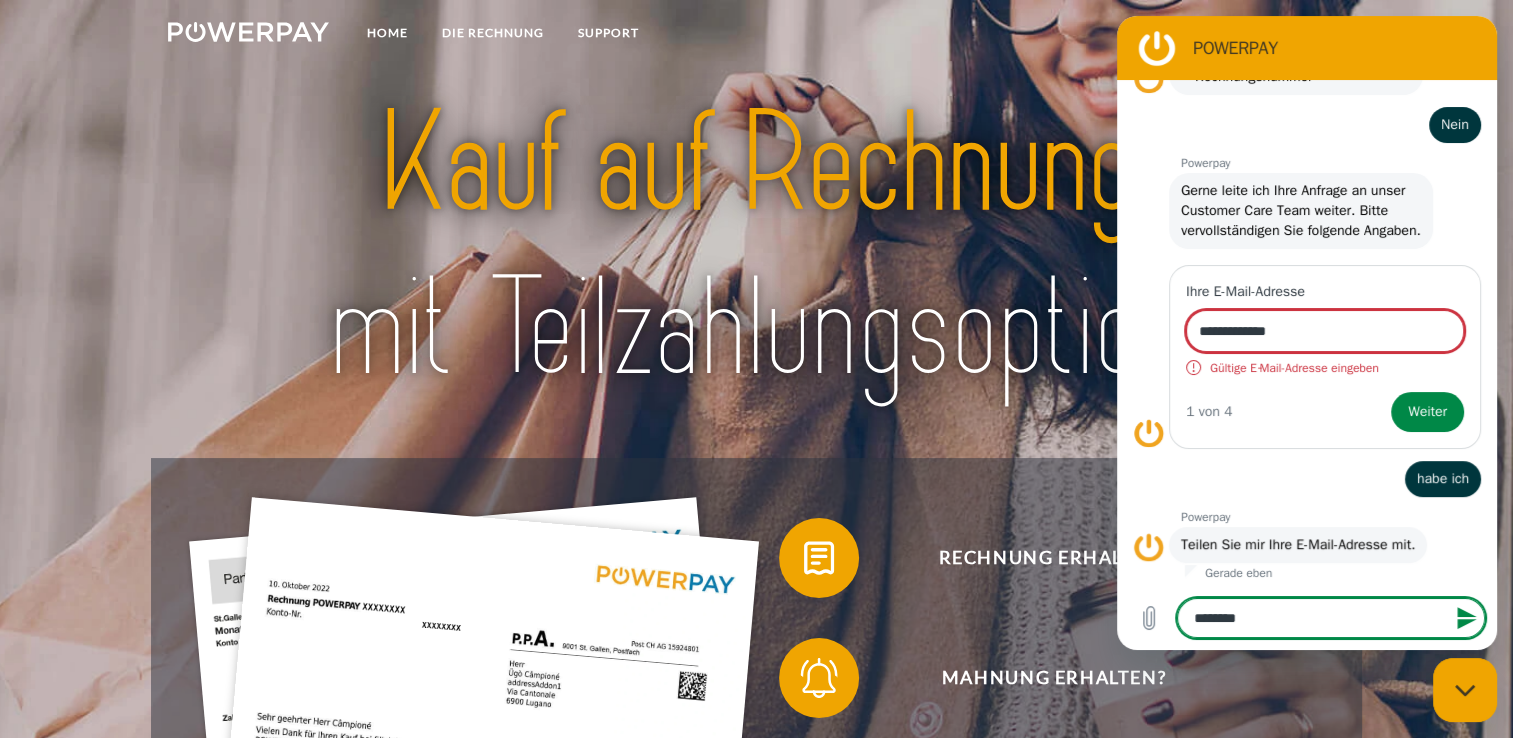 type on "*********" 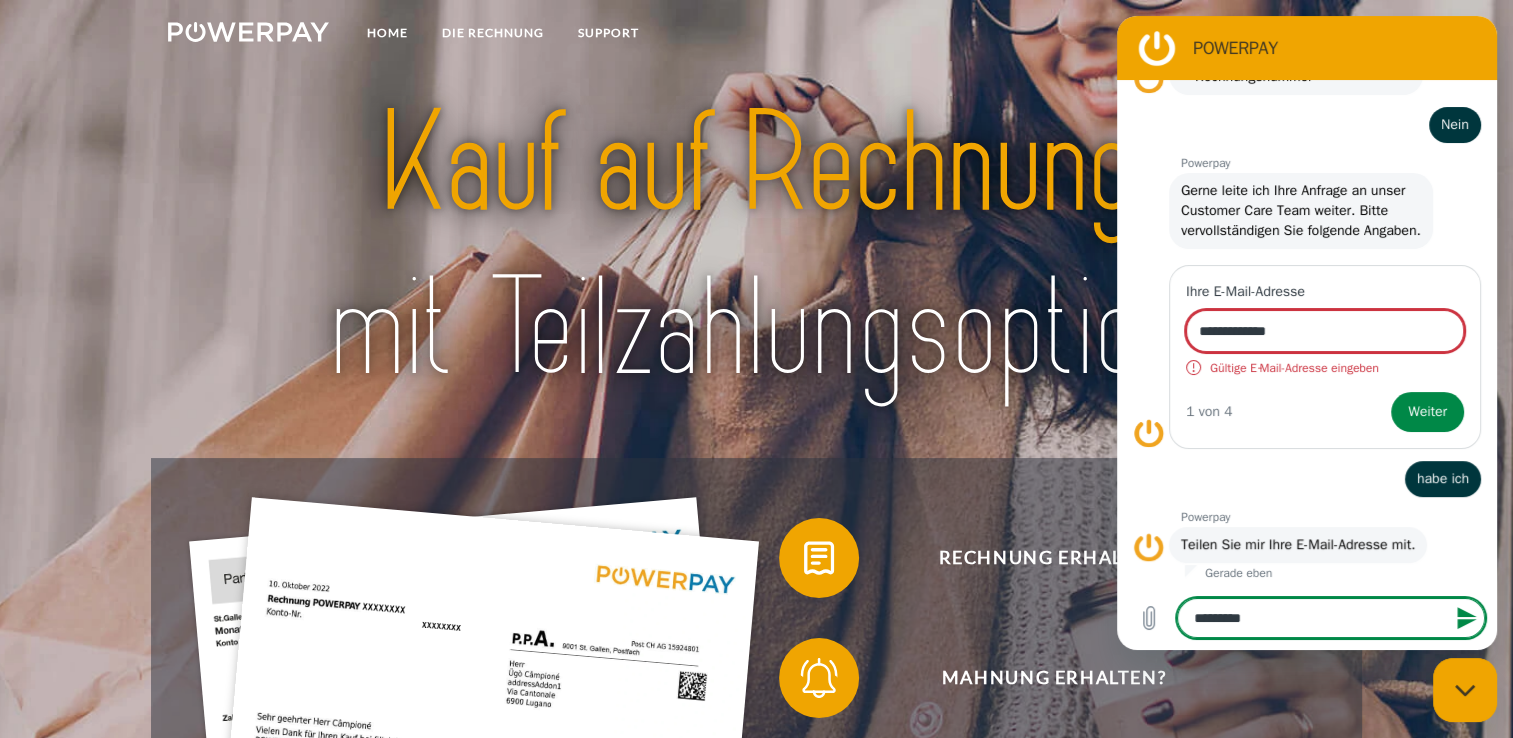 type on "**********" 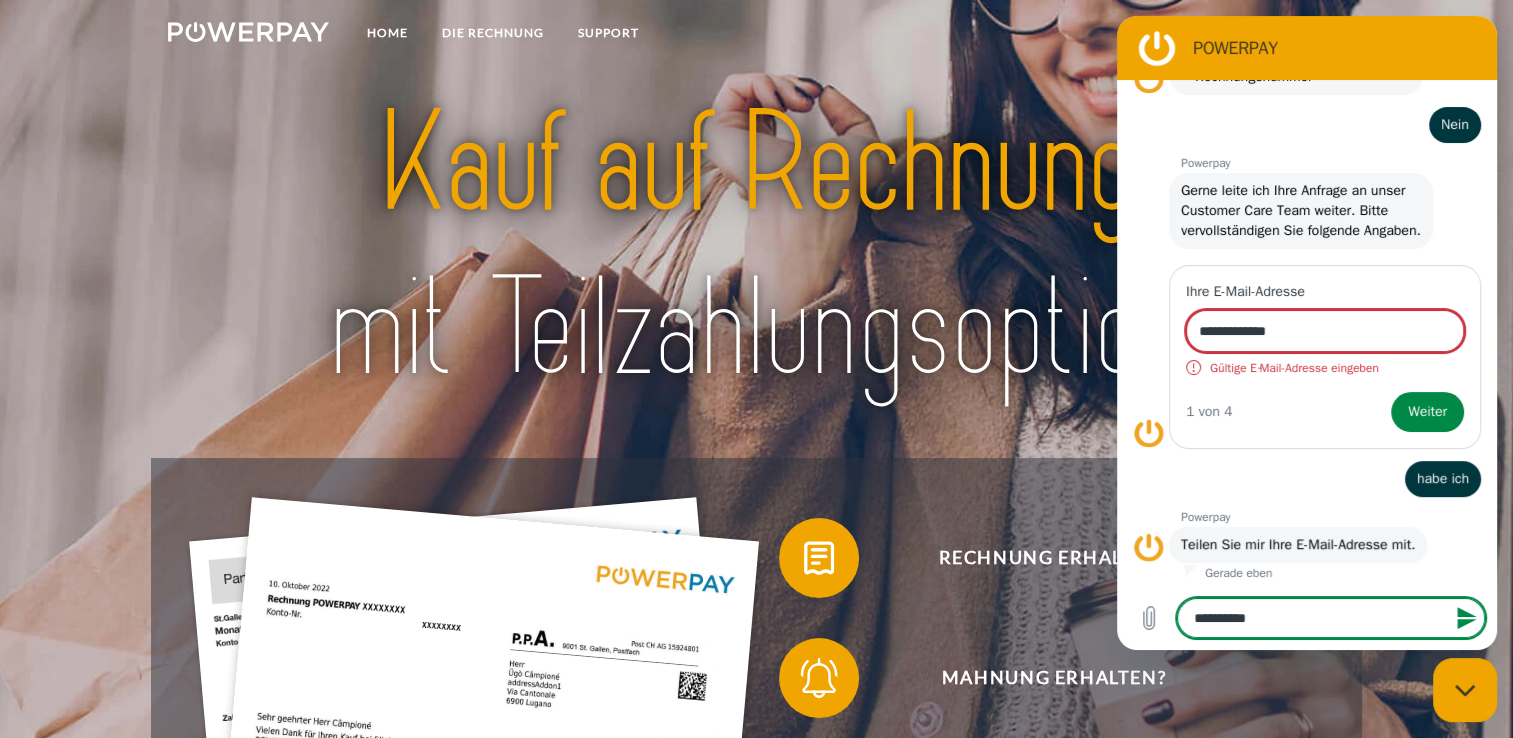 type on "**********" 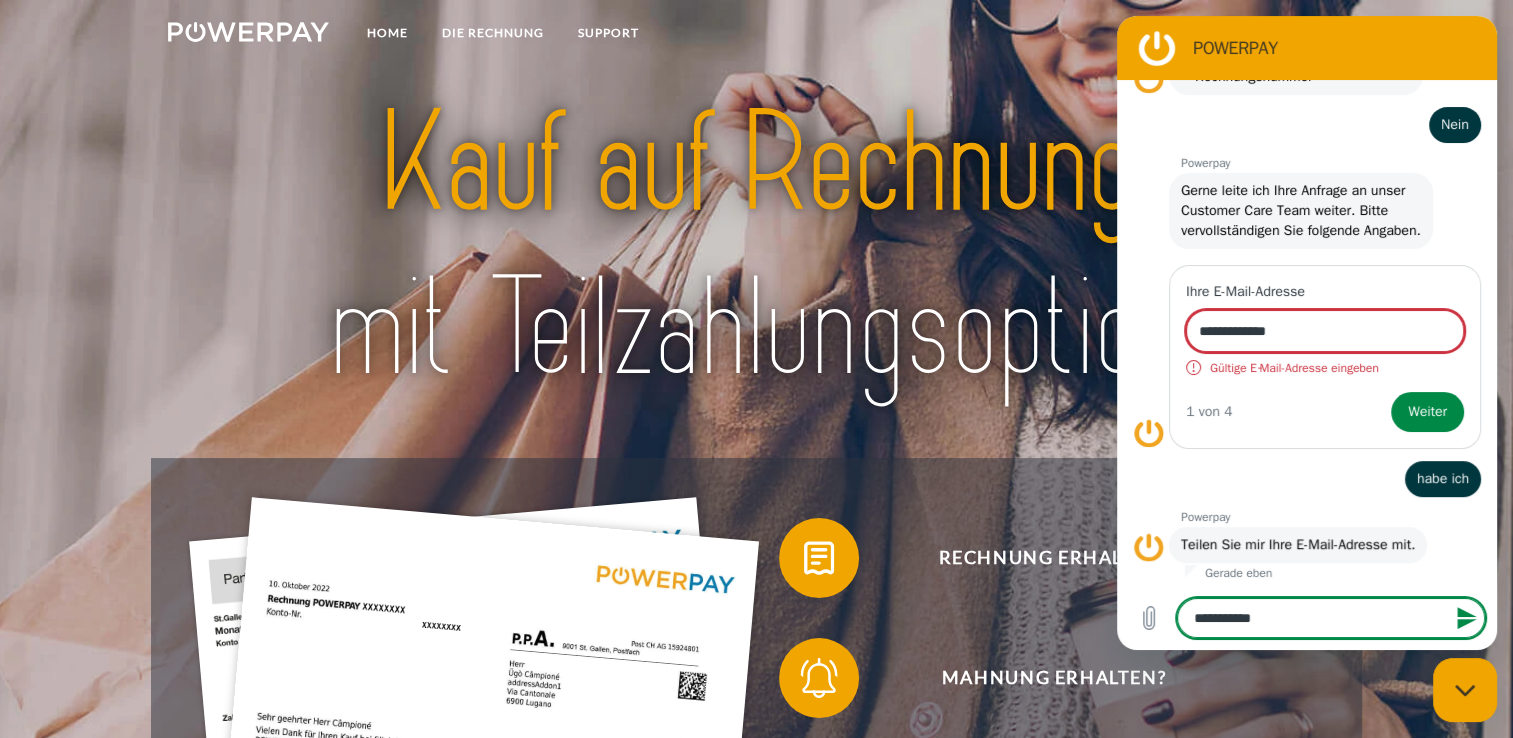 type on "*" 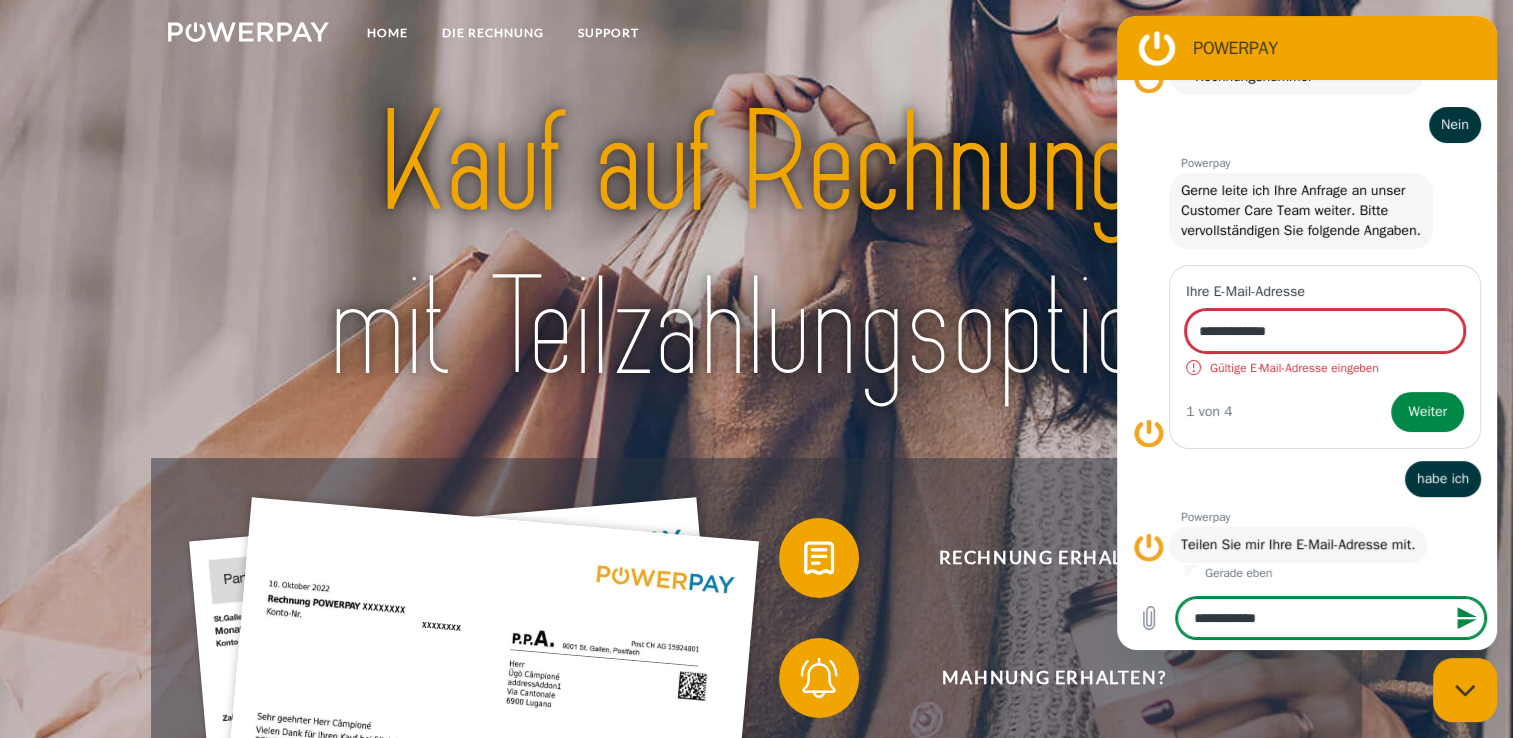 type on "**********" 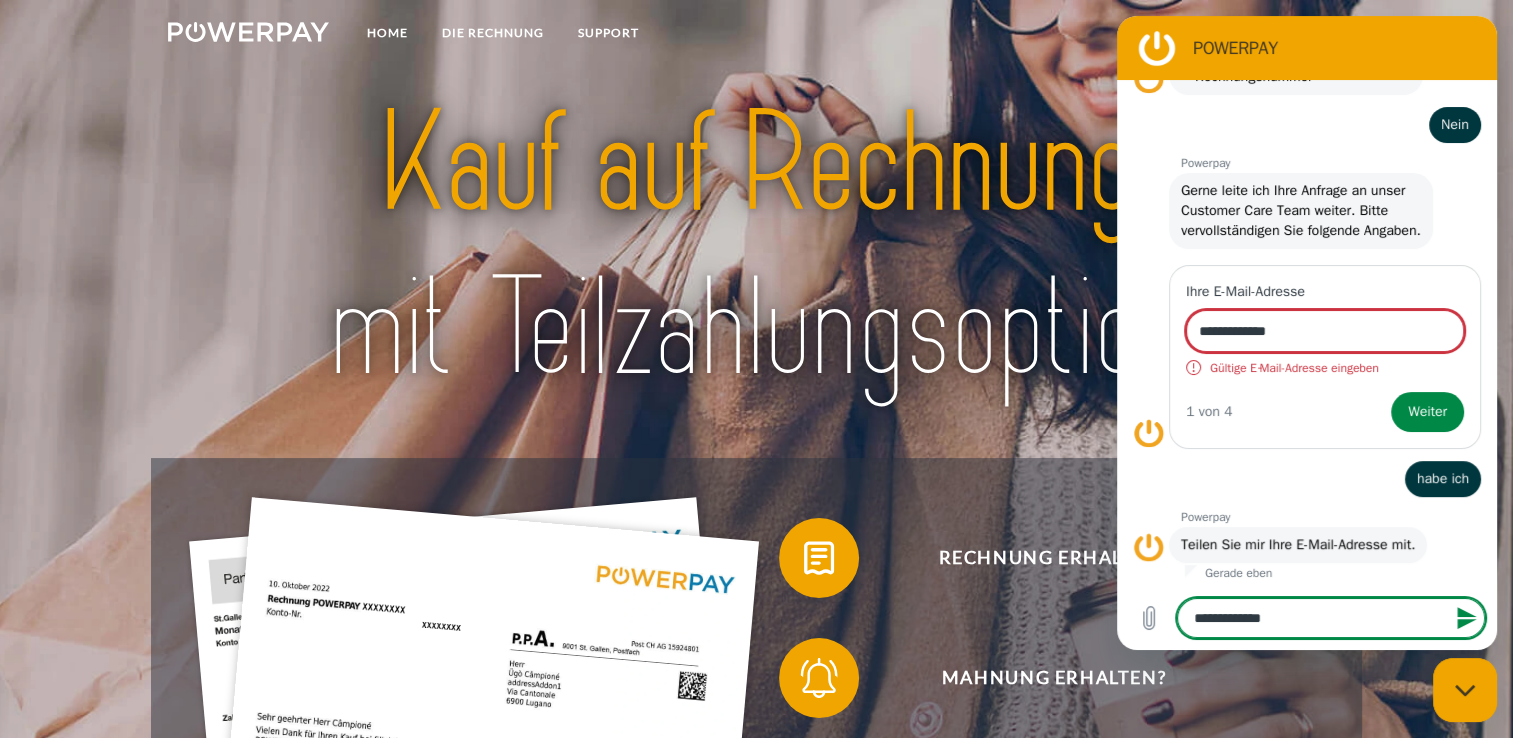 type on "**********" 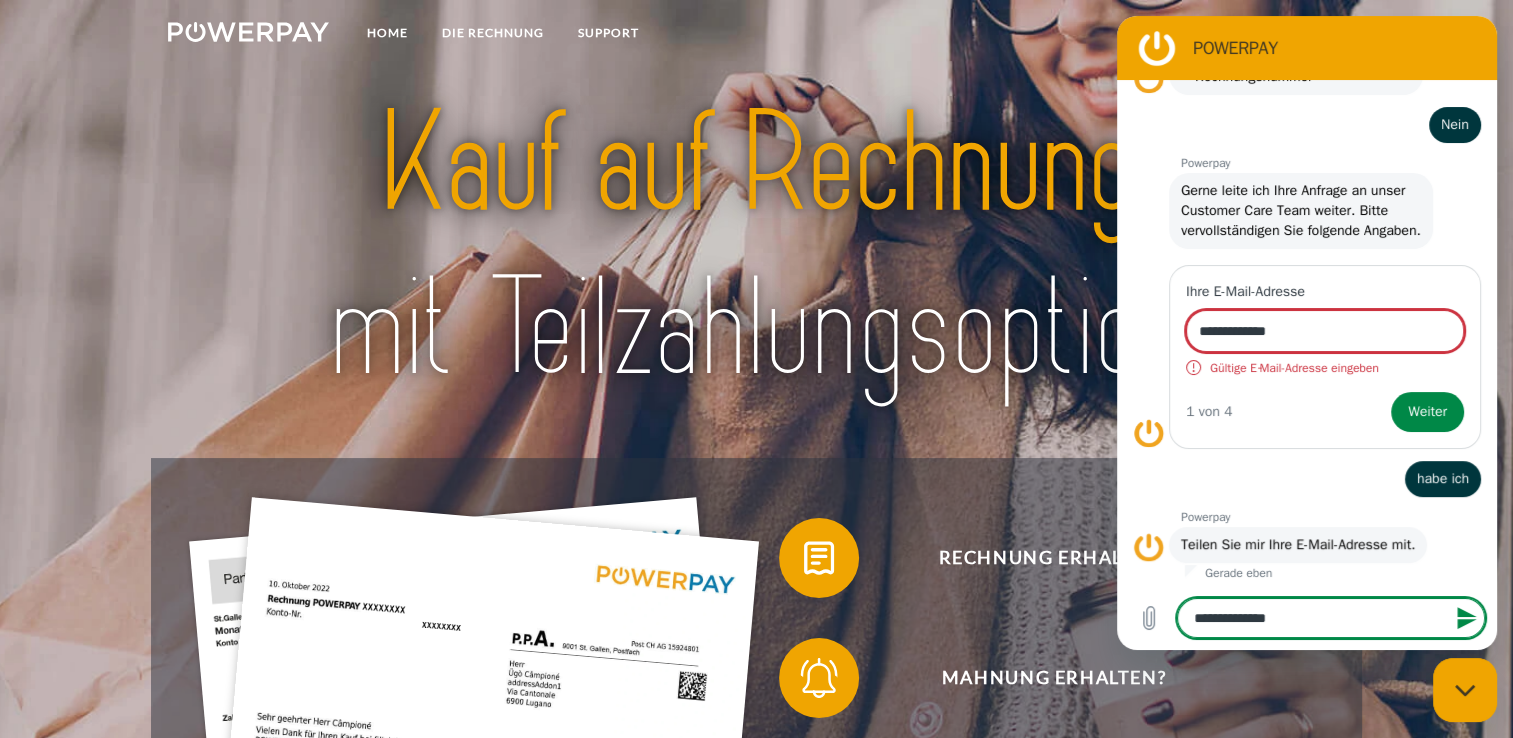 type 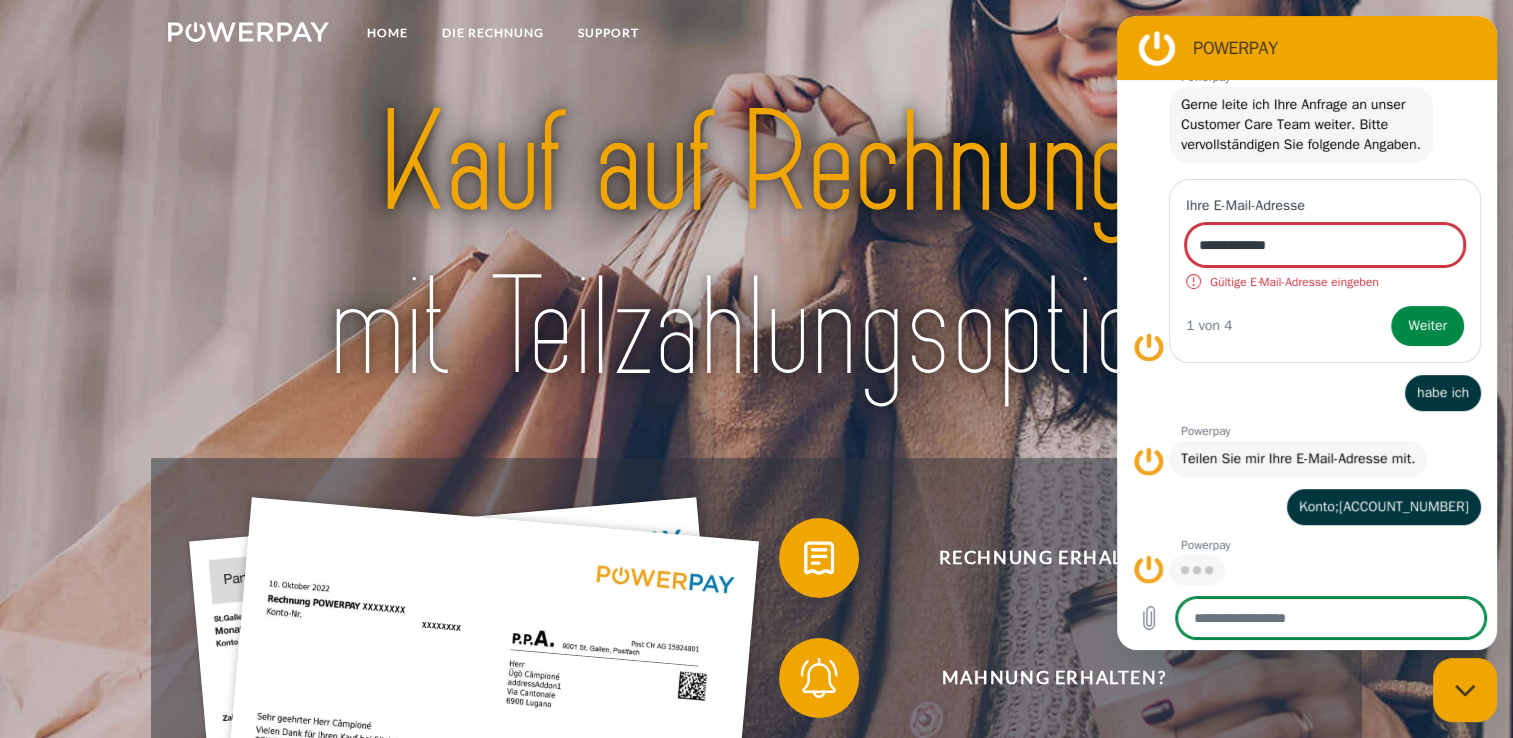 scroll, scrollTop: 712, scrollLeft: 0, axis: vertical 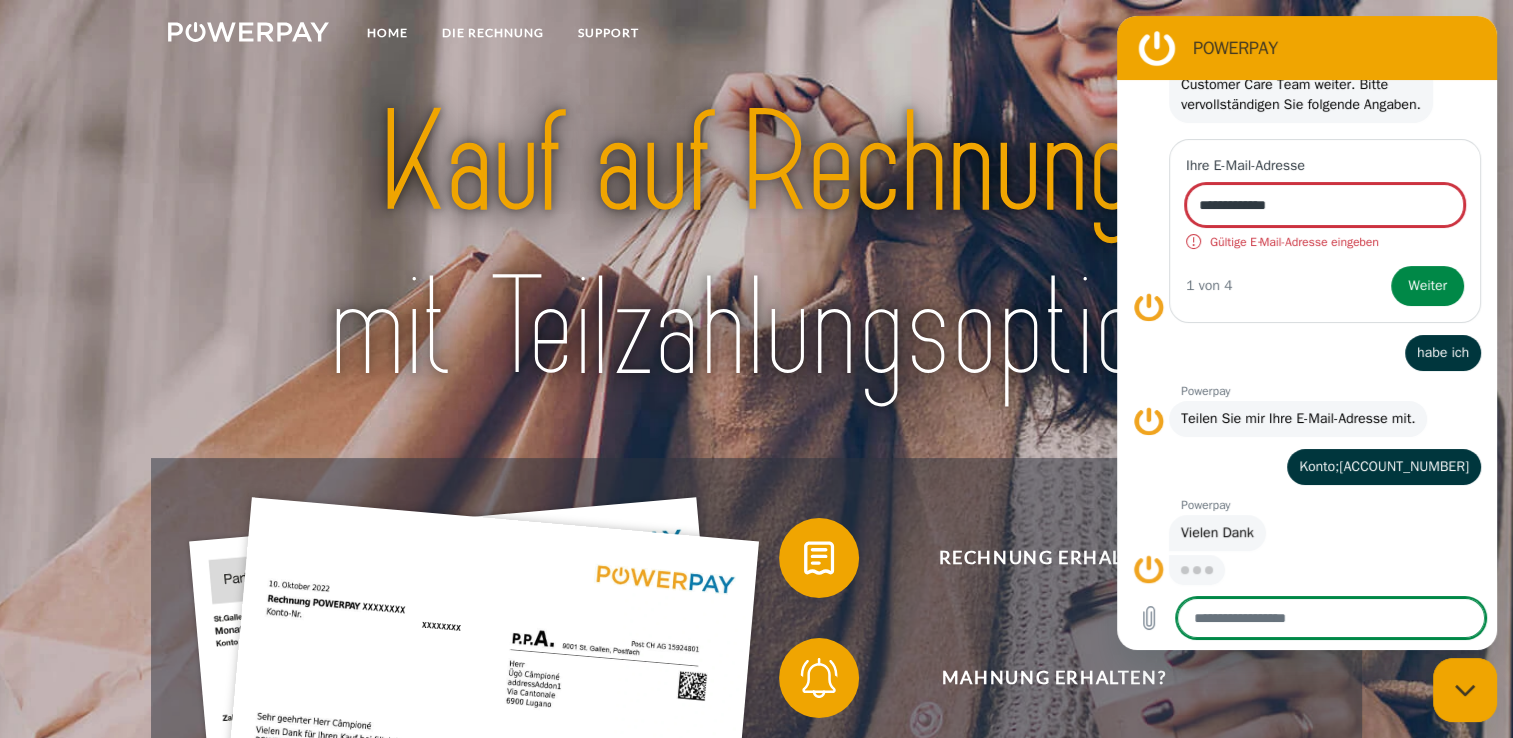 type on "*" 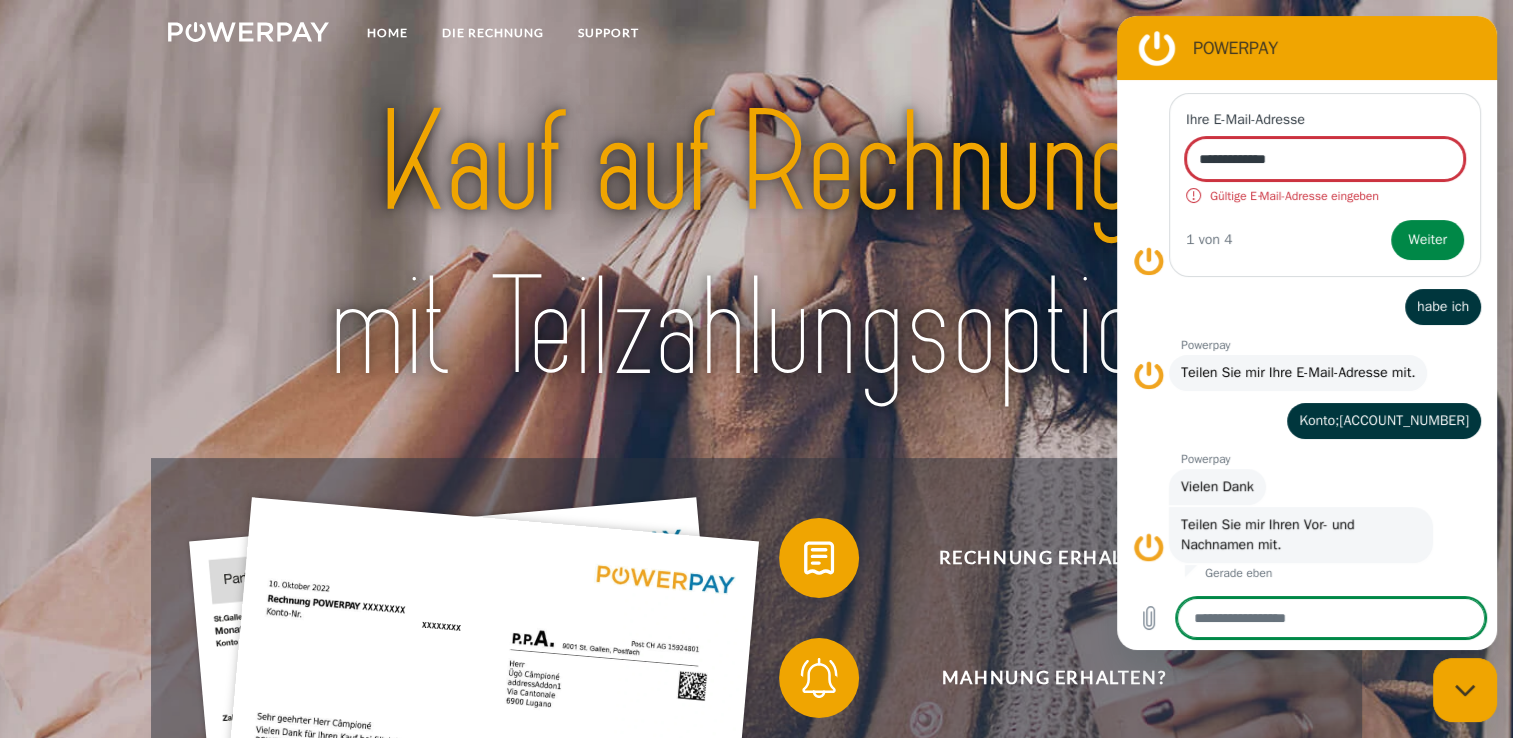 scroll, scrollTop: 797, scrollLeft: 0, axis: vertical 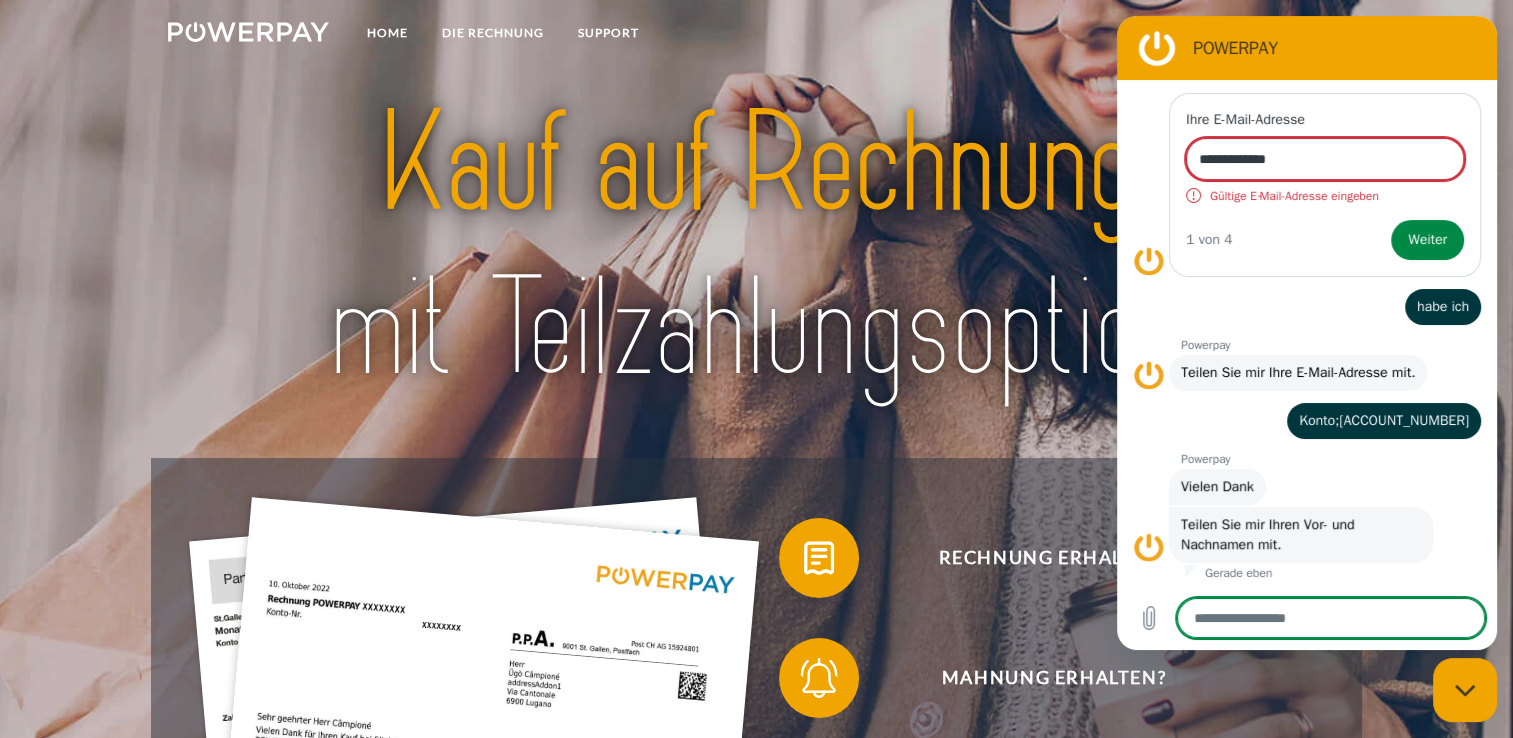 type on "*" 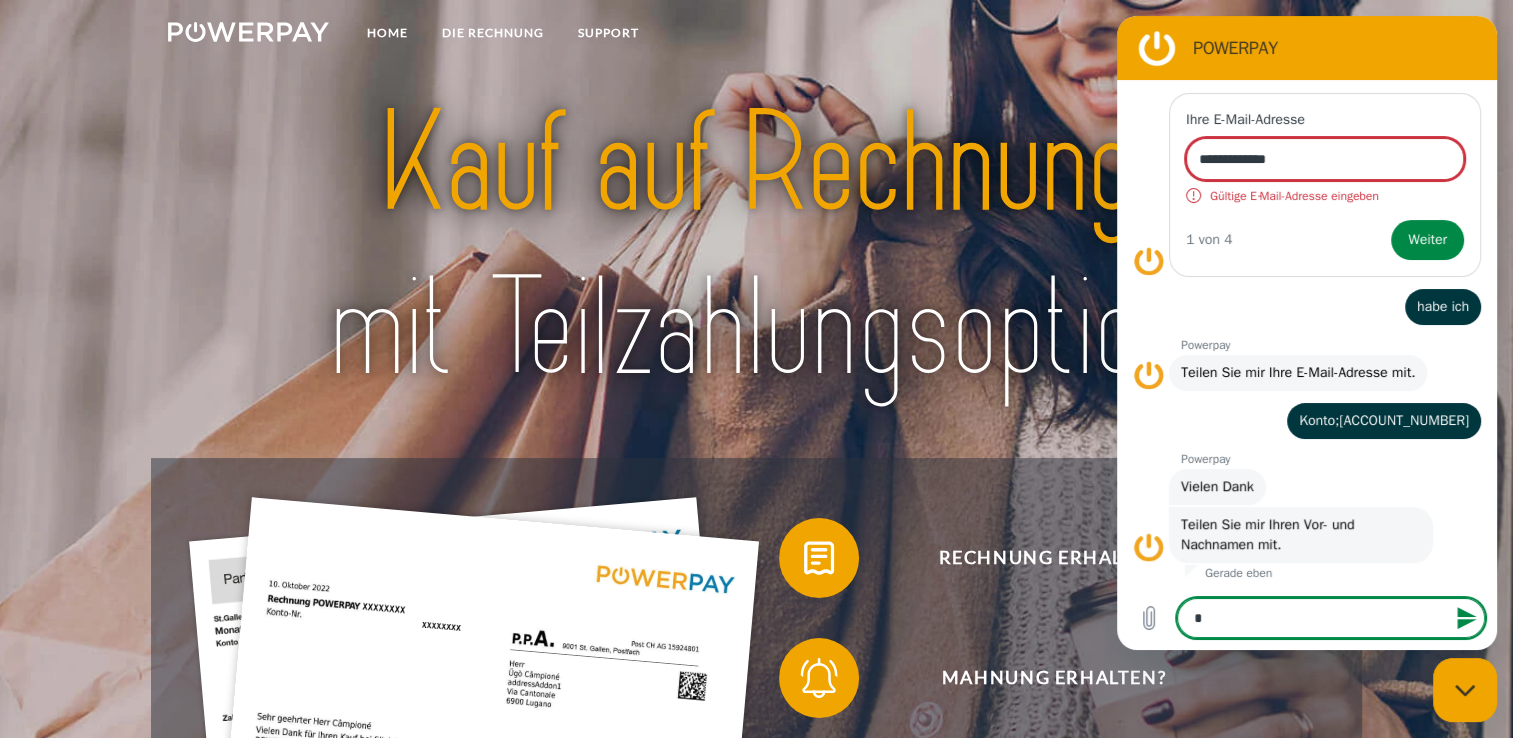 type on "**" 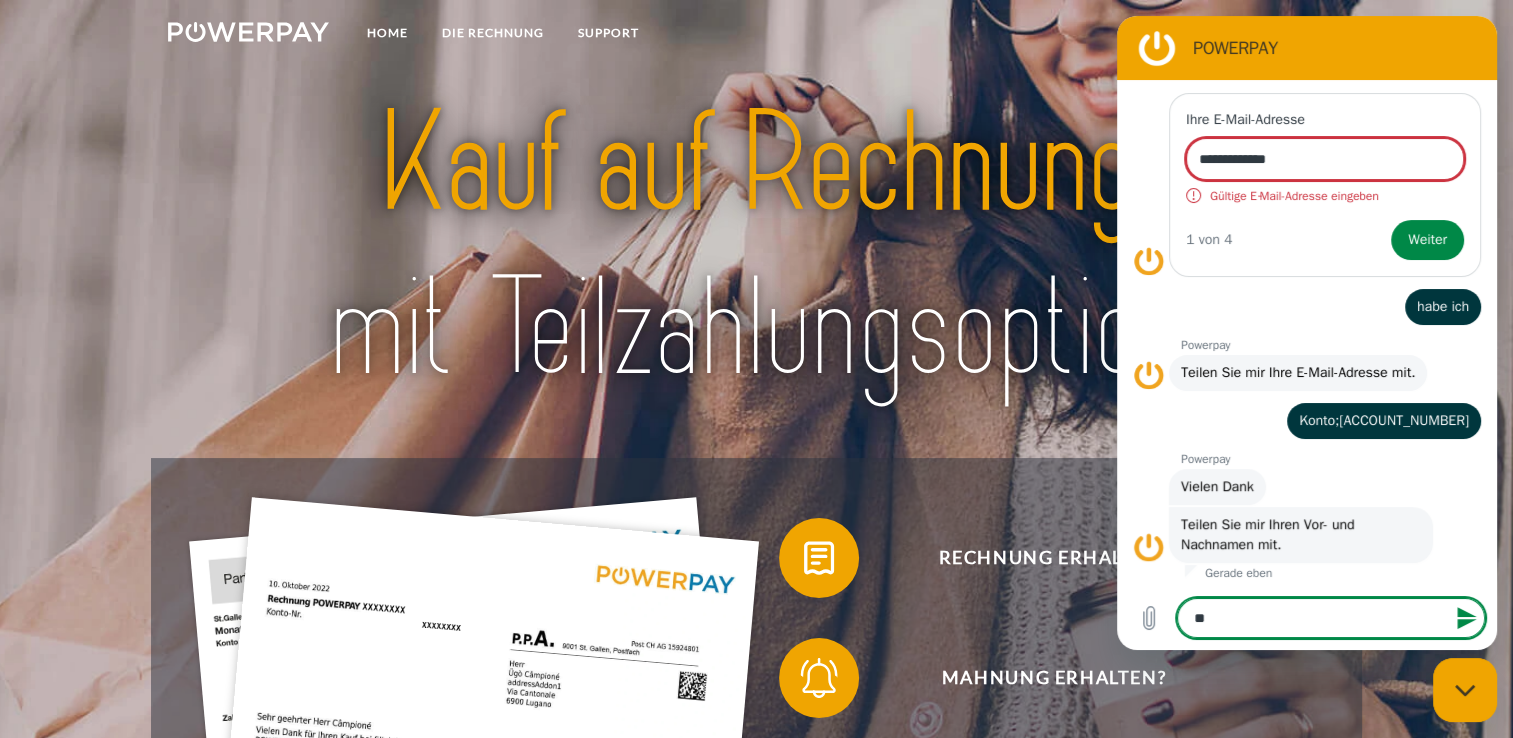 type on "***" 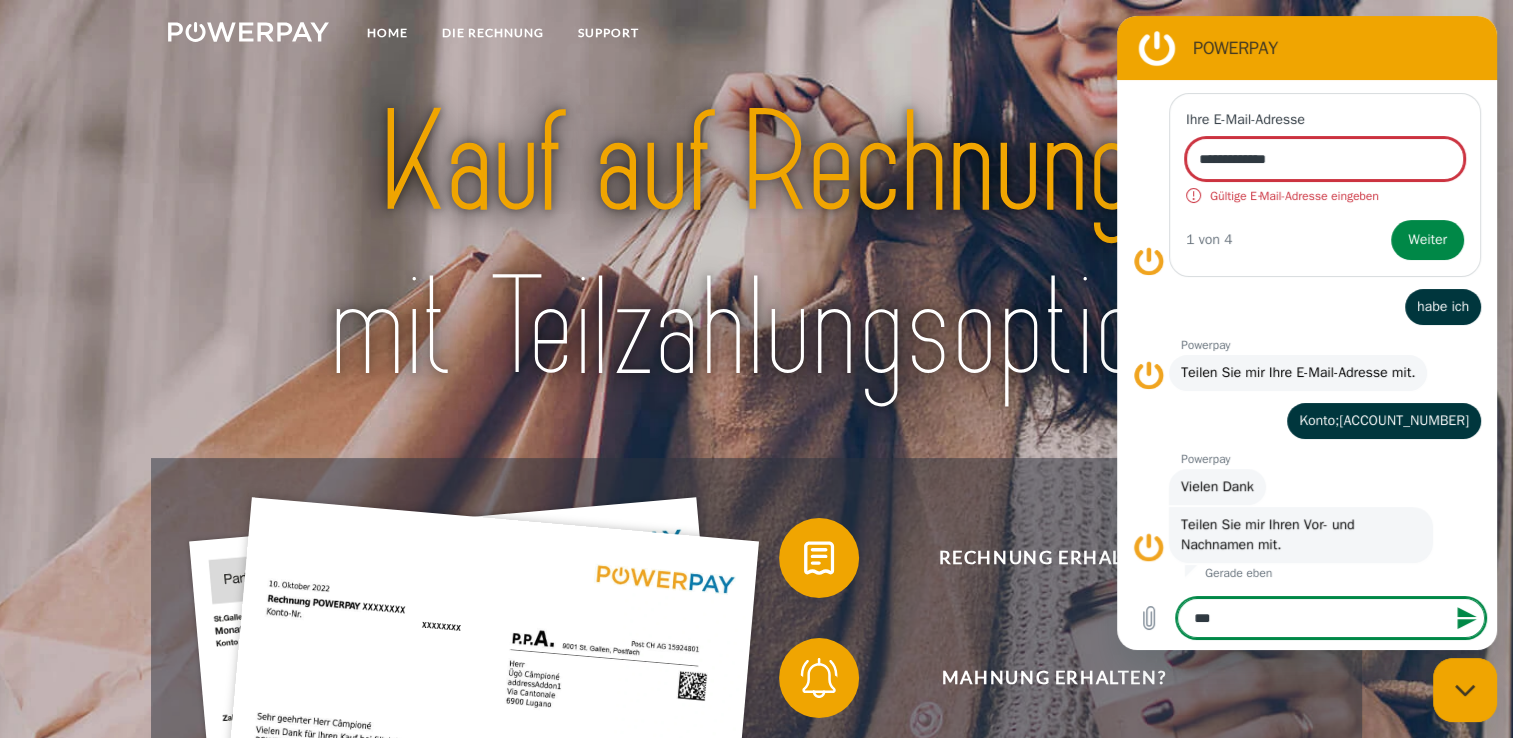 type on "****" 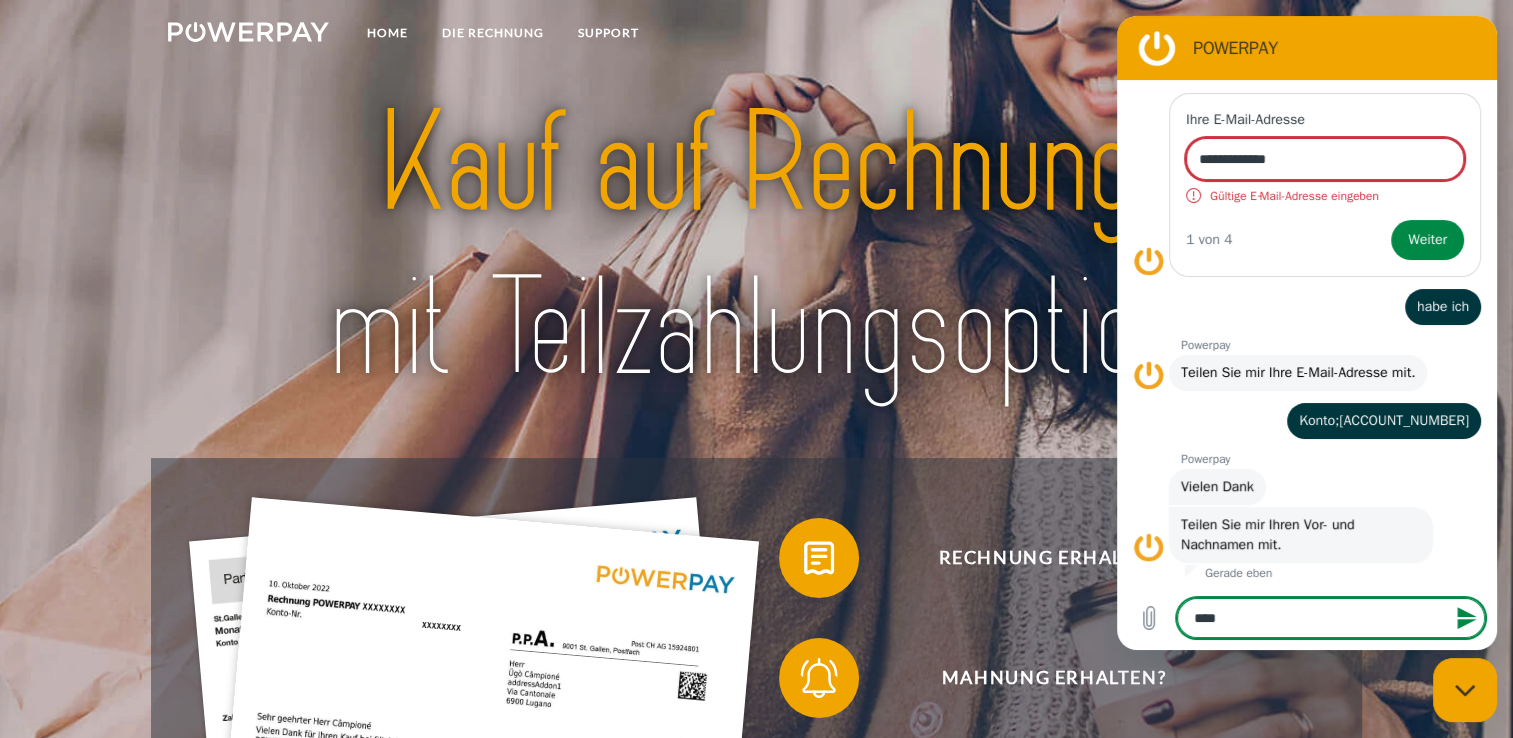 type on "*" 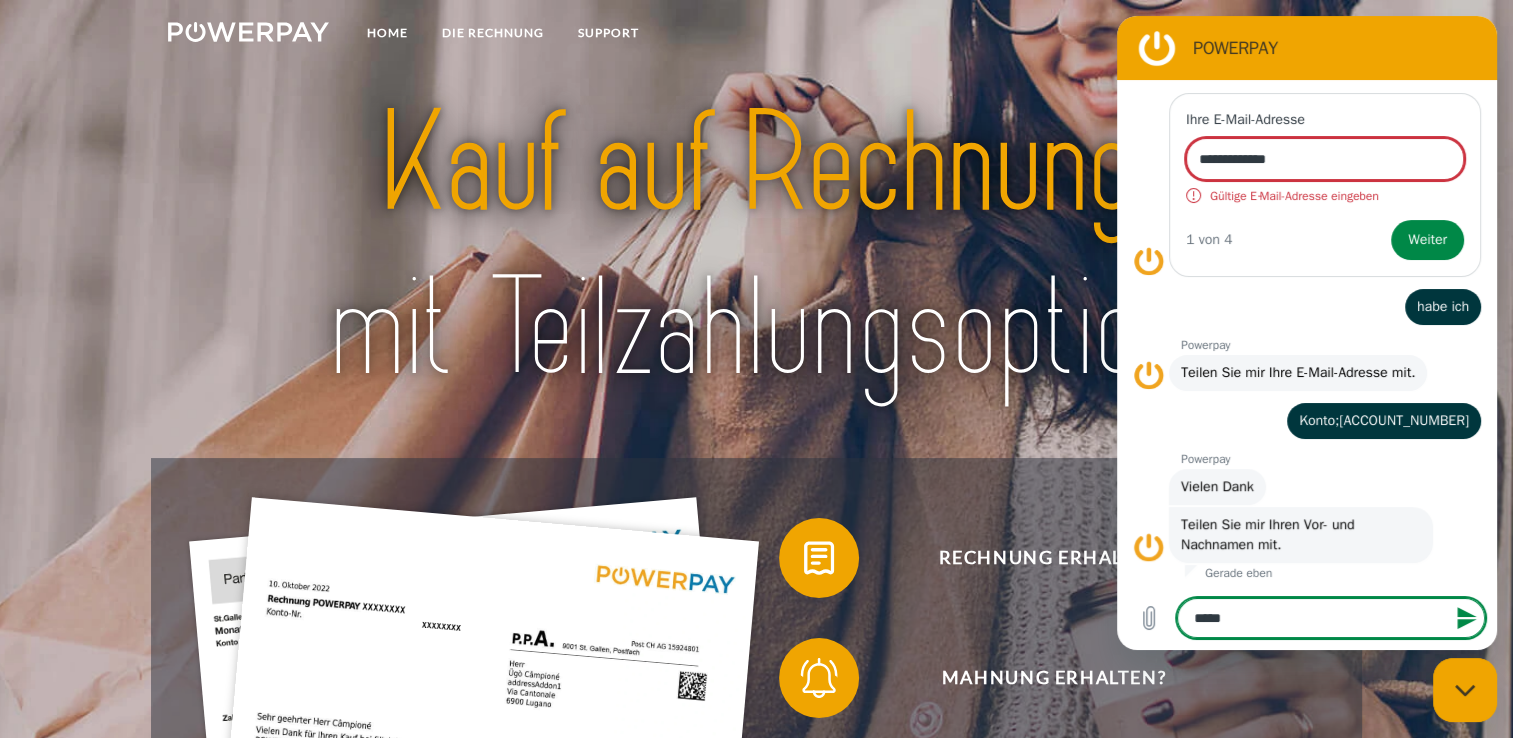 type on "*" 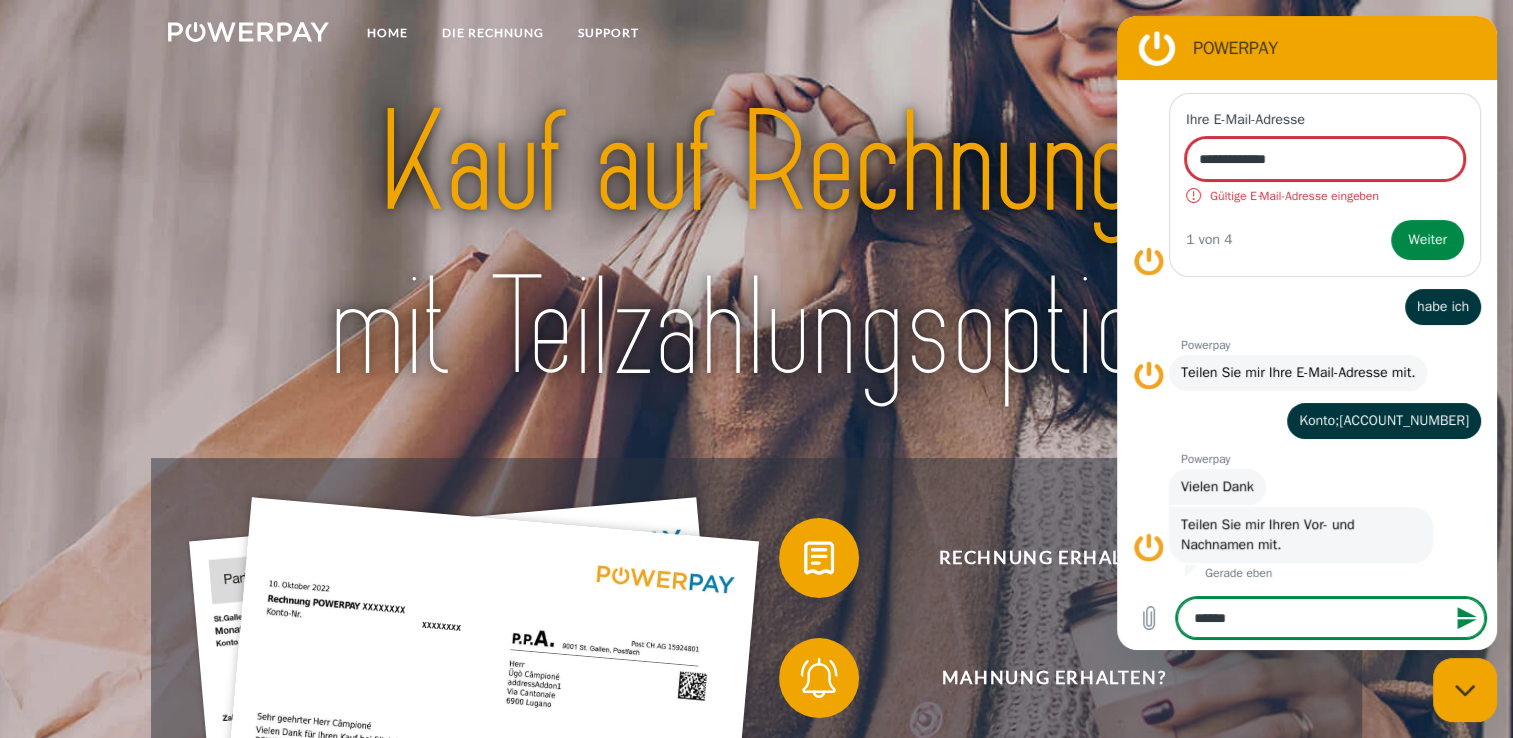 type on "*******" 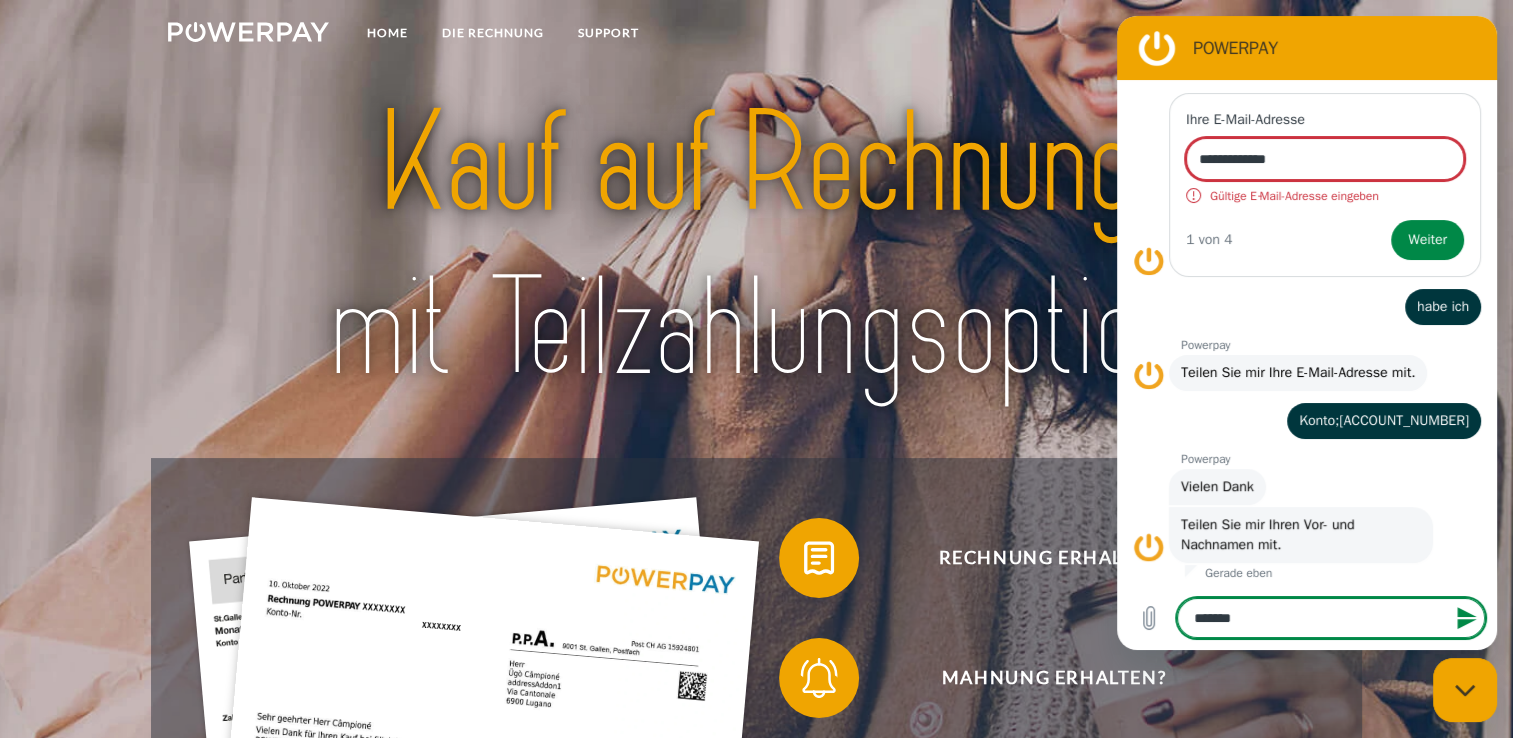 type on "*******" 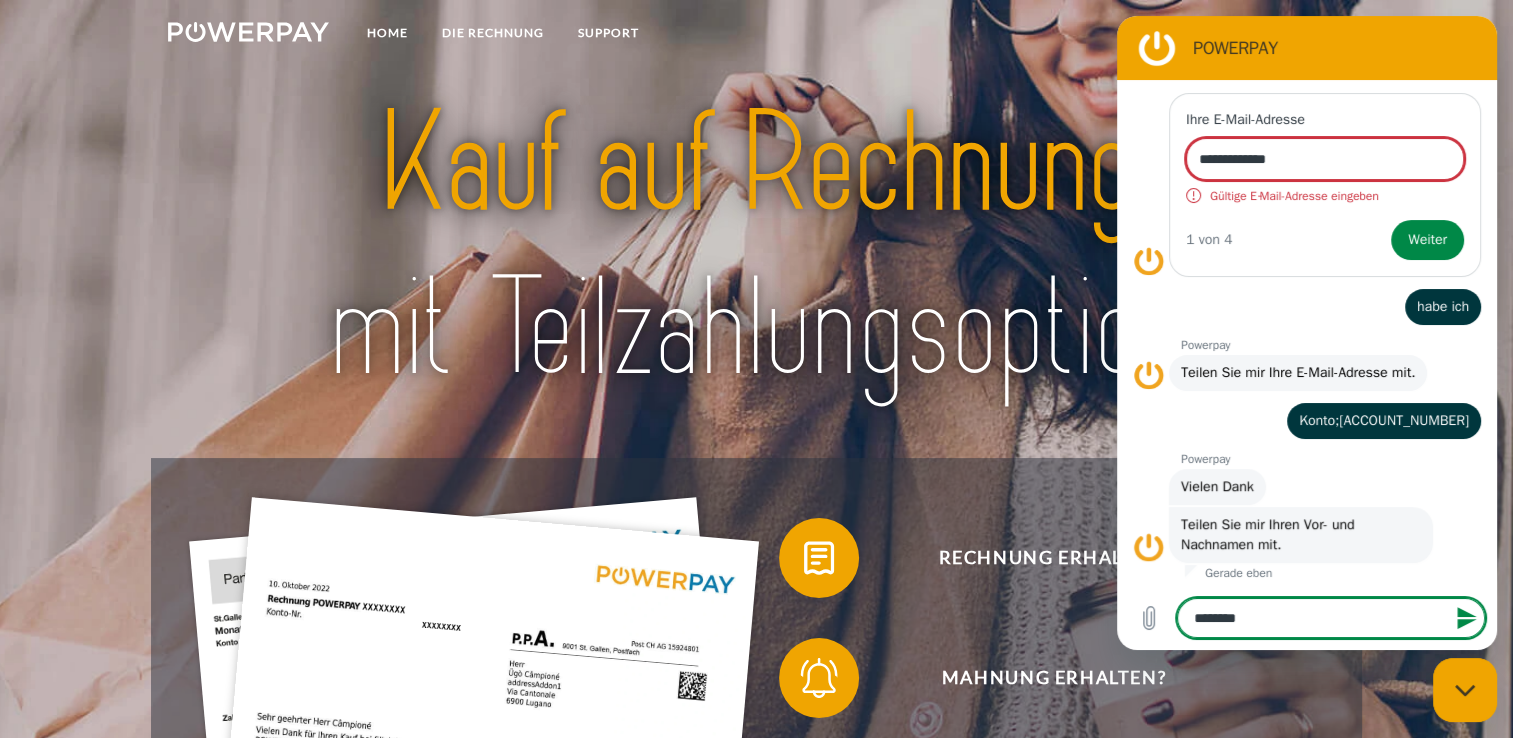 type on "*********" 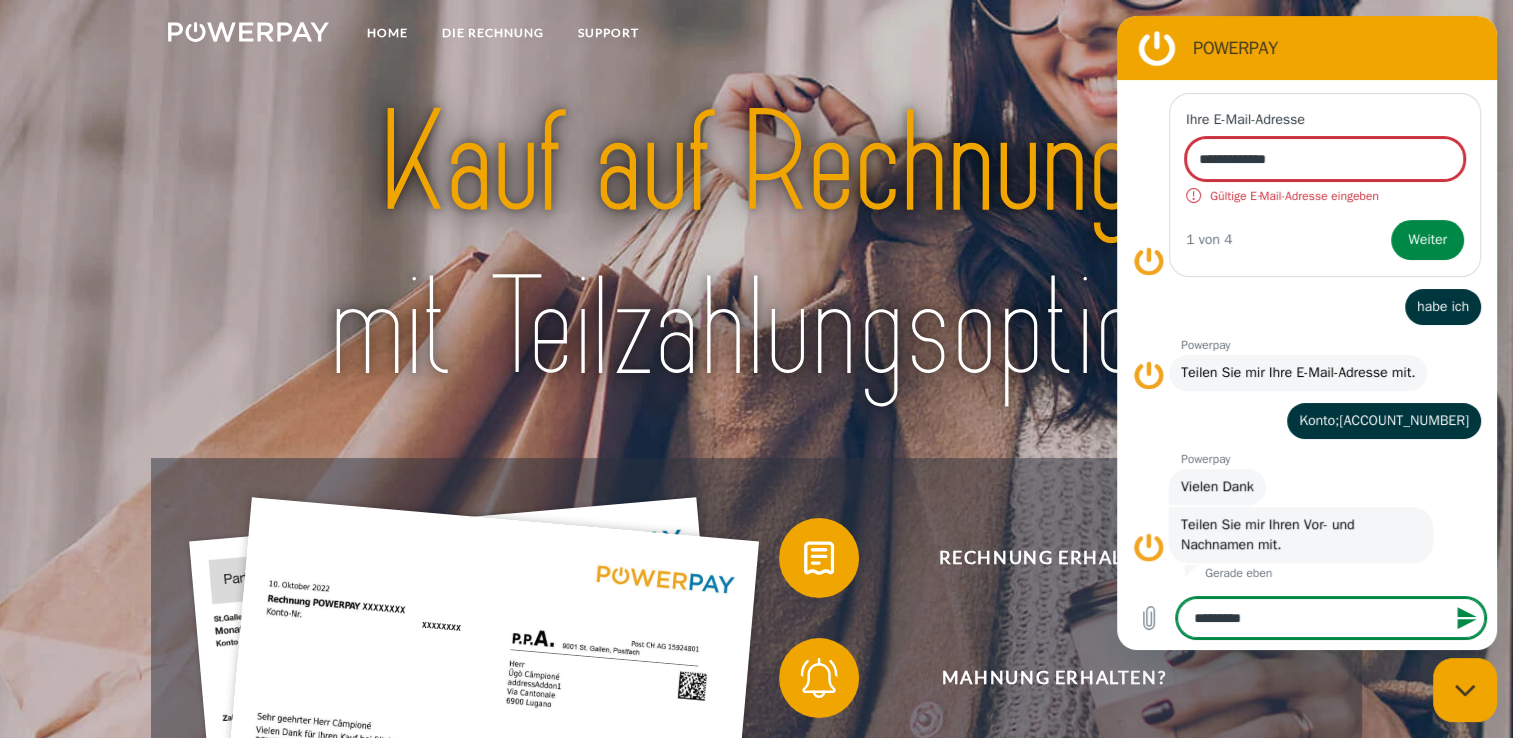 type on "**********" 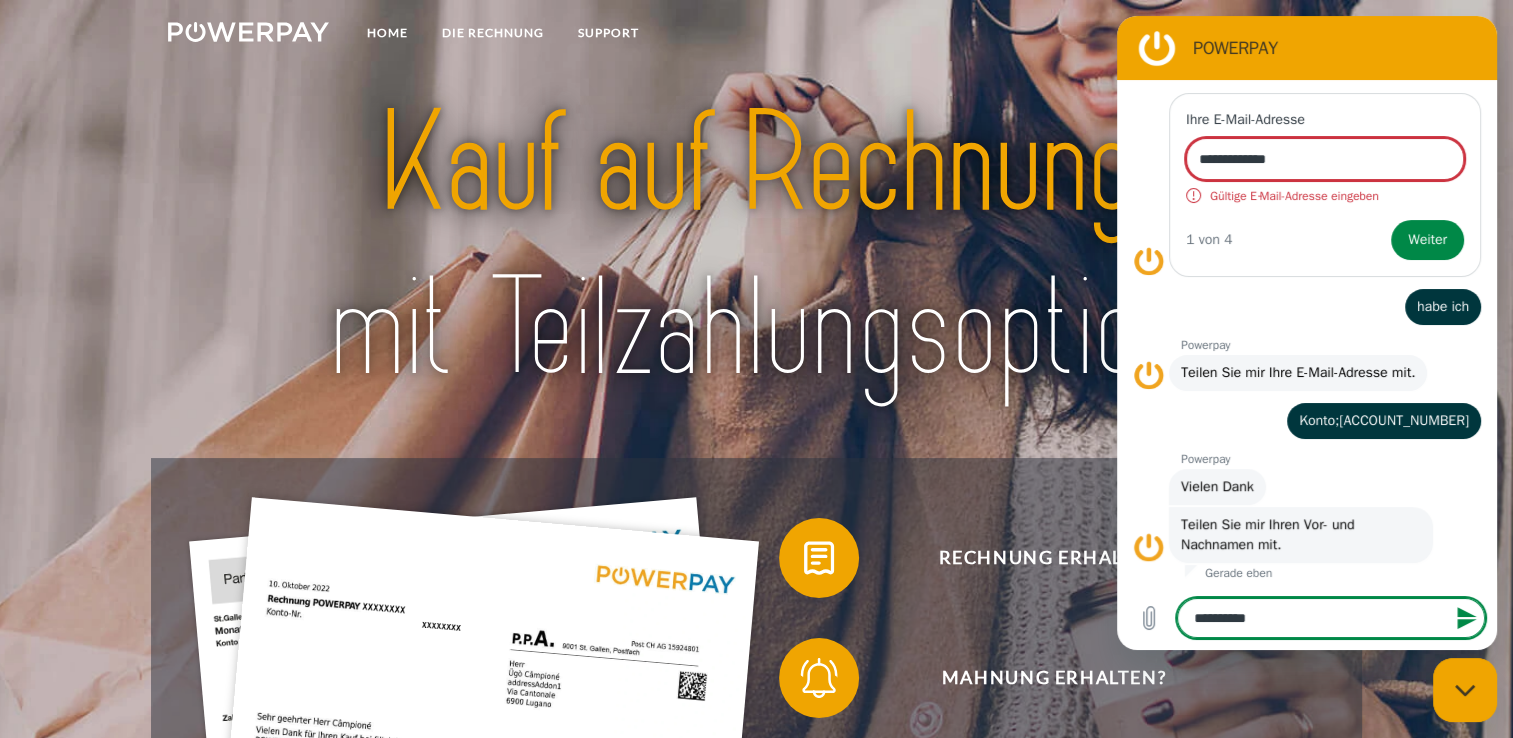 type on "**********" 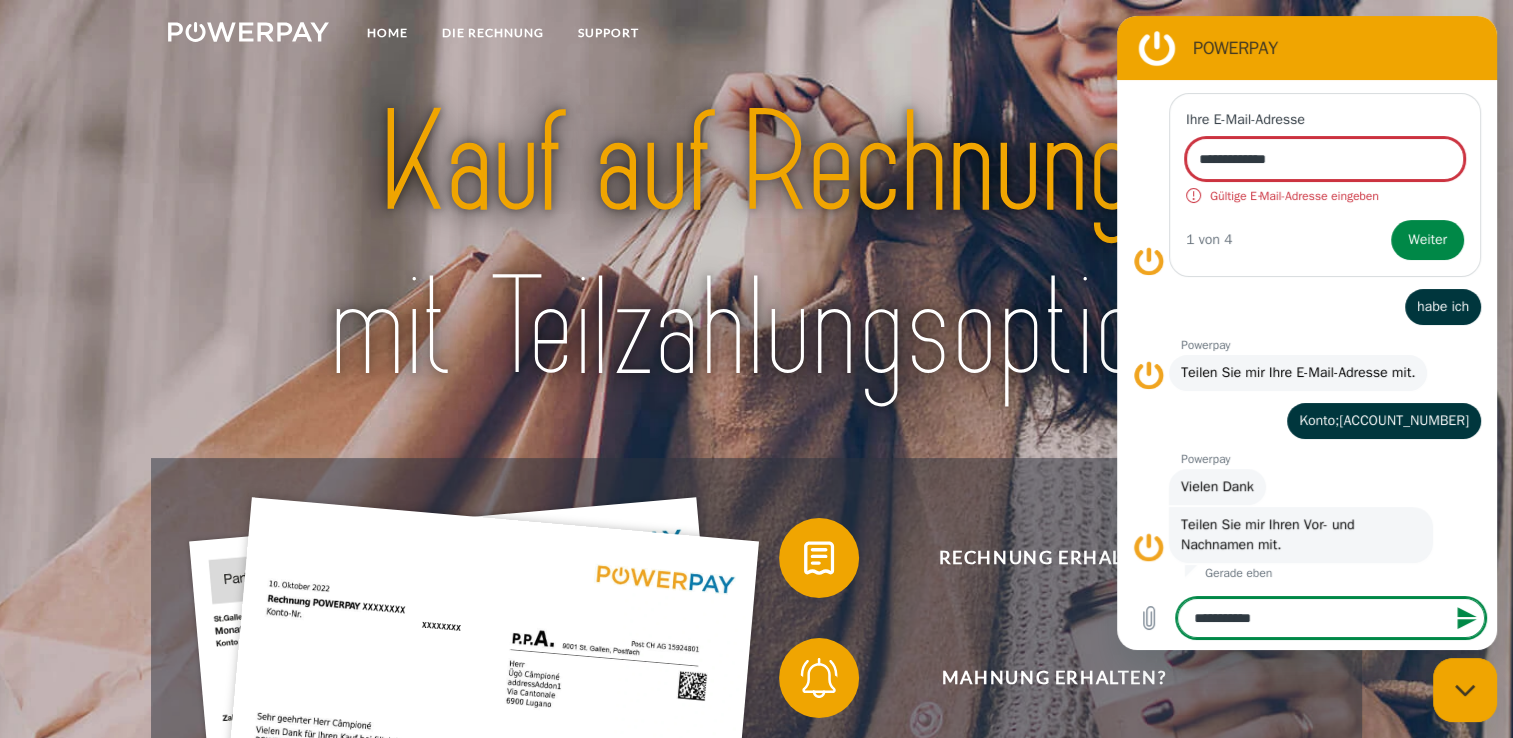 type on "**********" 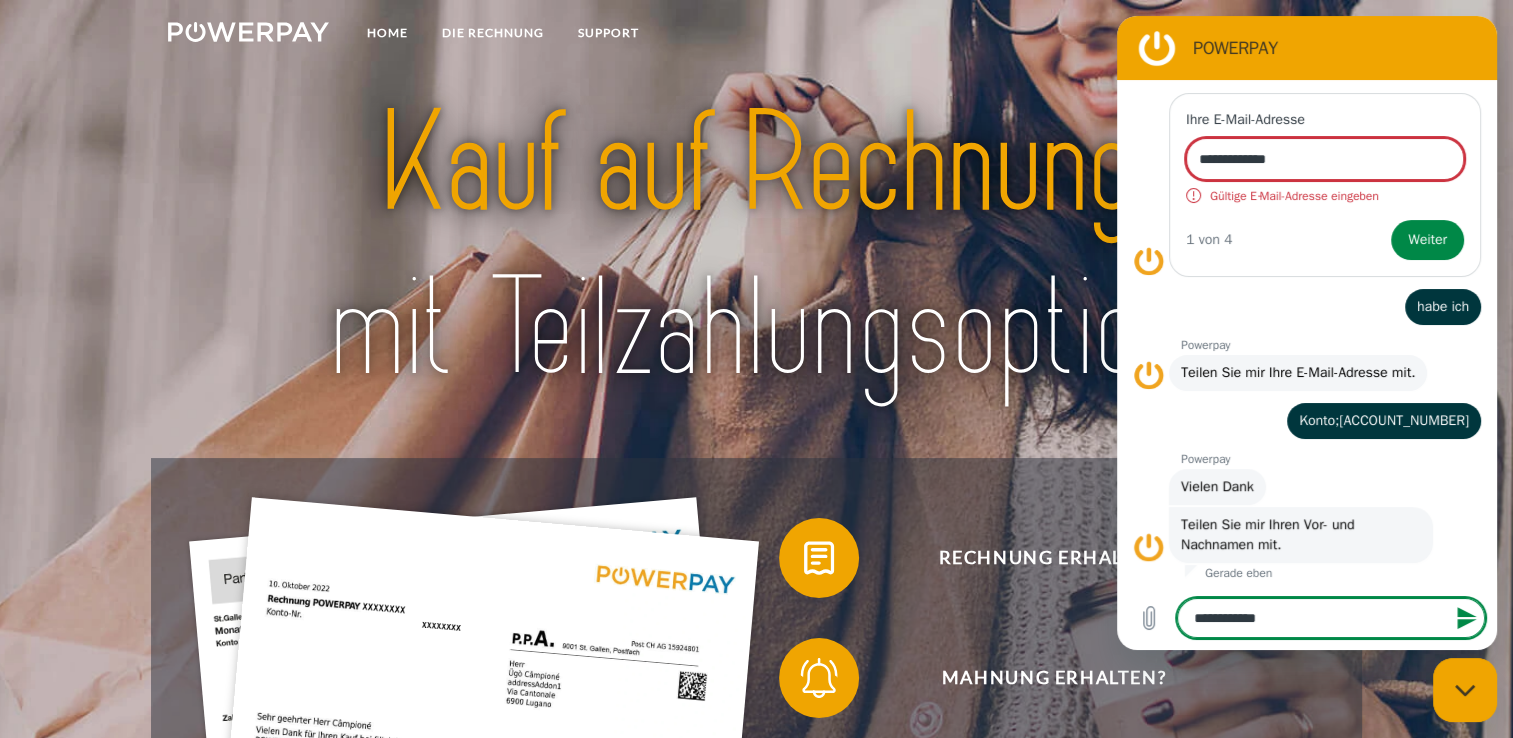 type on "**********" 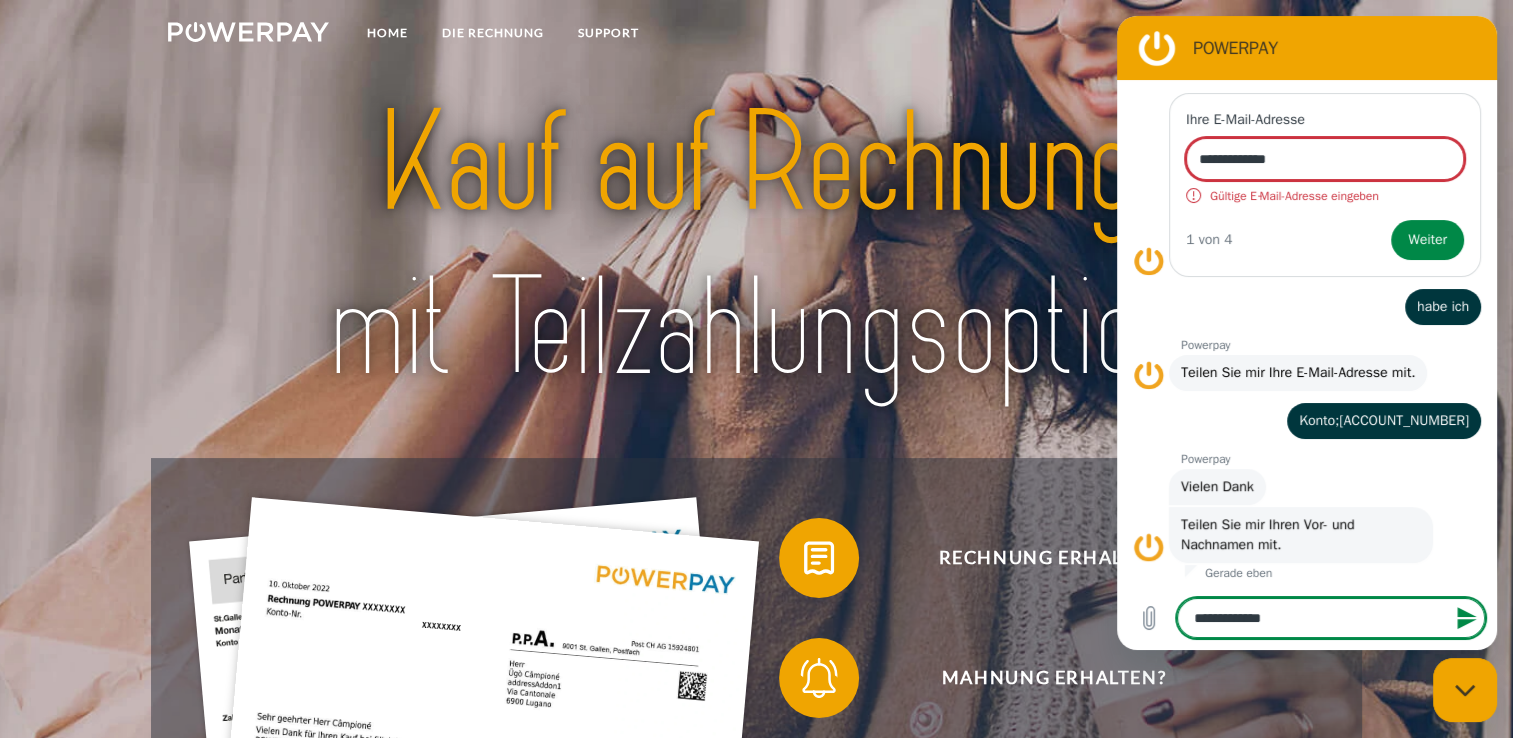 type 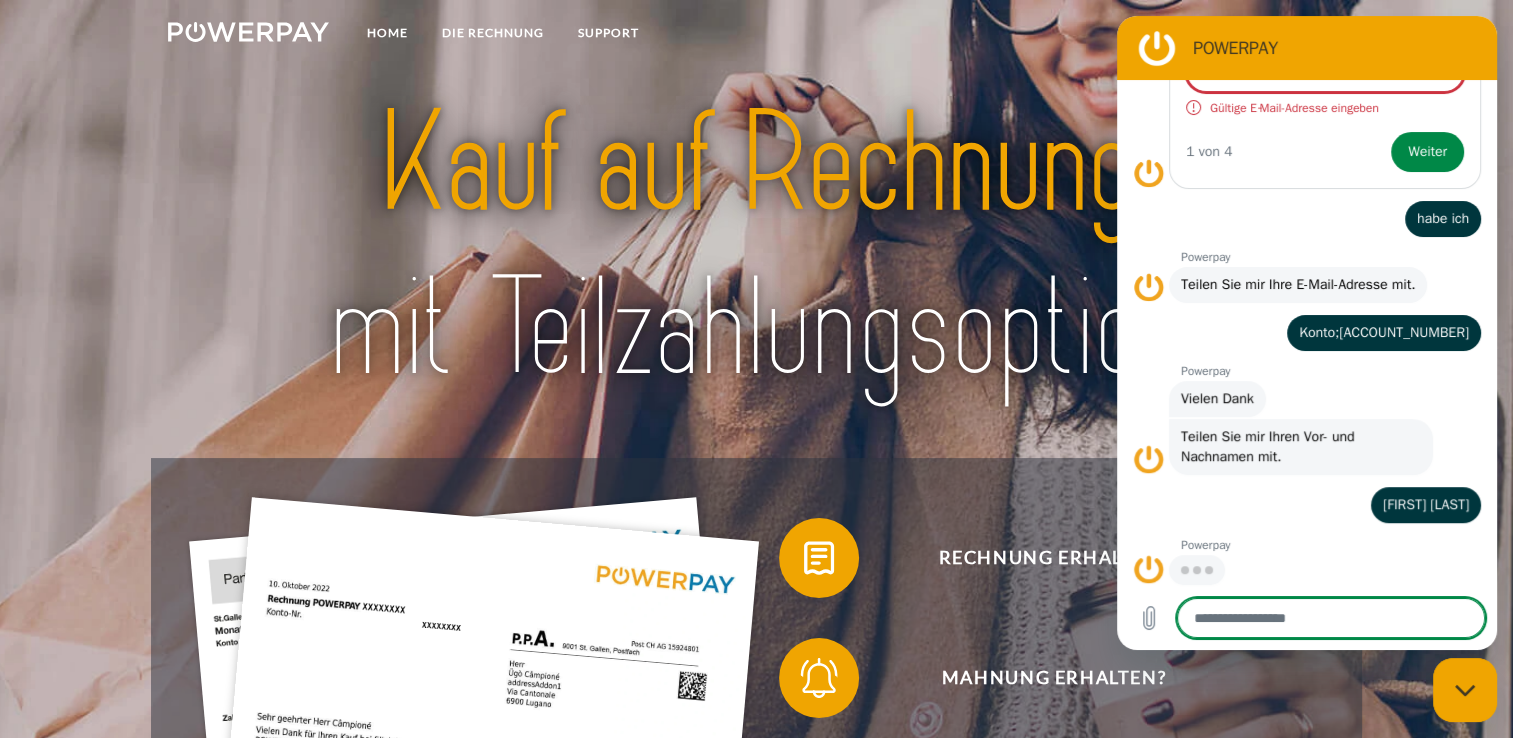 scroll, scrollTop: 884, scrollLeft: 0, axis: vertical 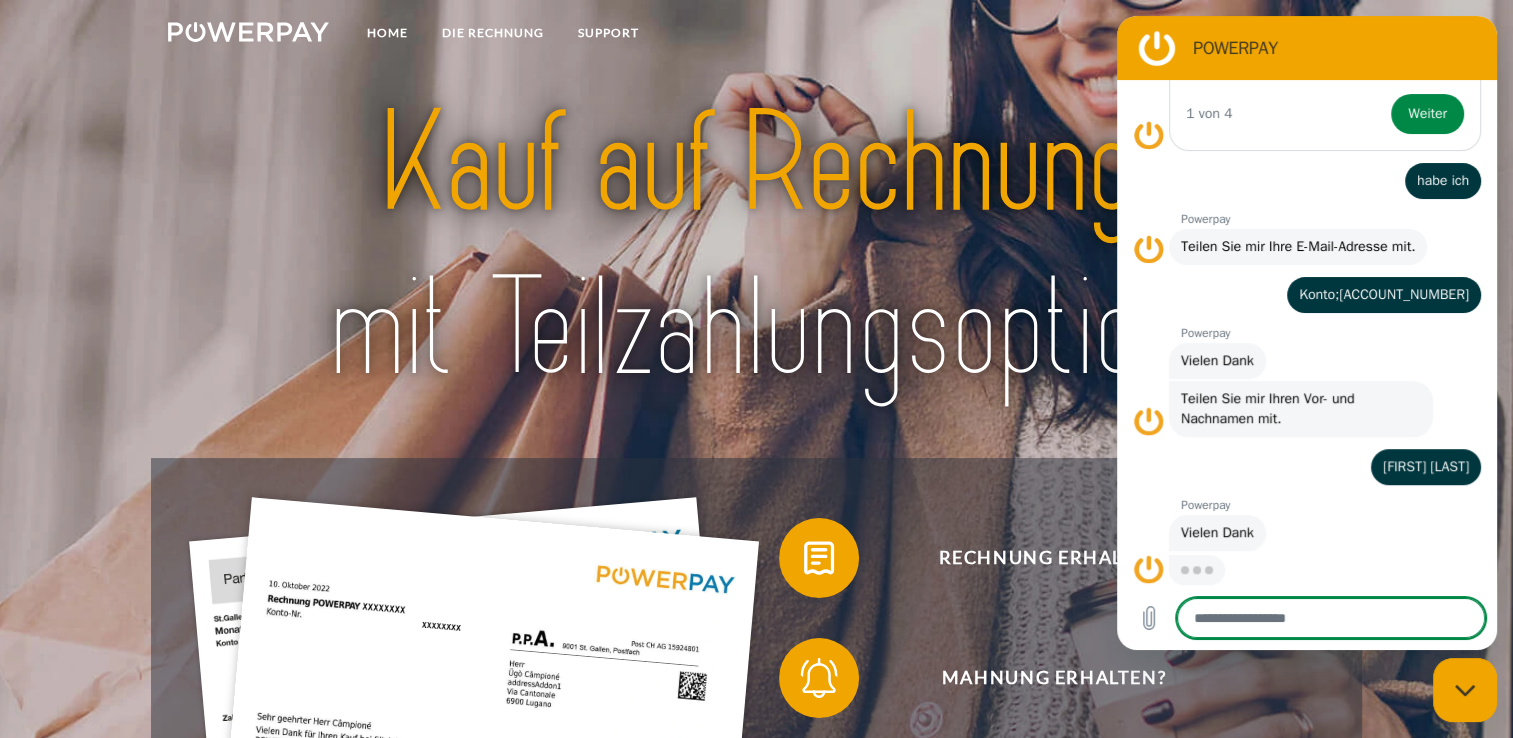 type on "*" 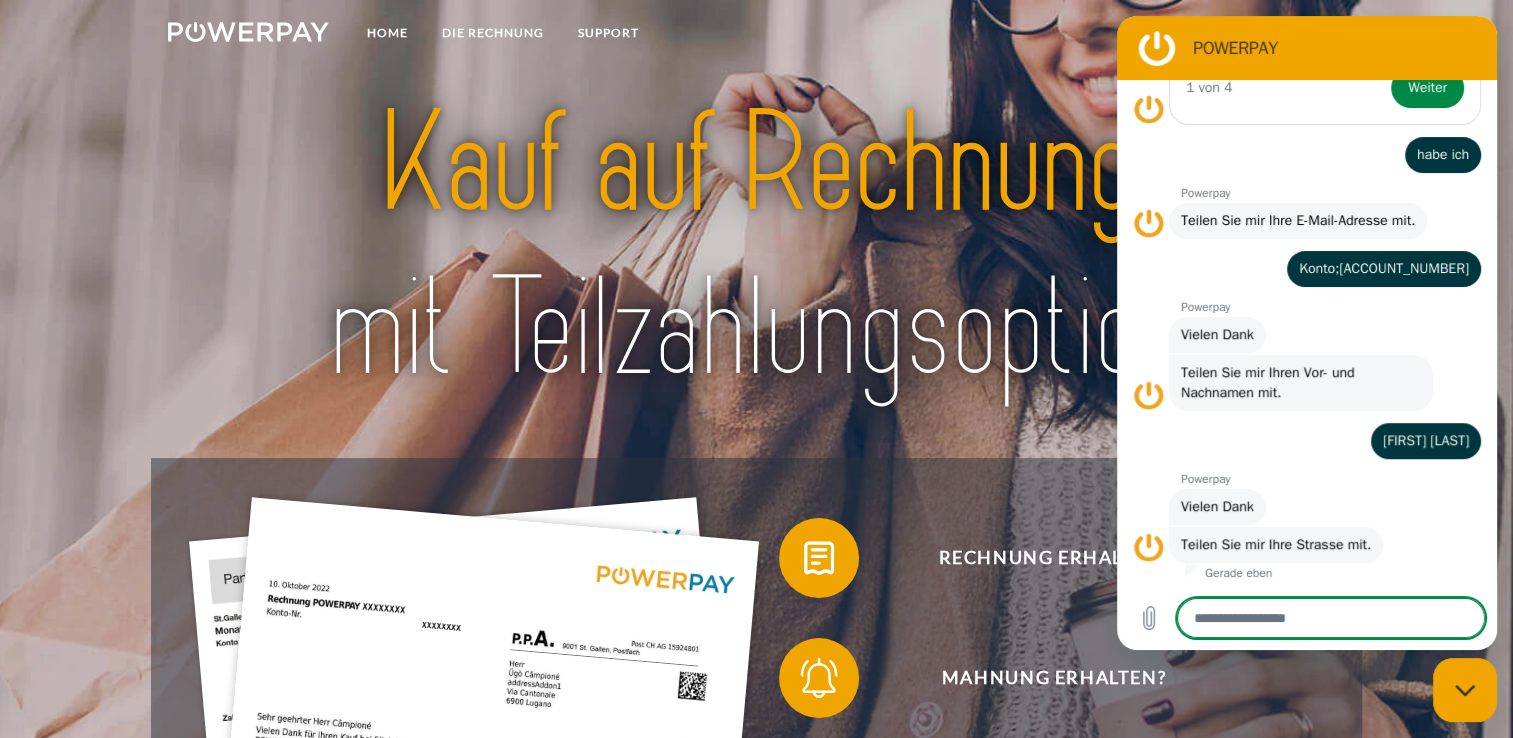 scroll, scrollTop: 949, scrollLeft: 0, axis: vertical 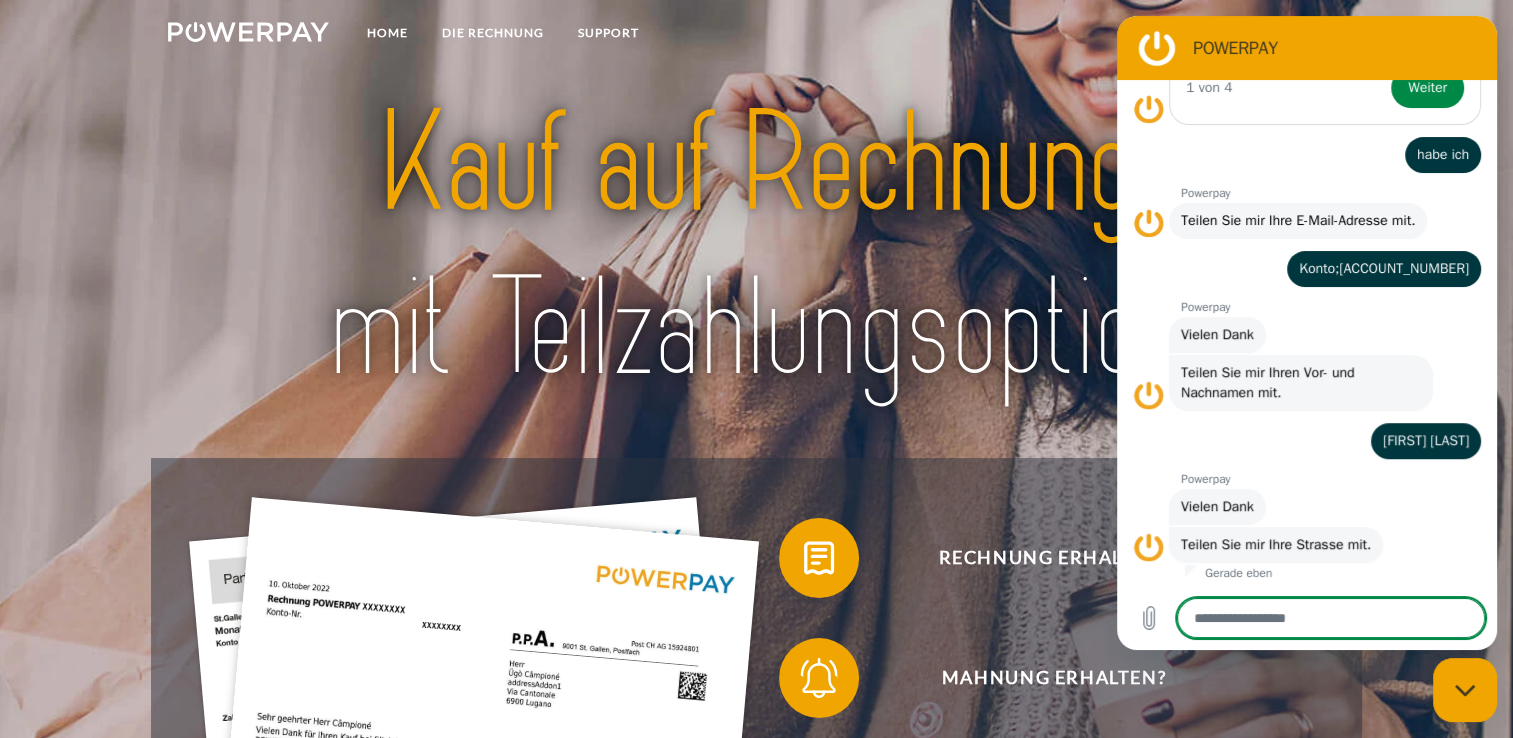 type on "*" 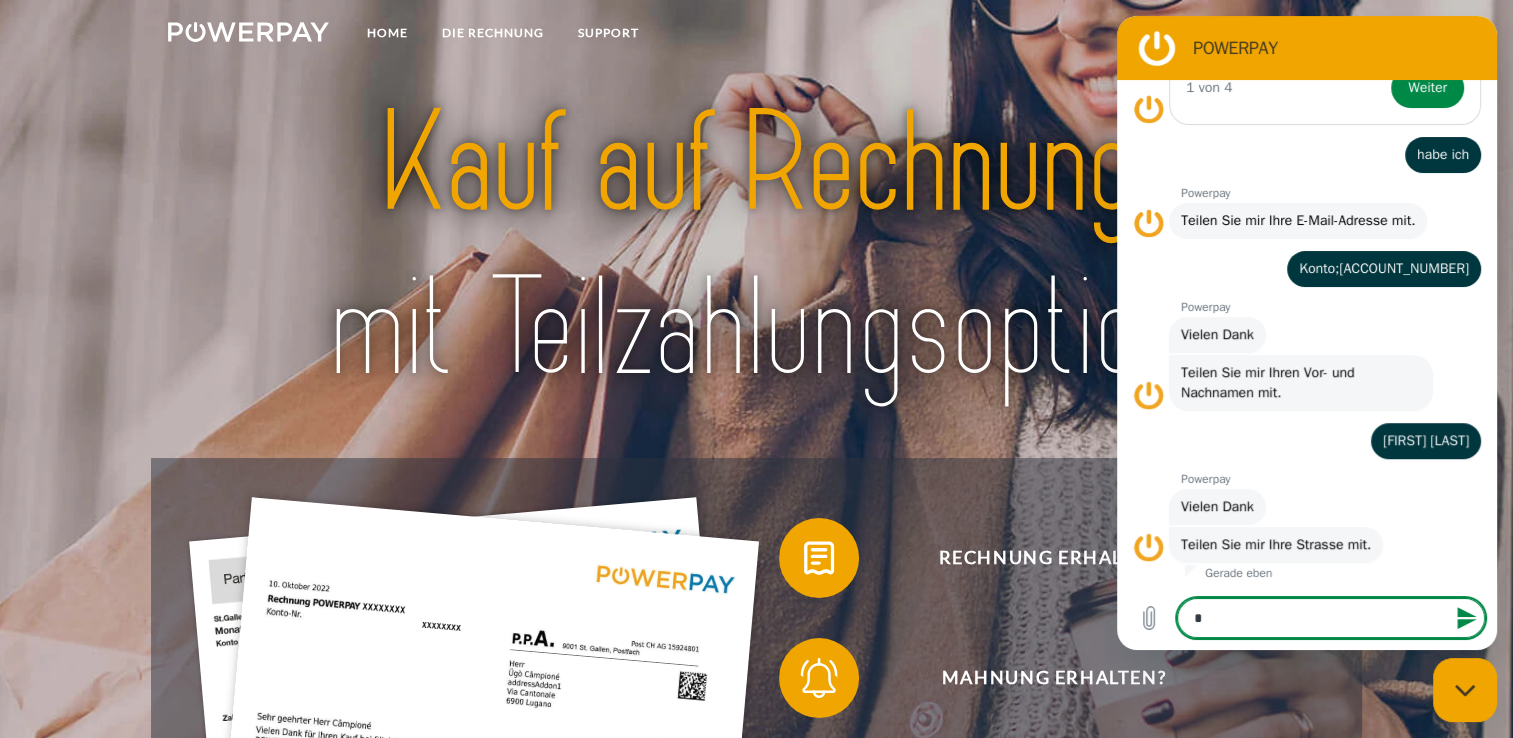 type on "**" 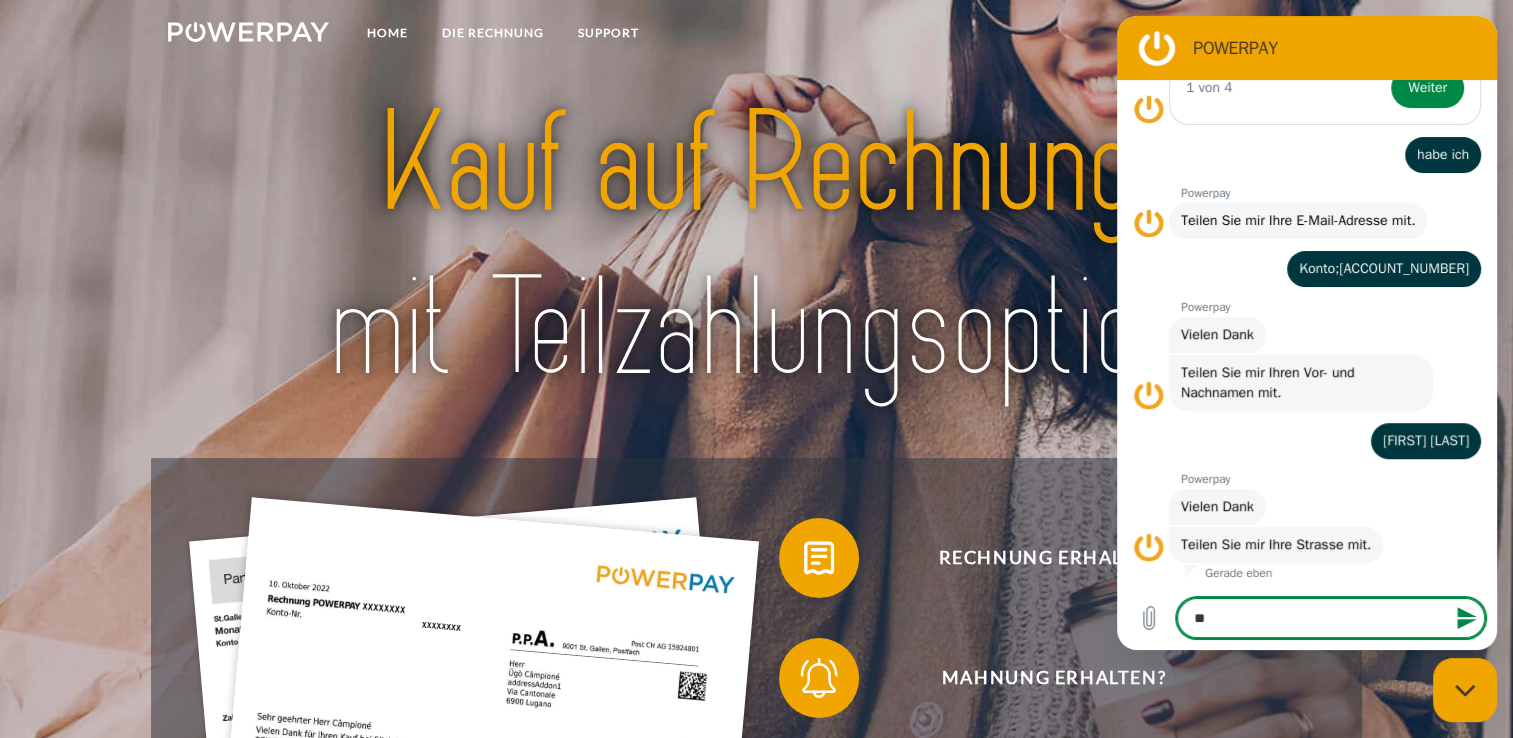 type on "***" 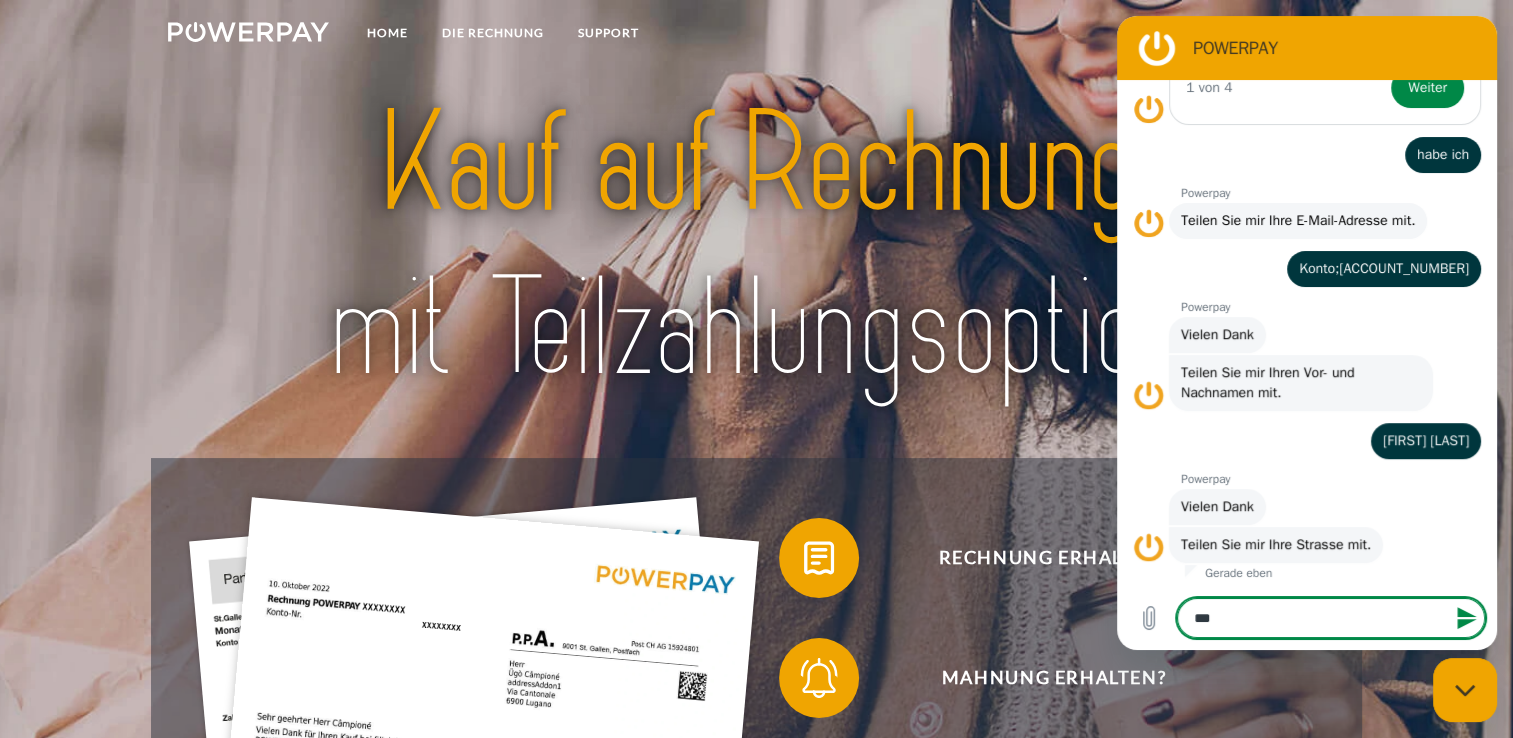 type on "****" 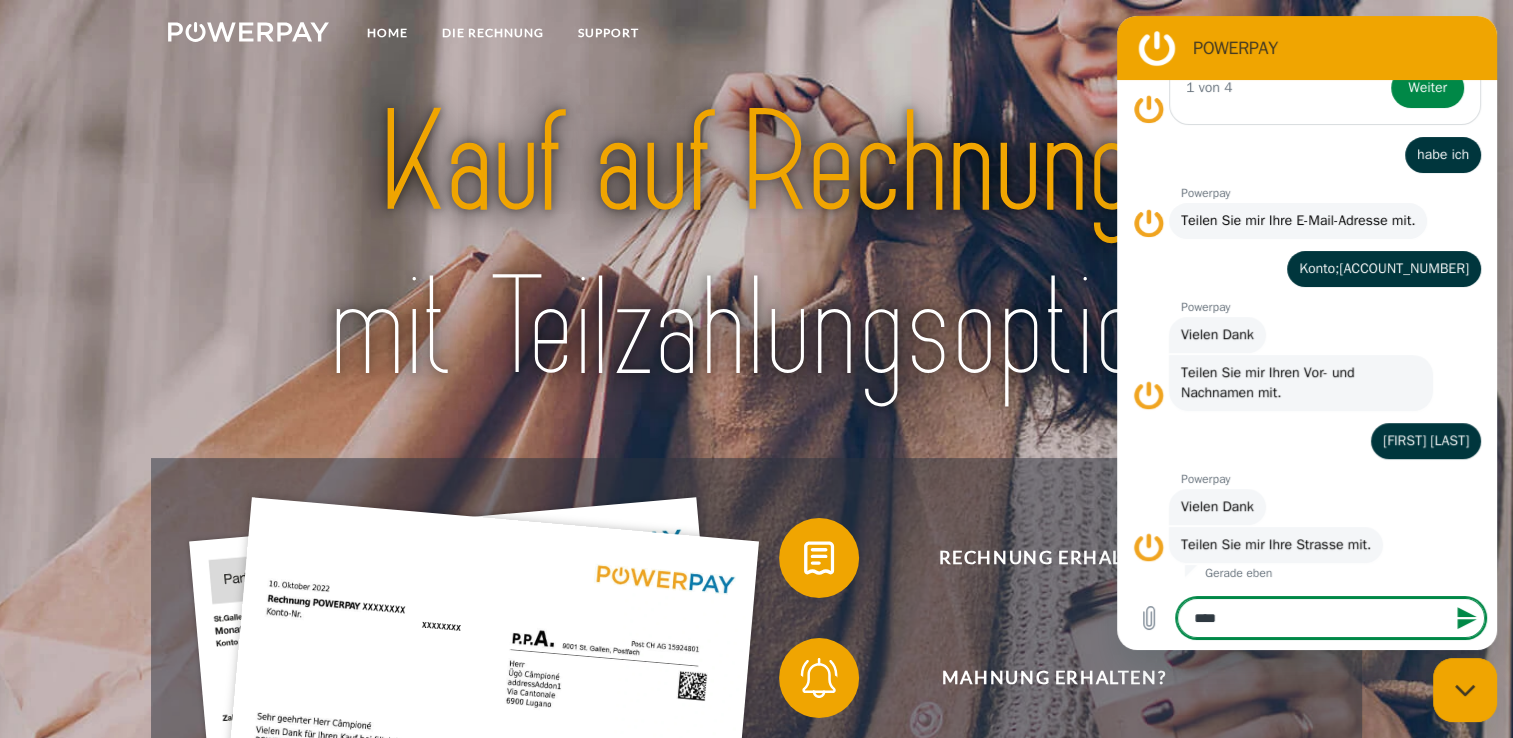 type on "*****" 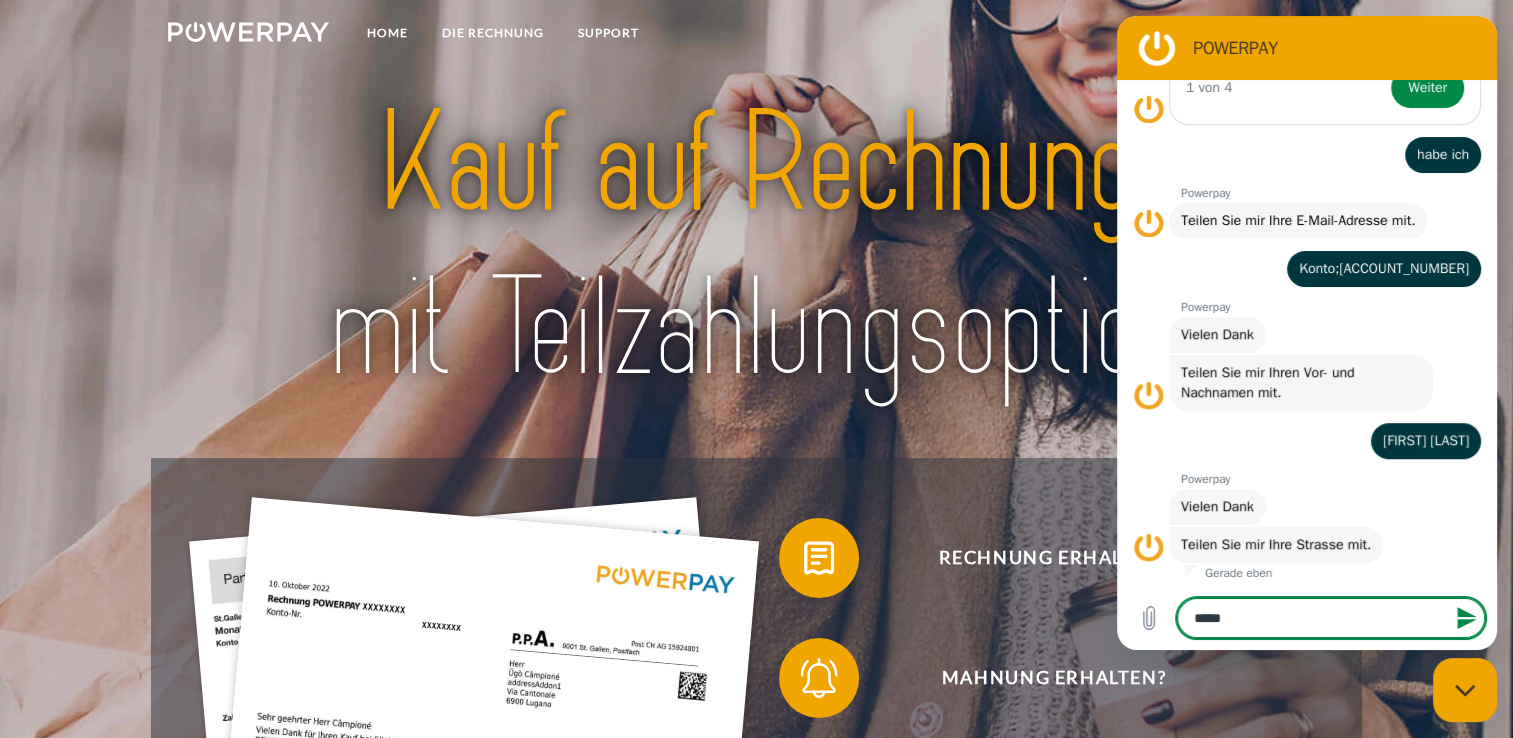 type on "******" 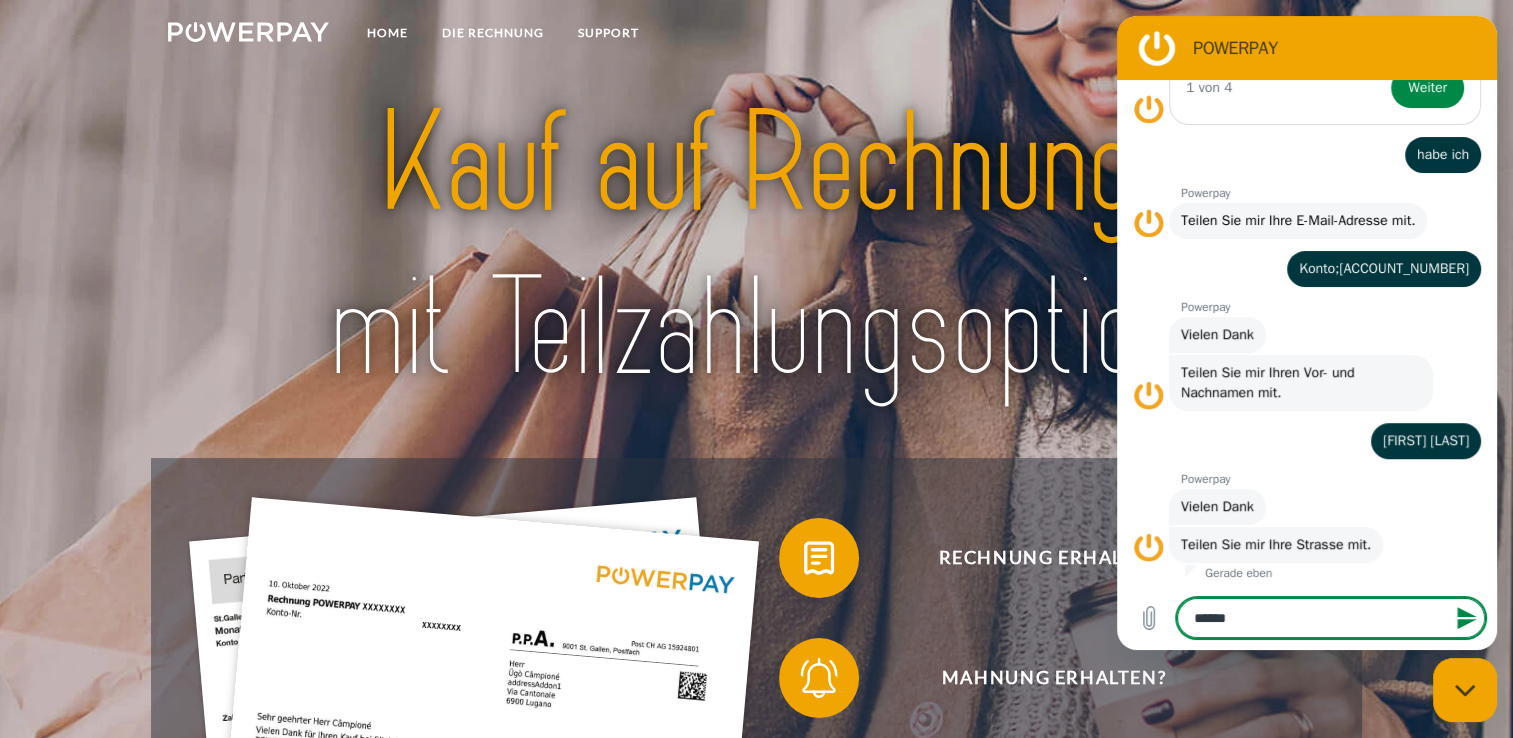 type on "*******" 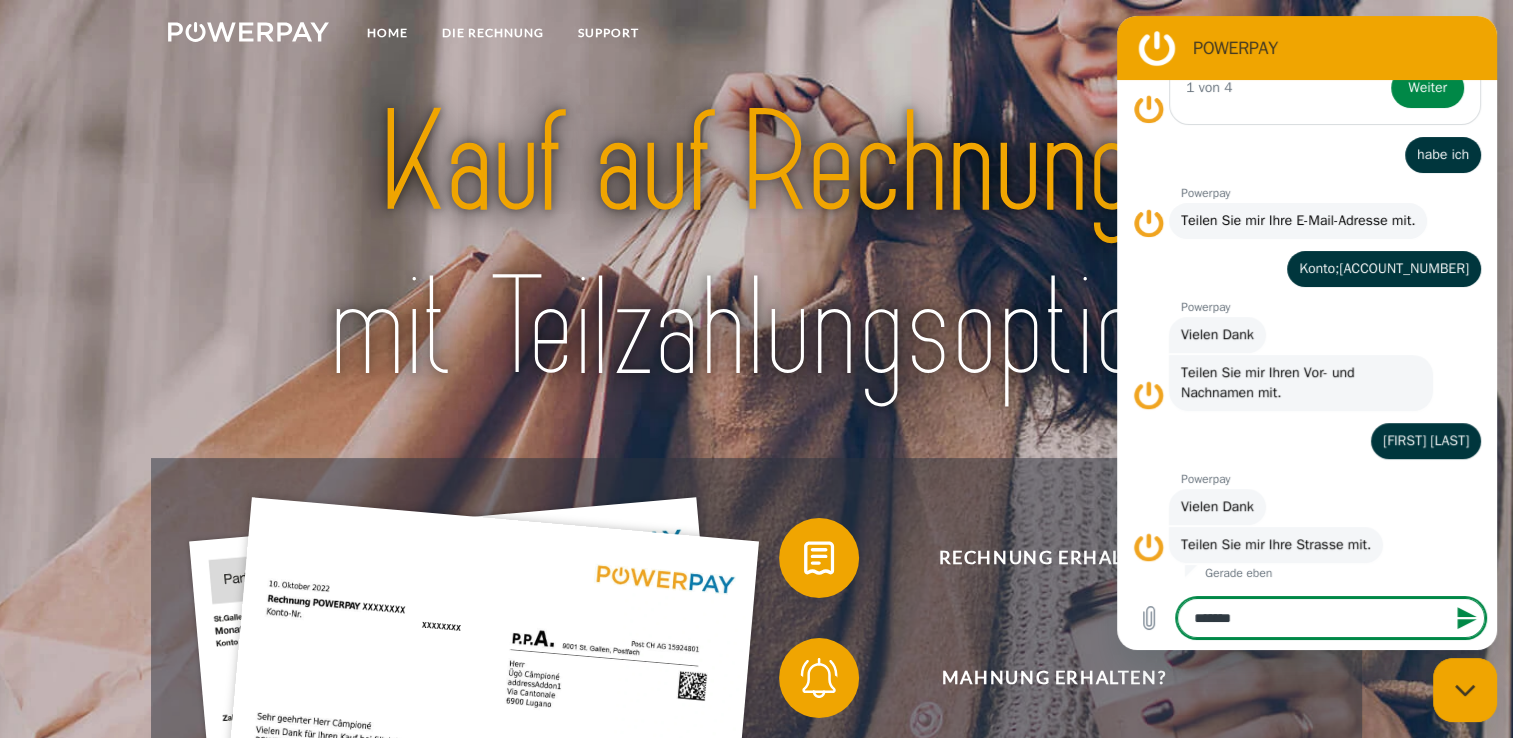 type on "********" 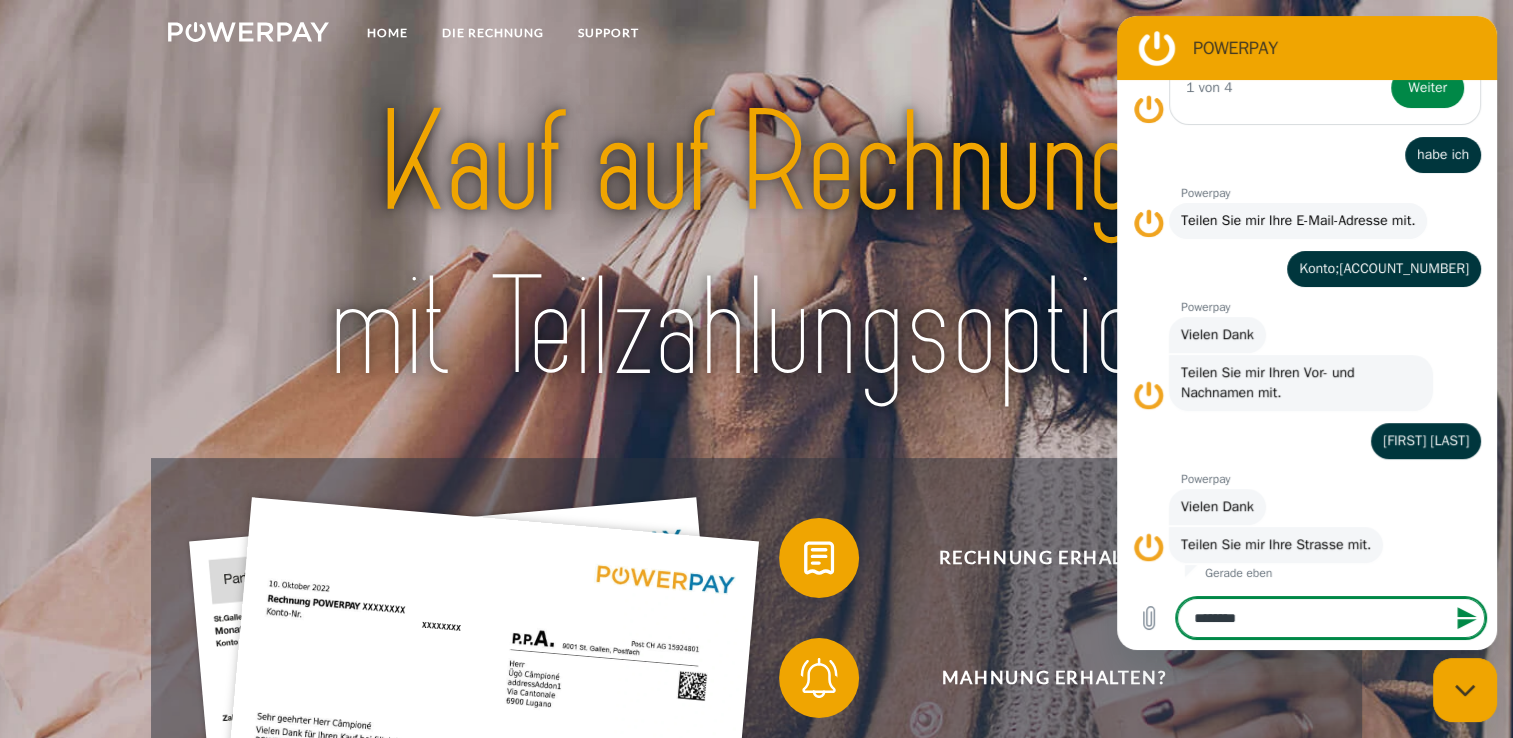 type on "*********" 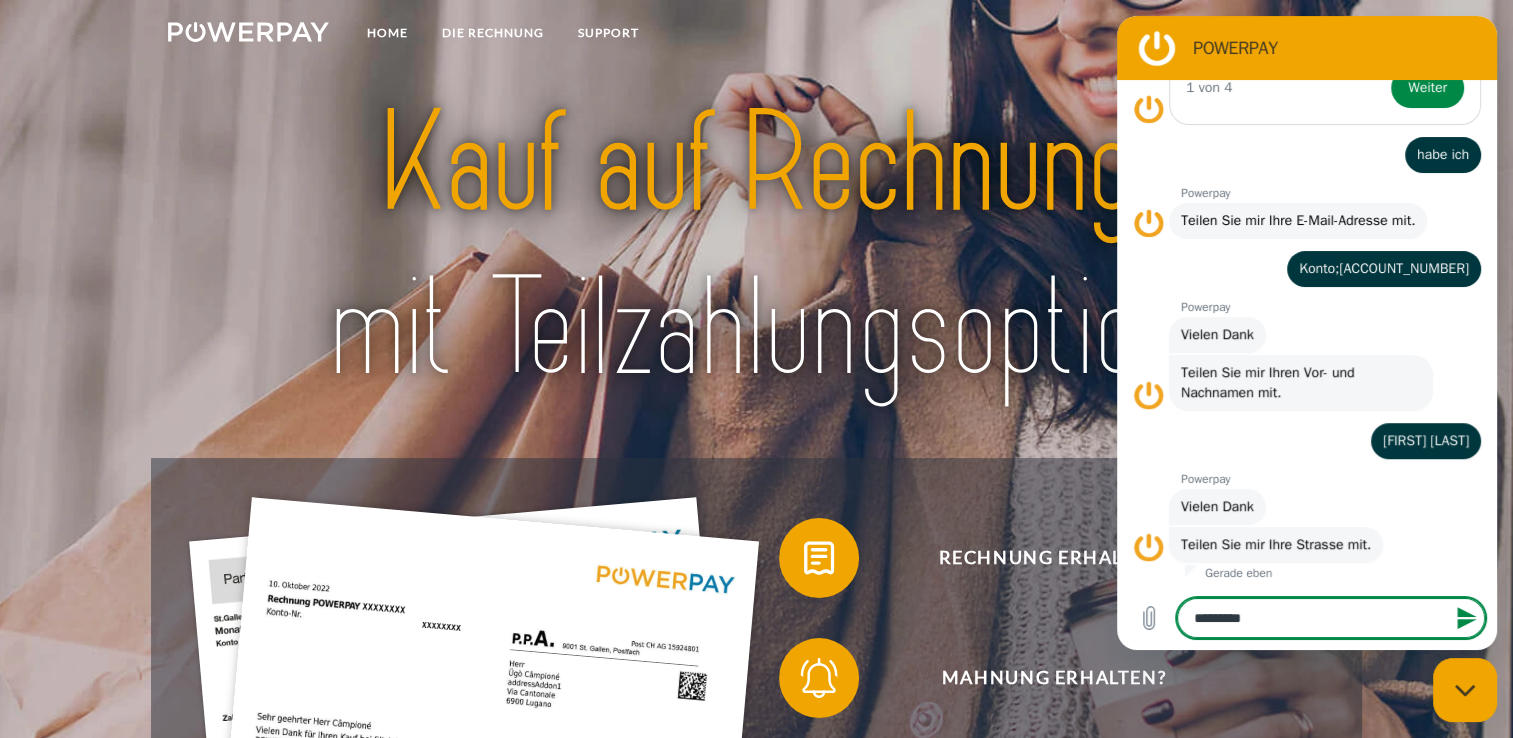type on "**********" 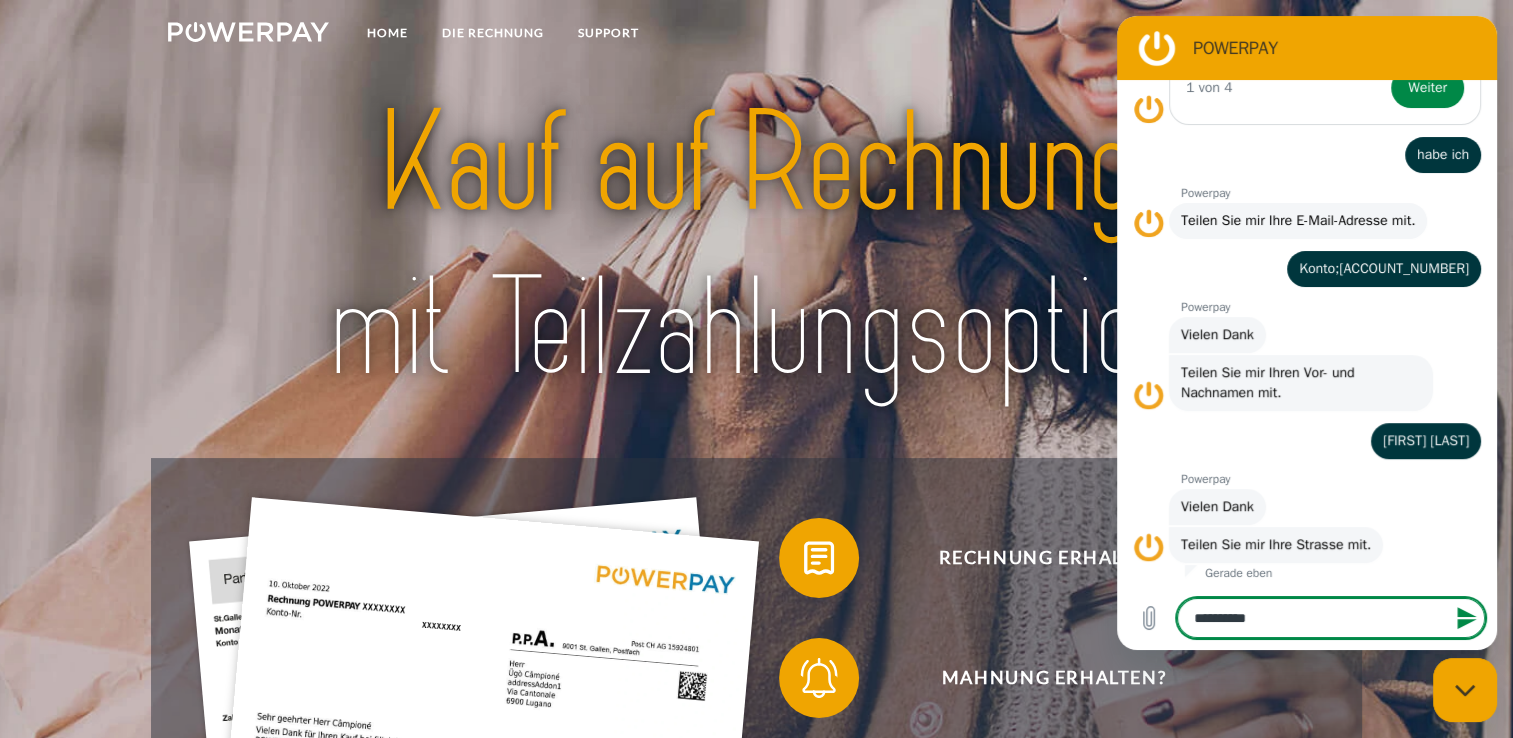type on "**********" 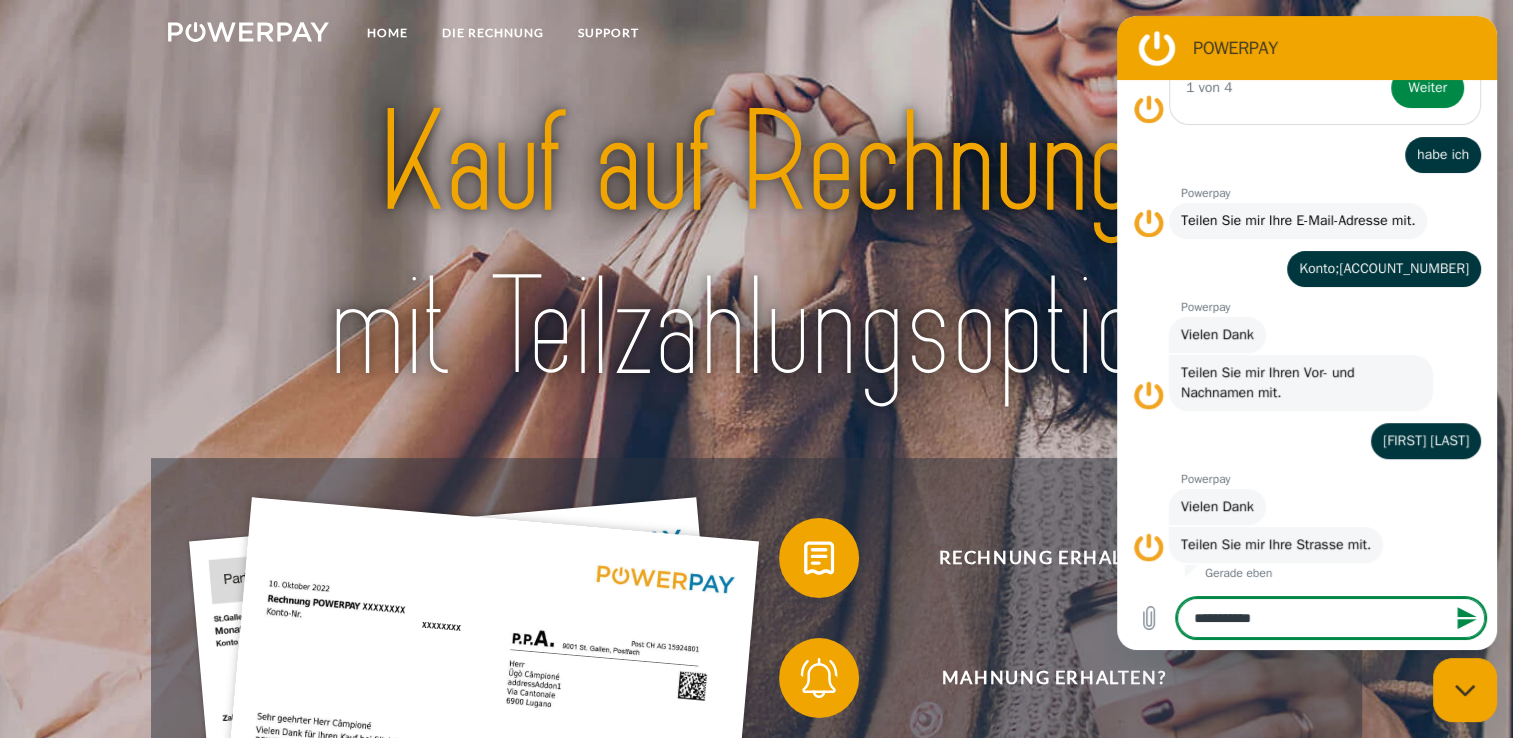type on "**********" 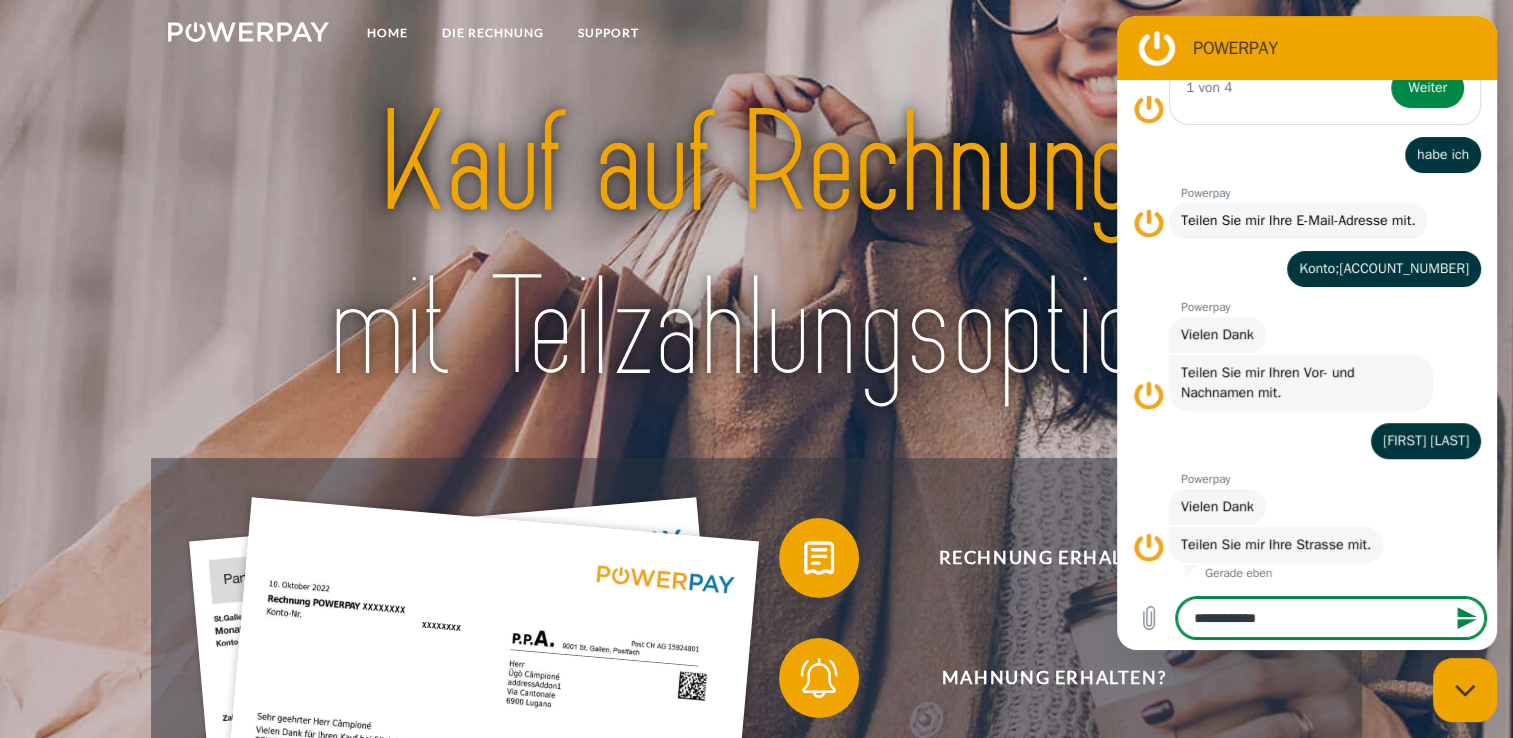 type on "**********" 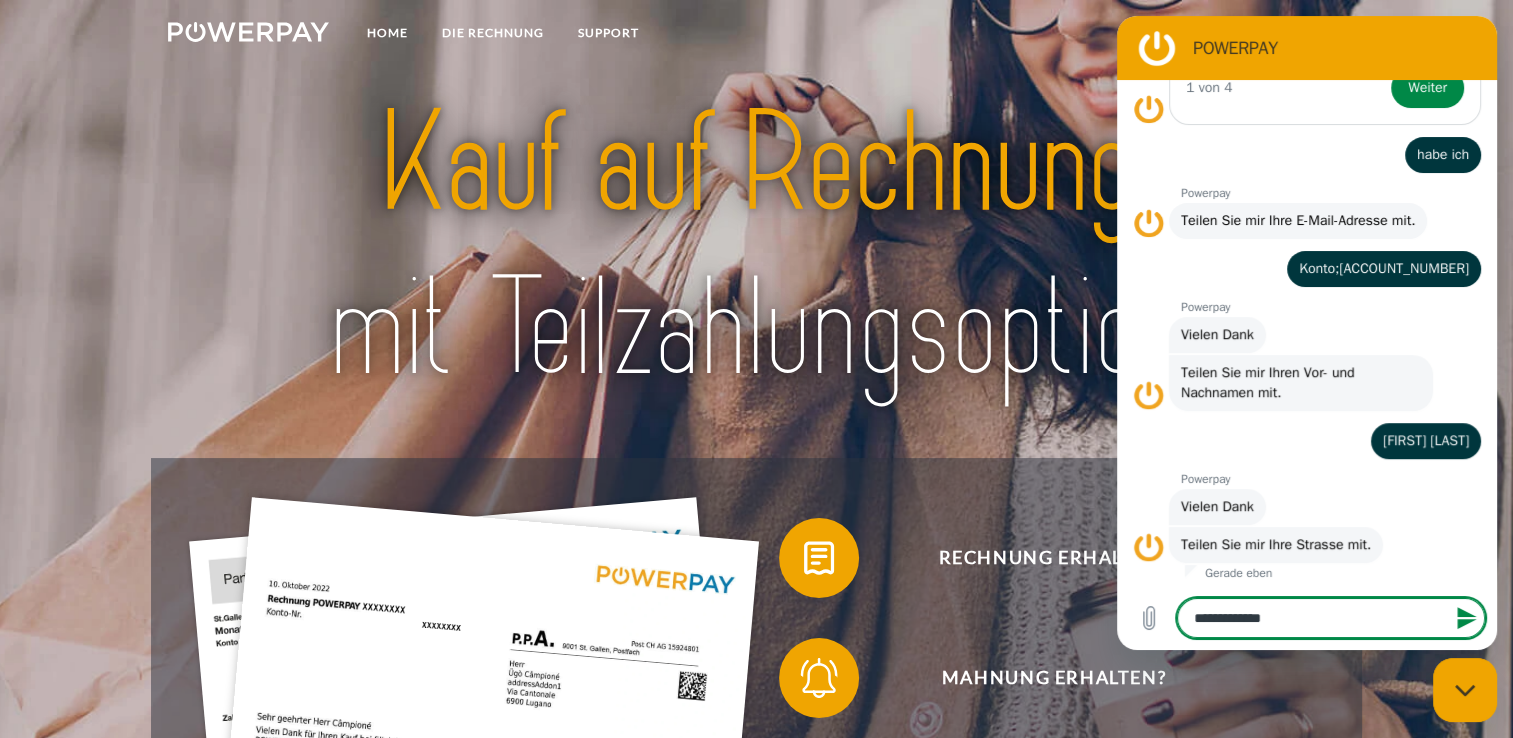 type on "**********" 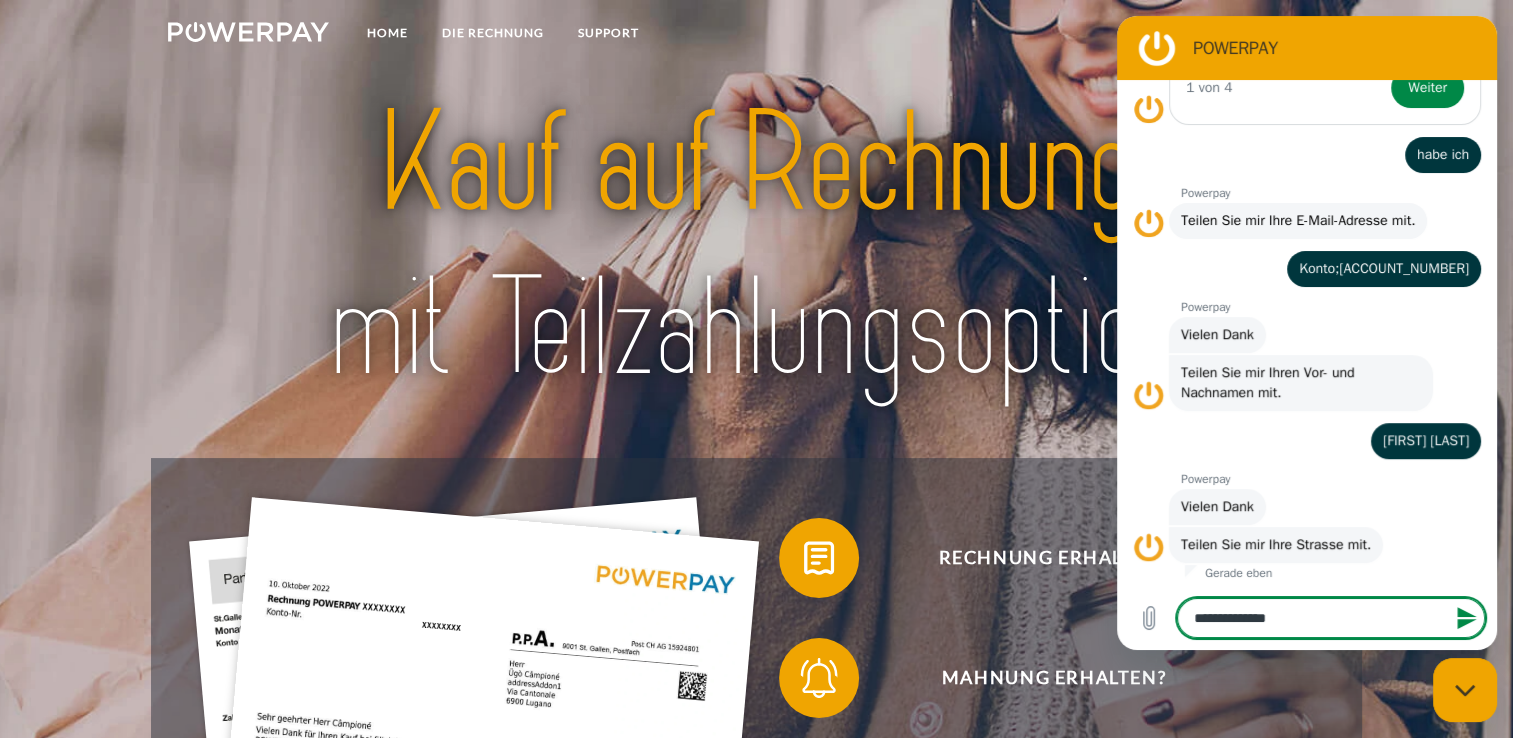 type on "**********" 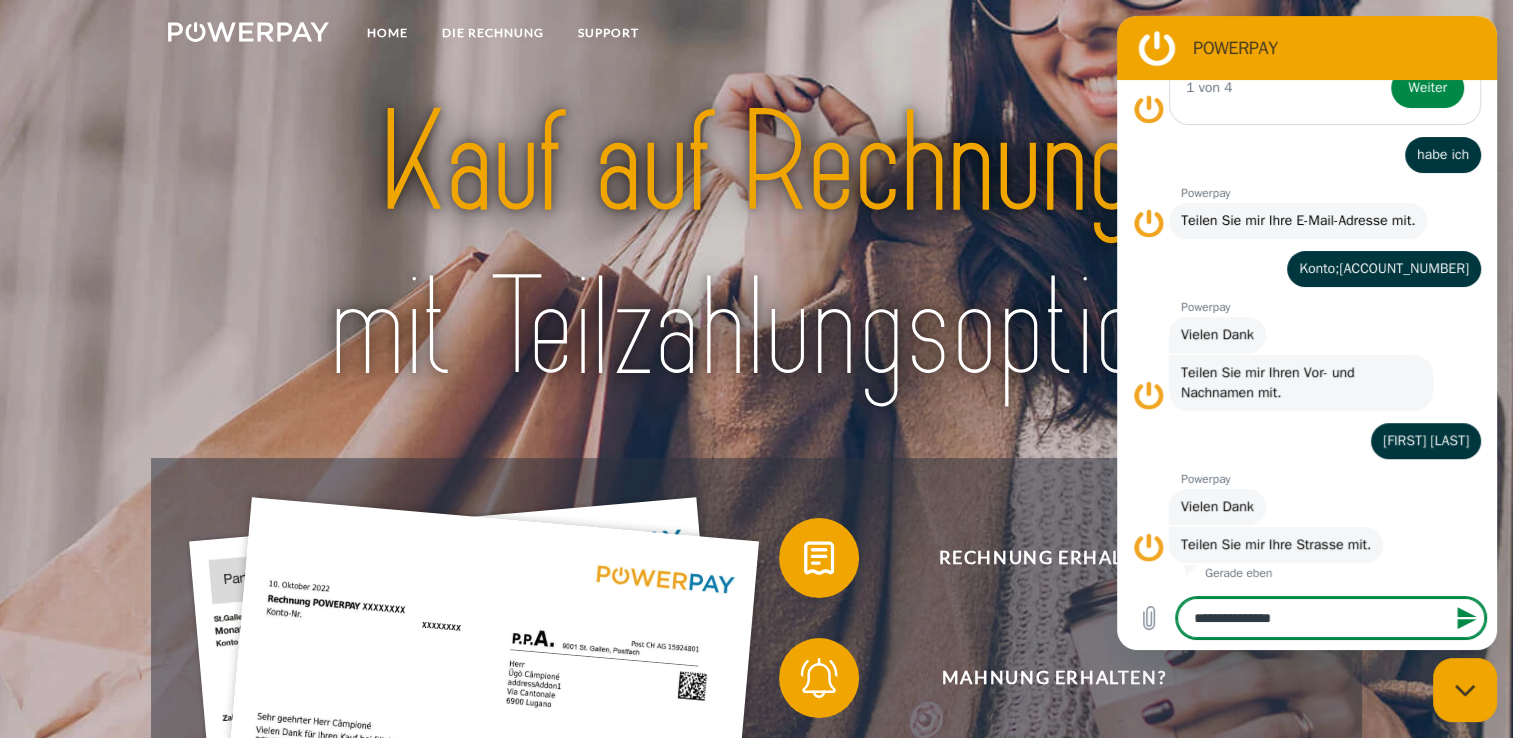 type on "**********" 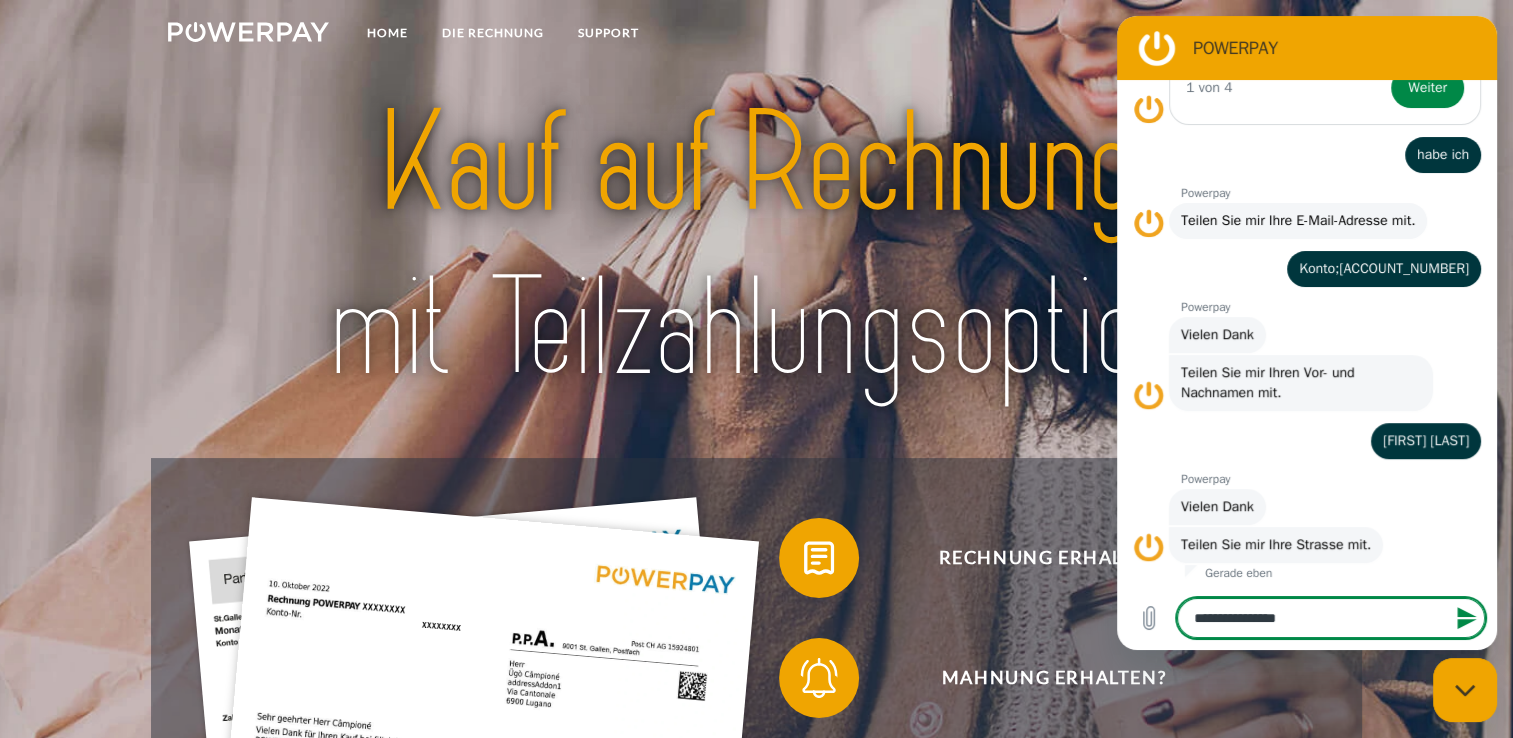 type 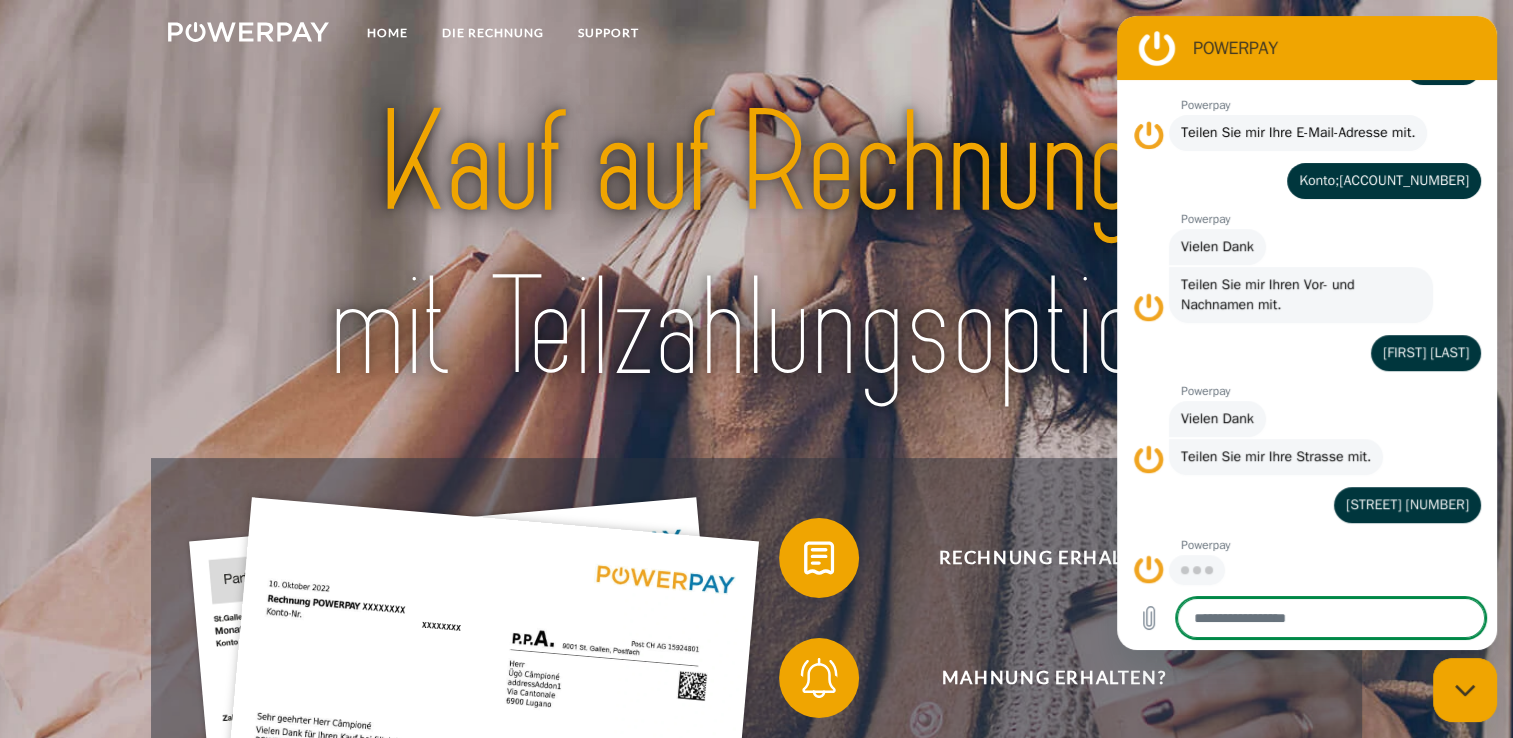 scroll, scrollTop: 1036, scrollLeft: 0, axis: vertical 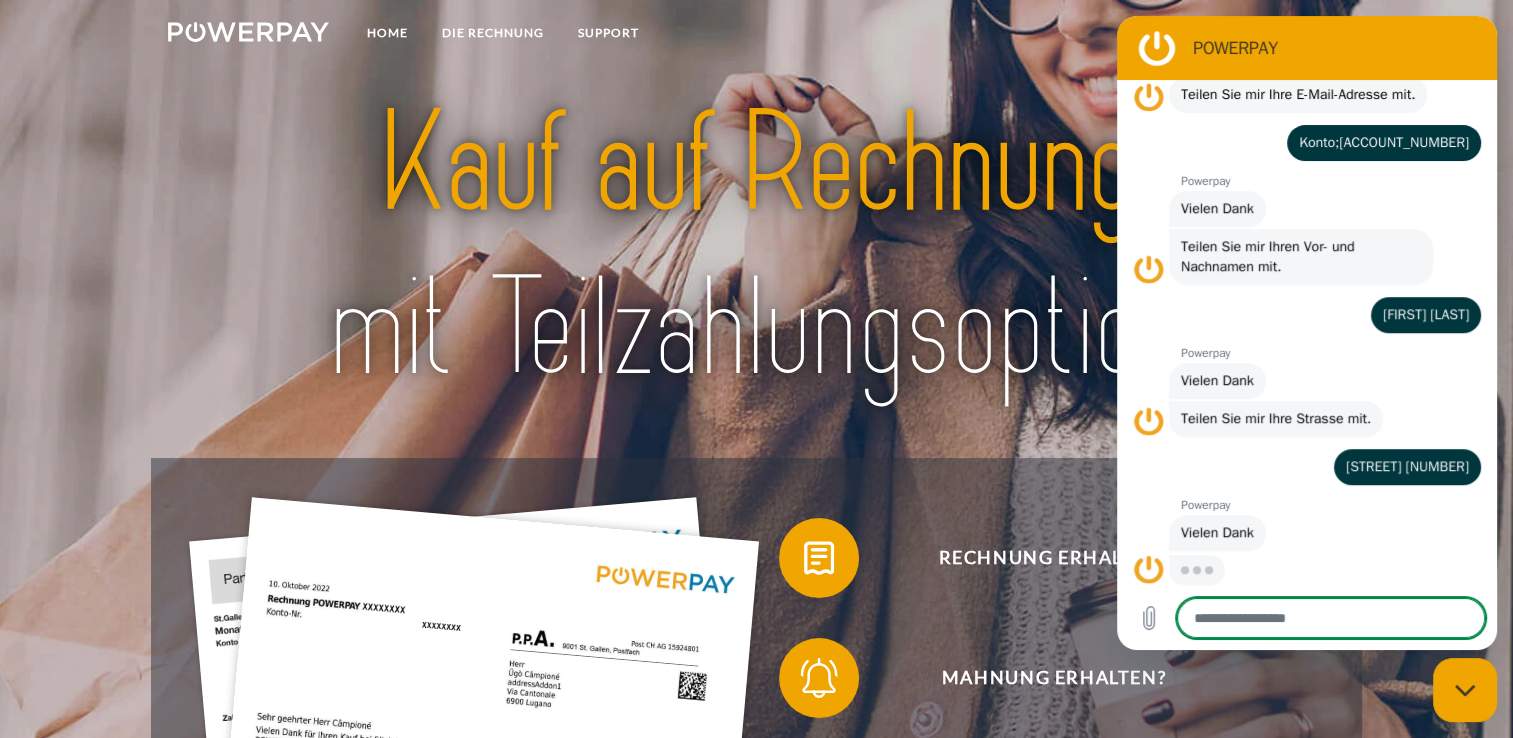 type on "*" 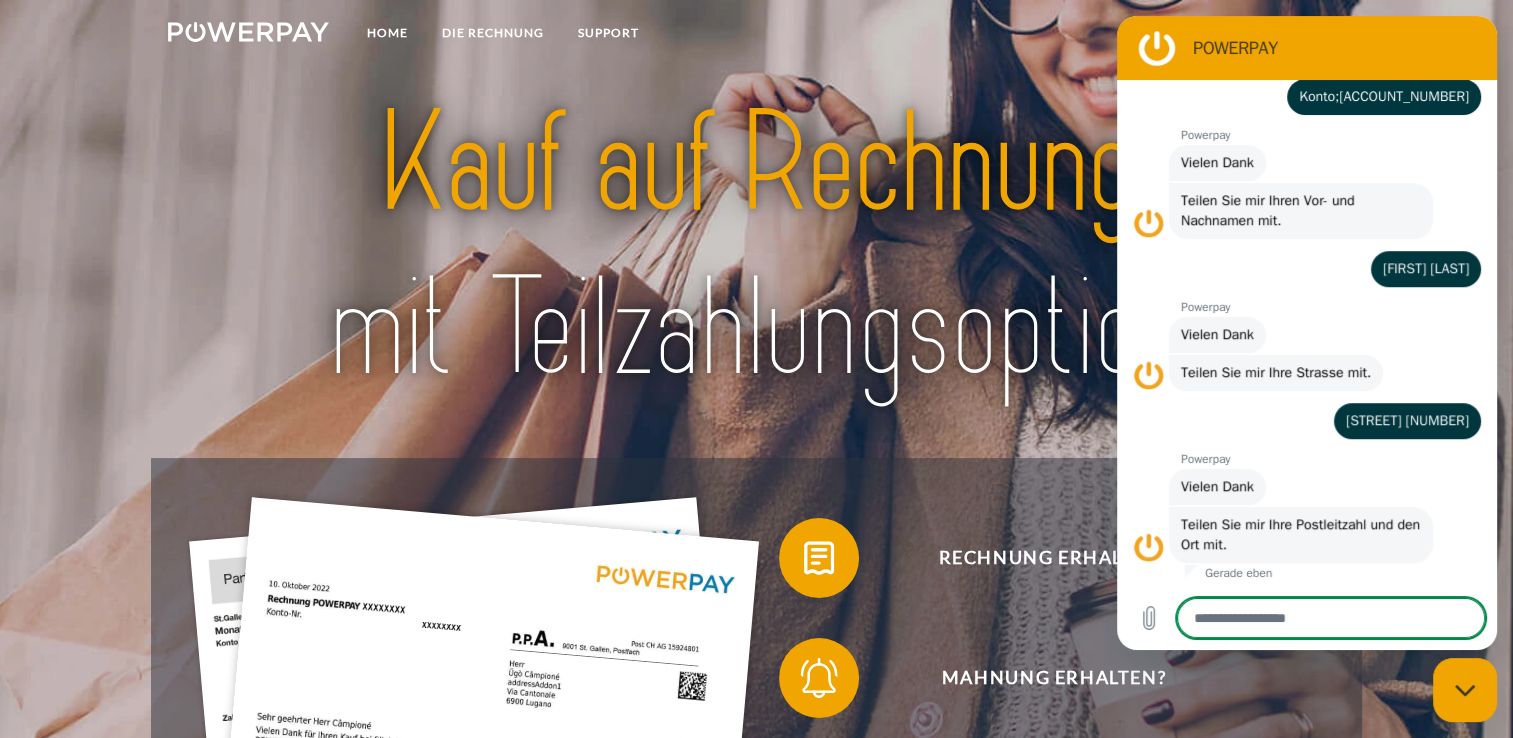 scroll, scrollTop: 1121, scrollLeft: 0, axis: vertical 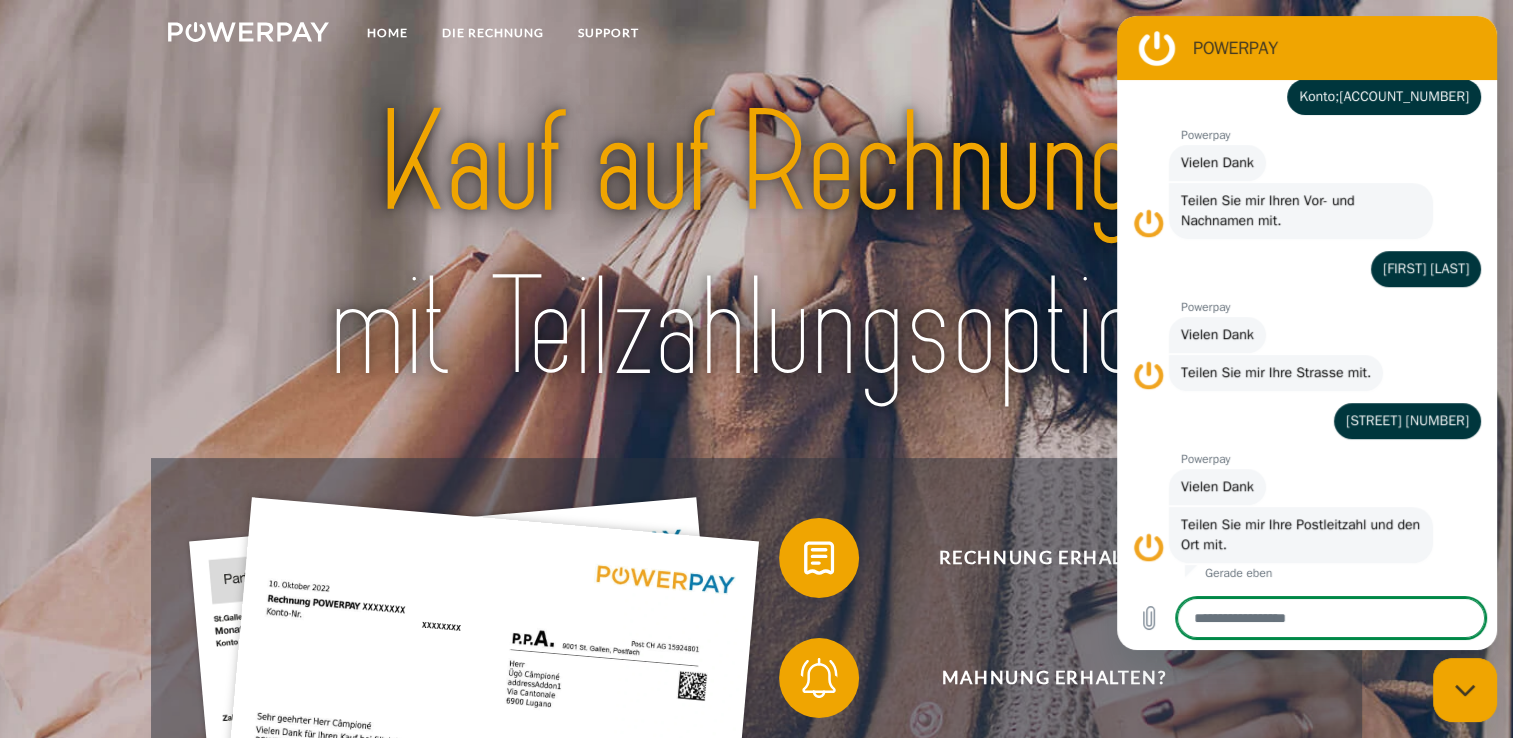 type on "*" 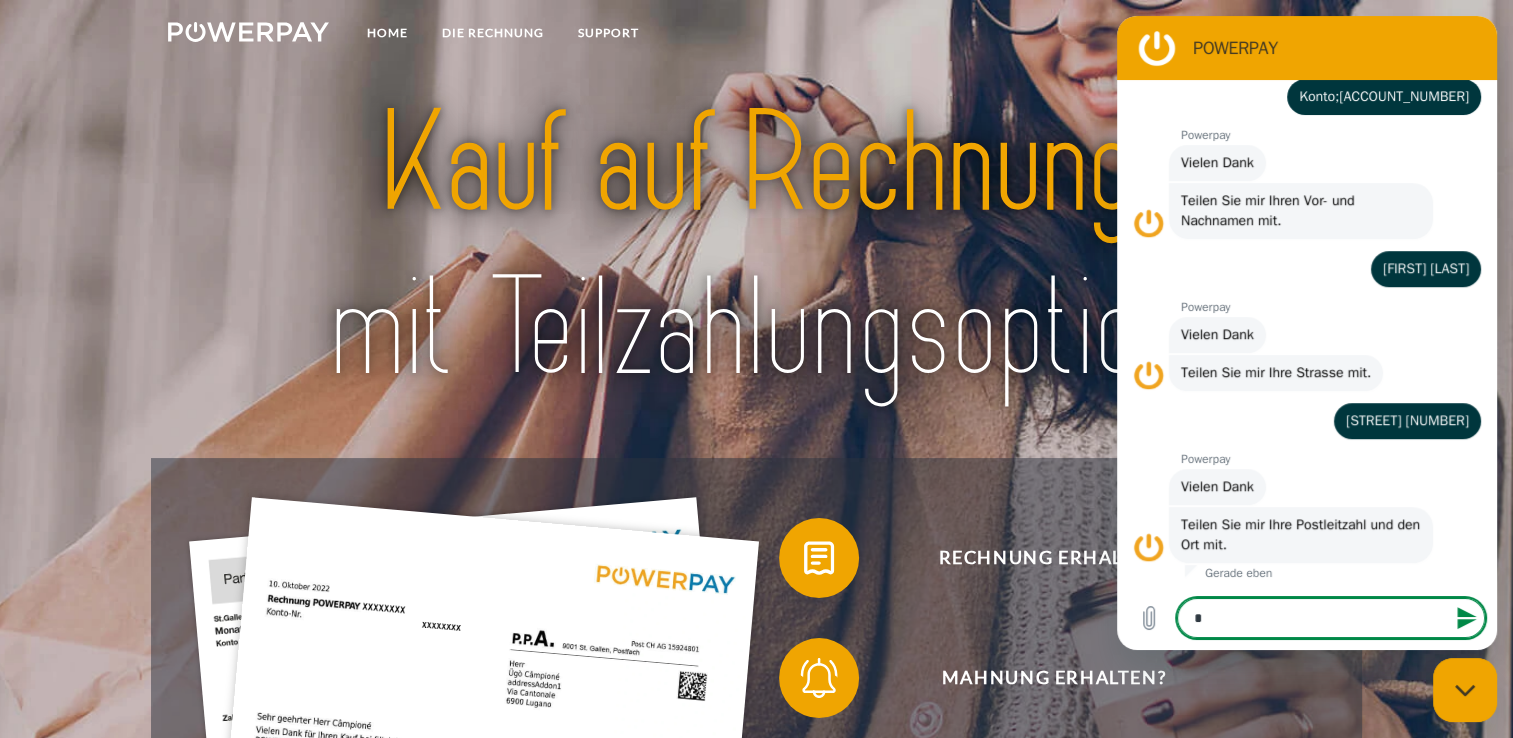 type on "**" 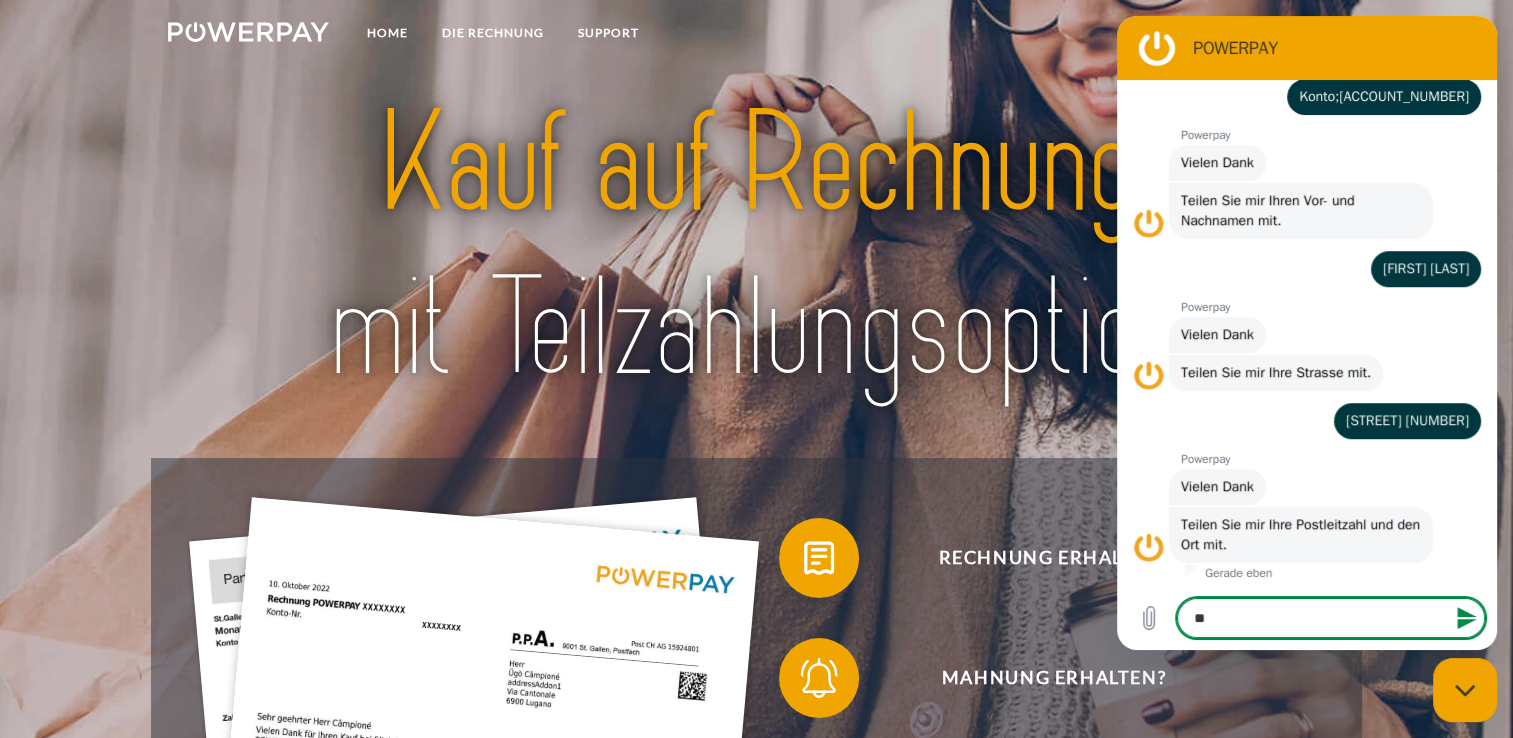 type on "***" 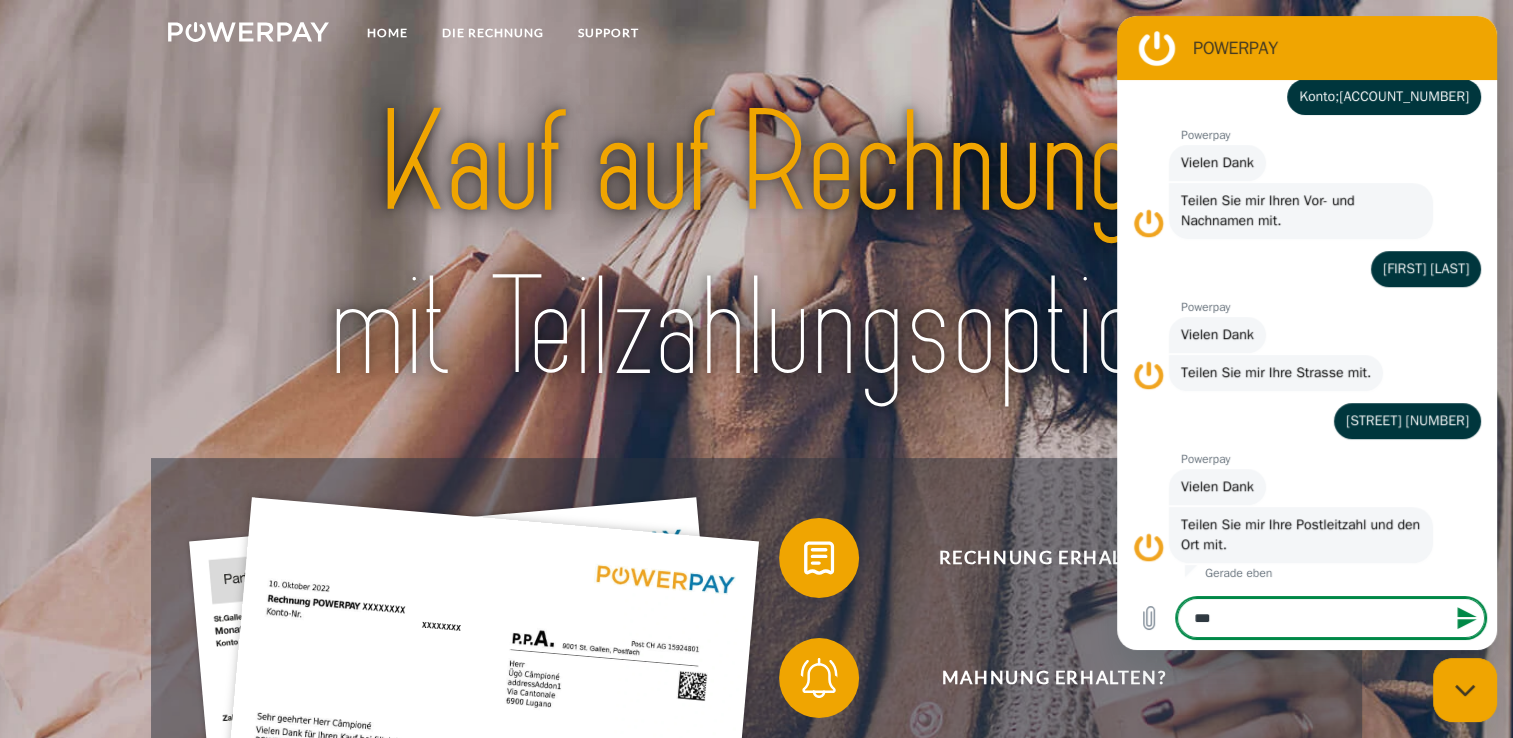 type on "****" 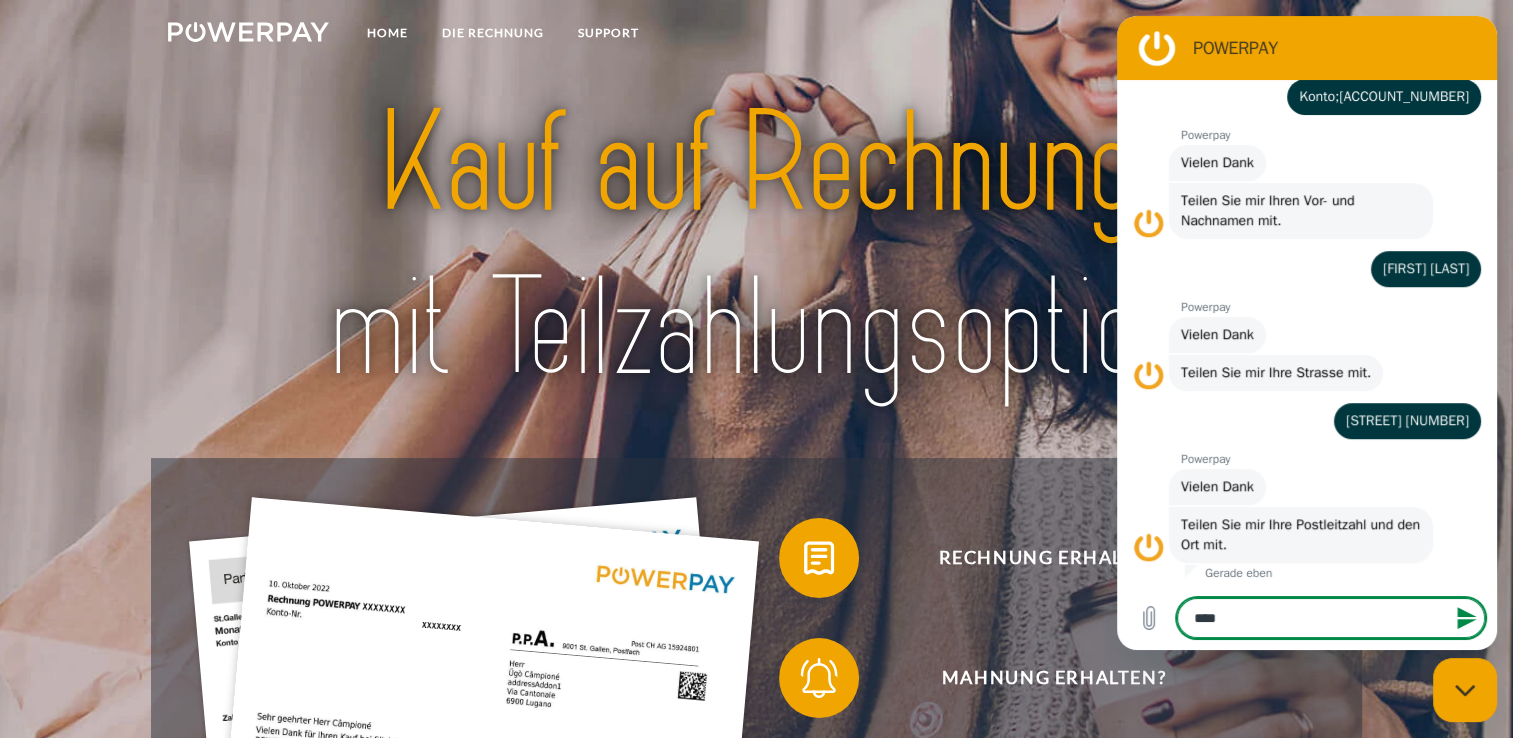 type on "****" 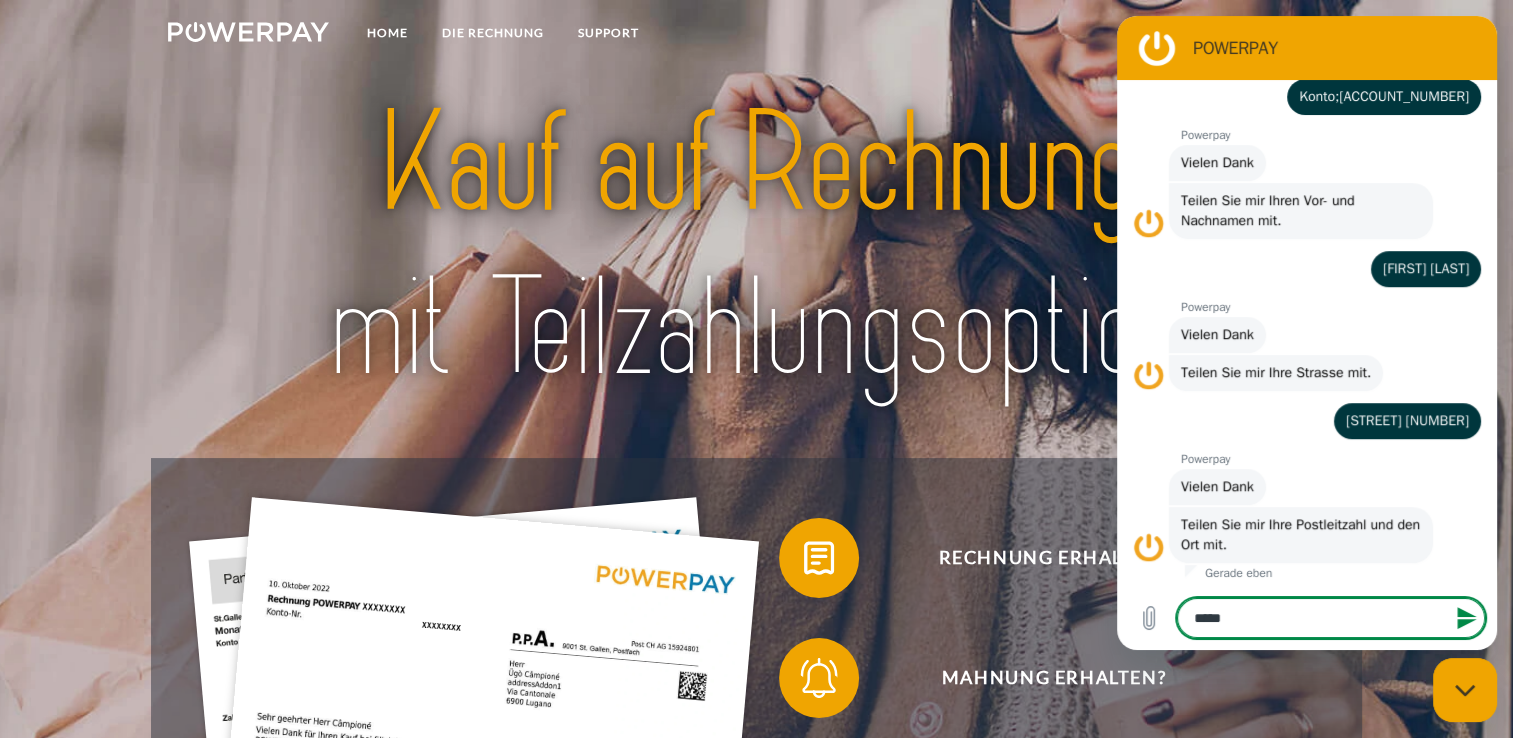 type on "******" 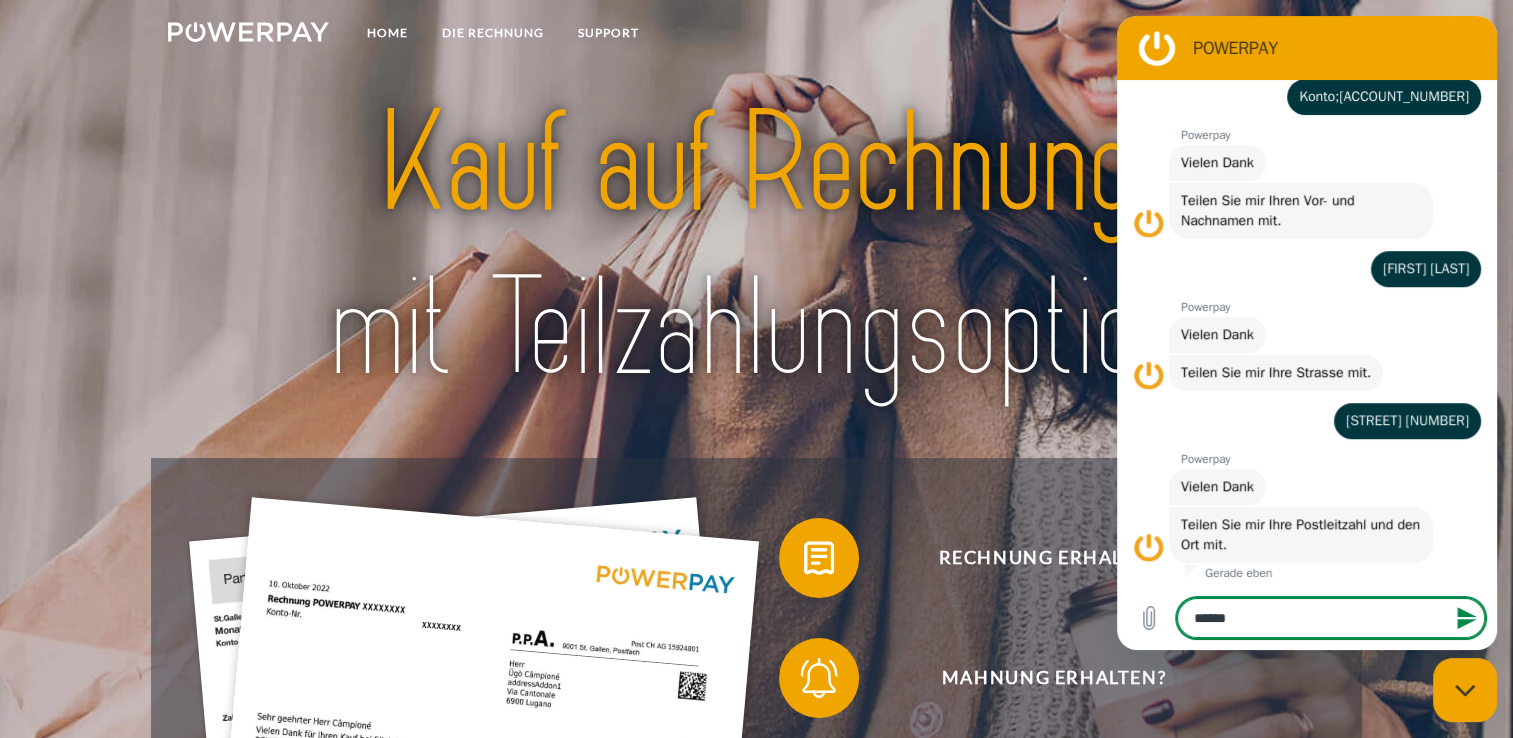 type on "*******" 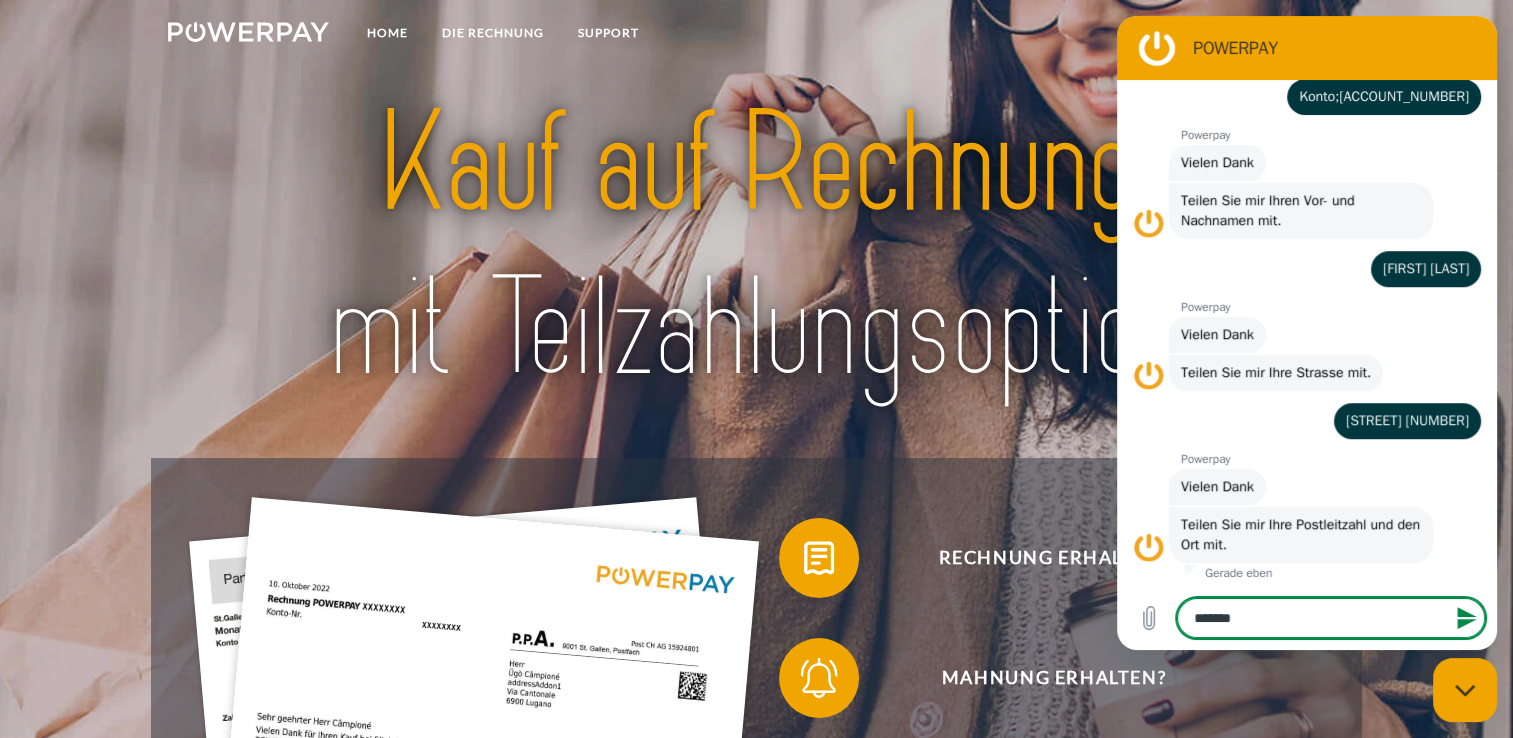 type on "********" 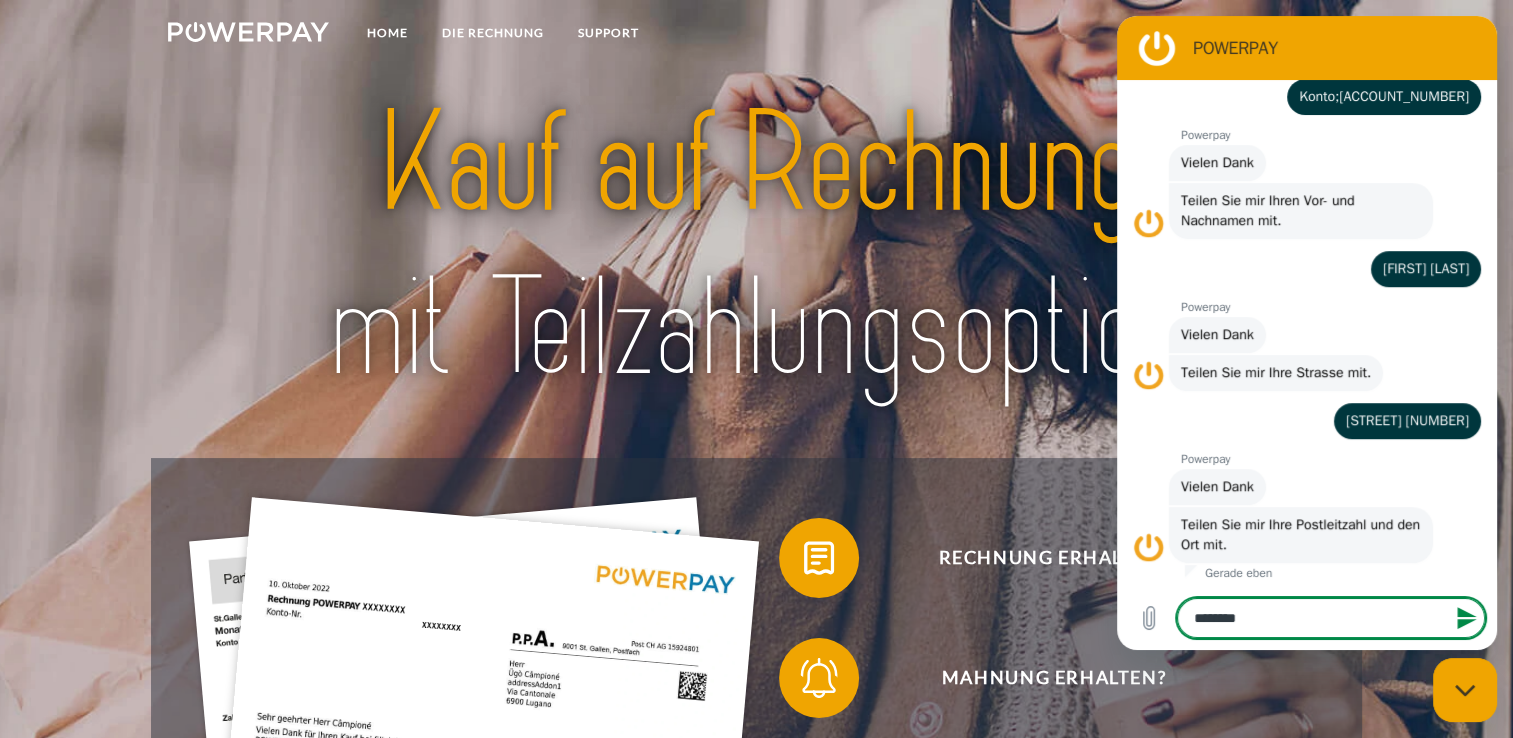 type on "*********" 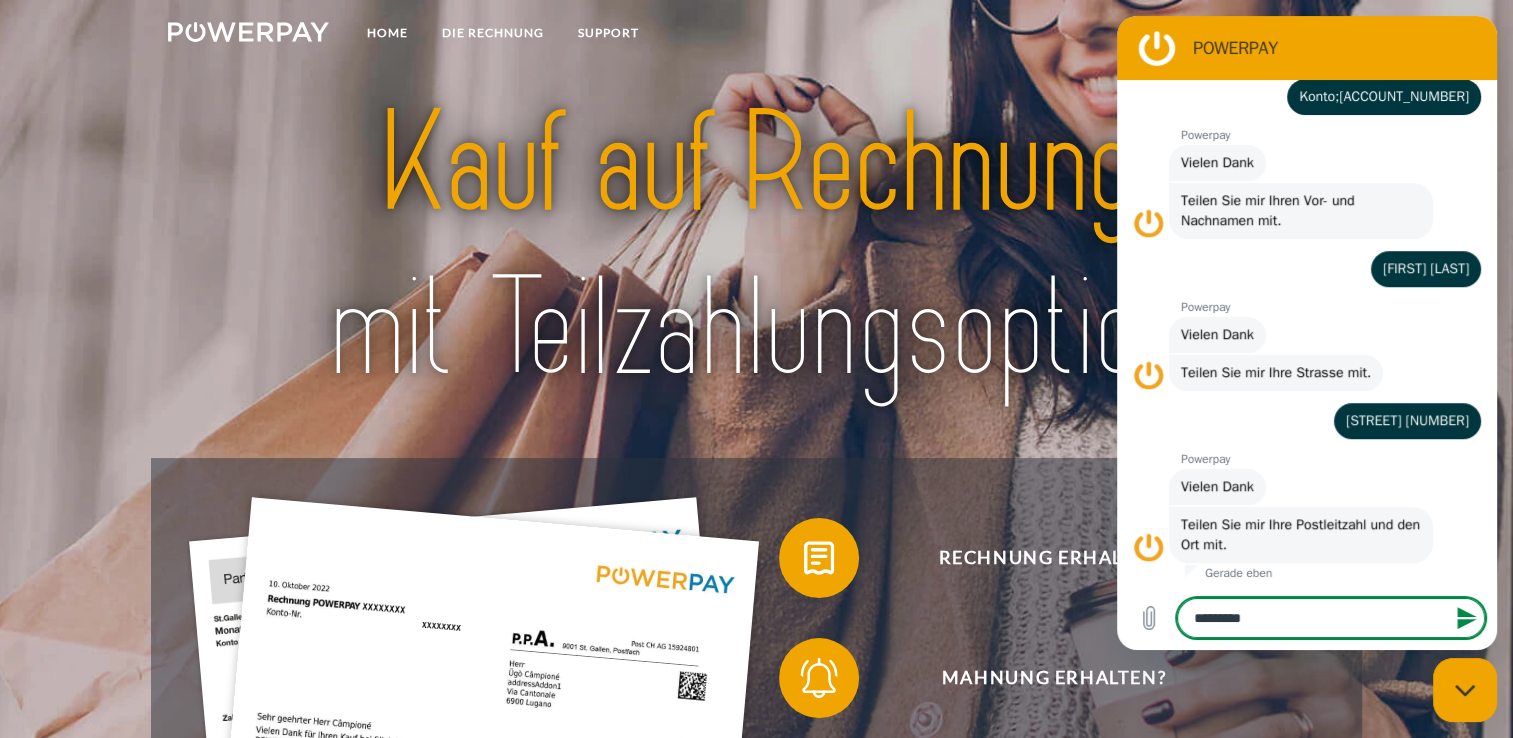 type on "**********" 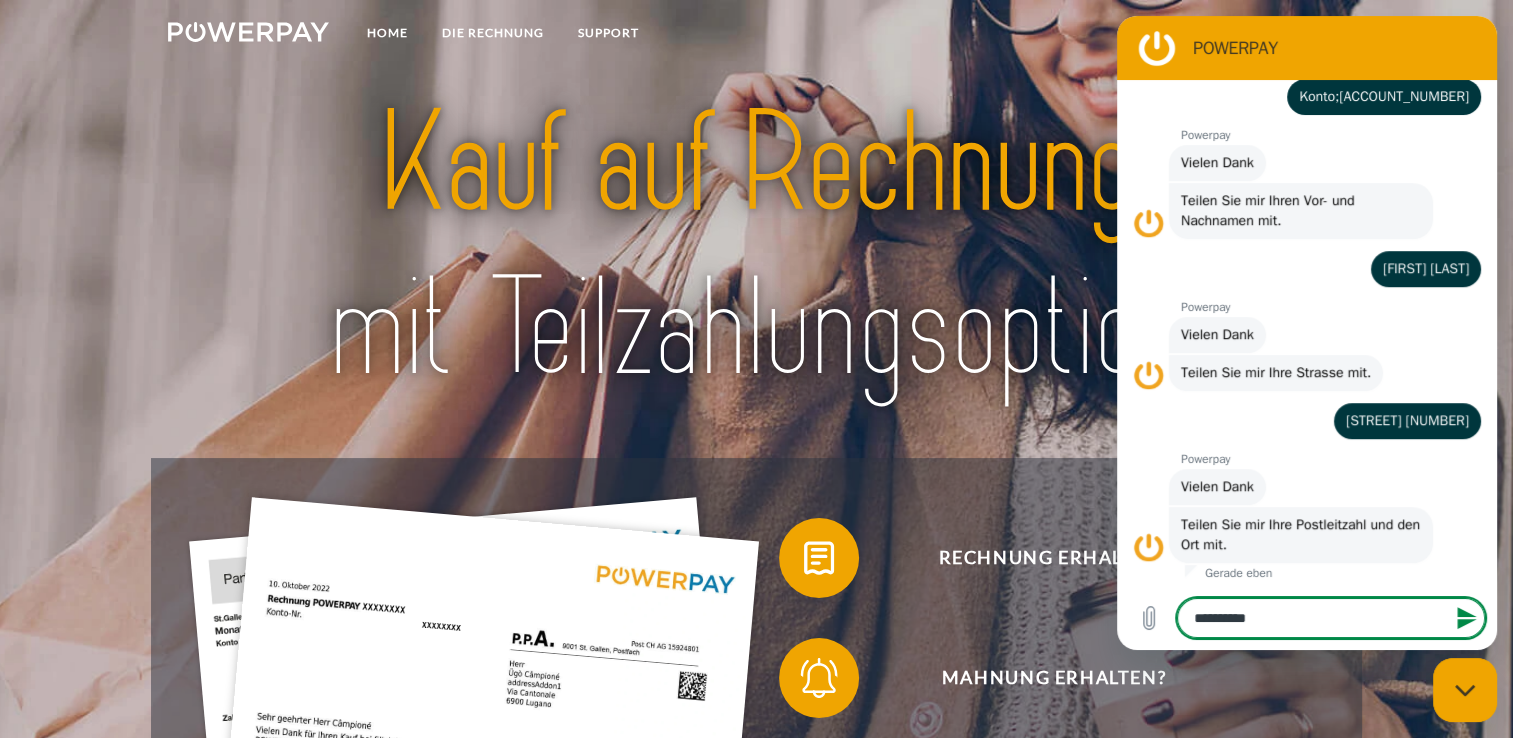 type on "**********" 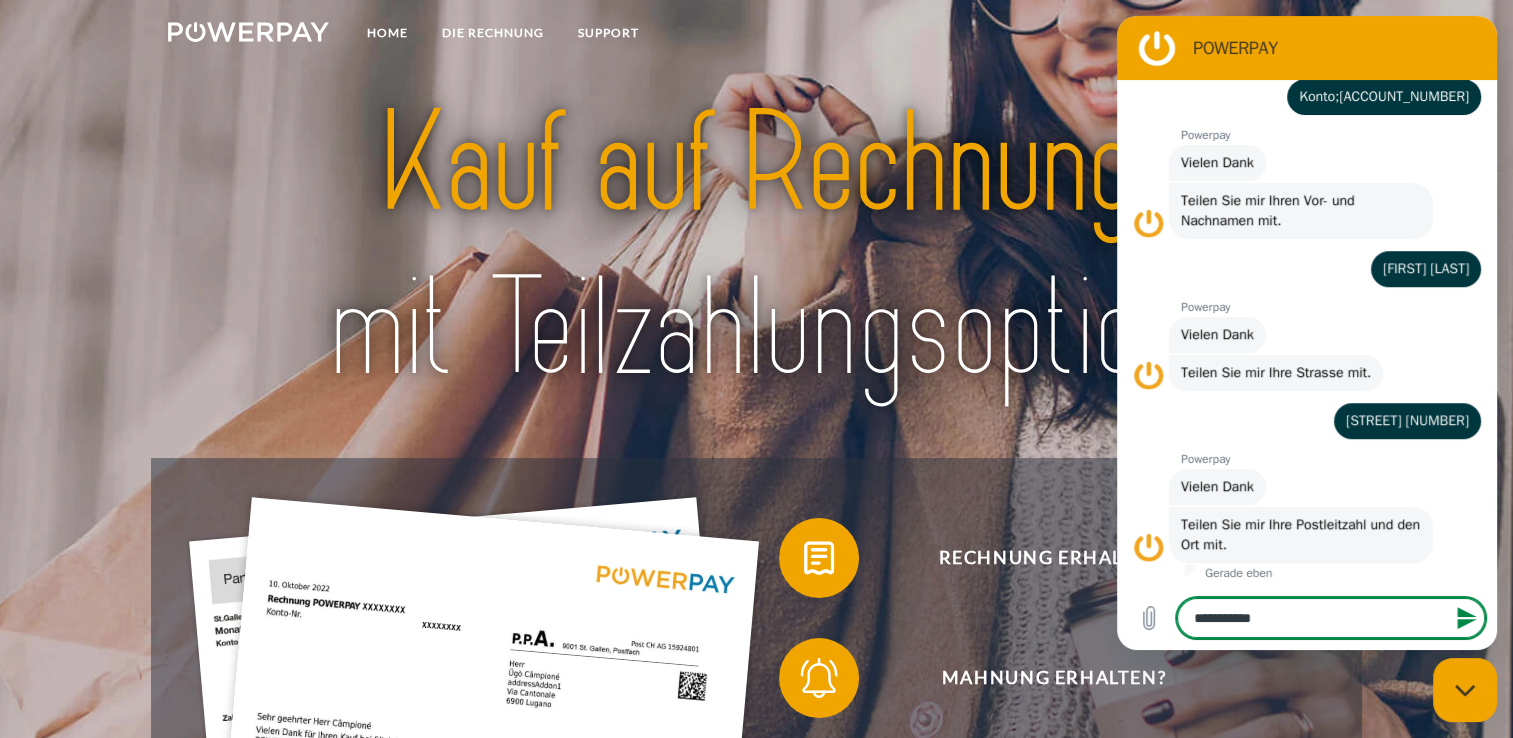 type on "**********" 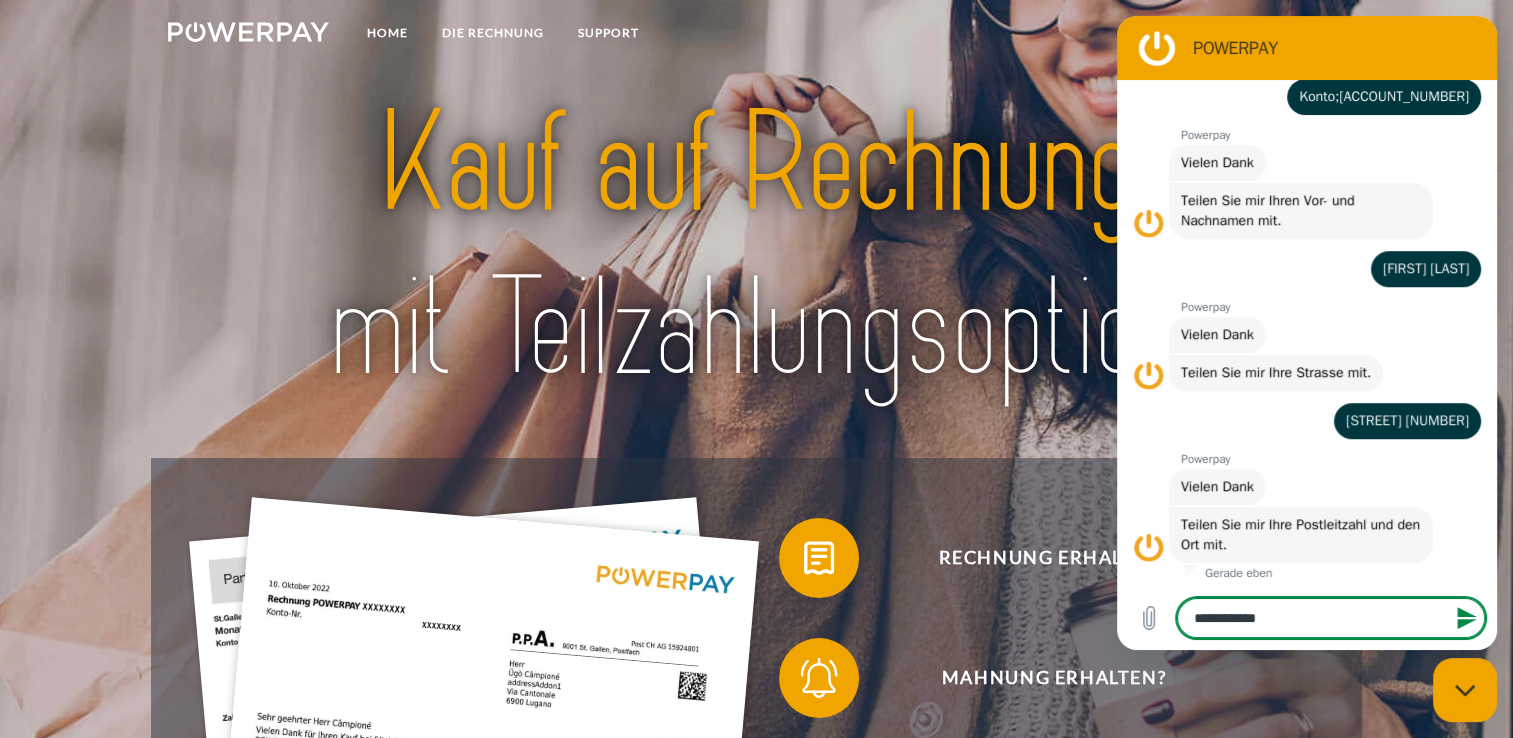 type 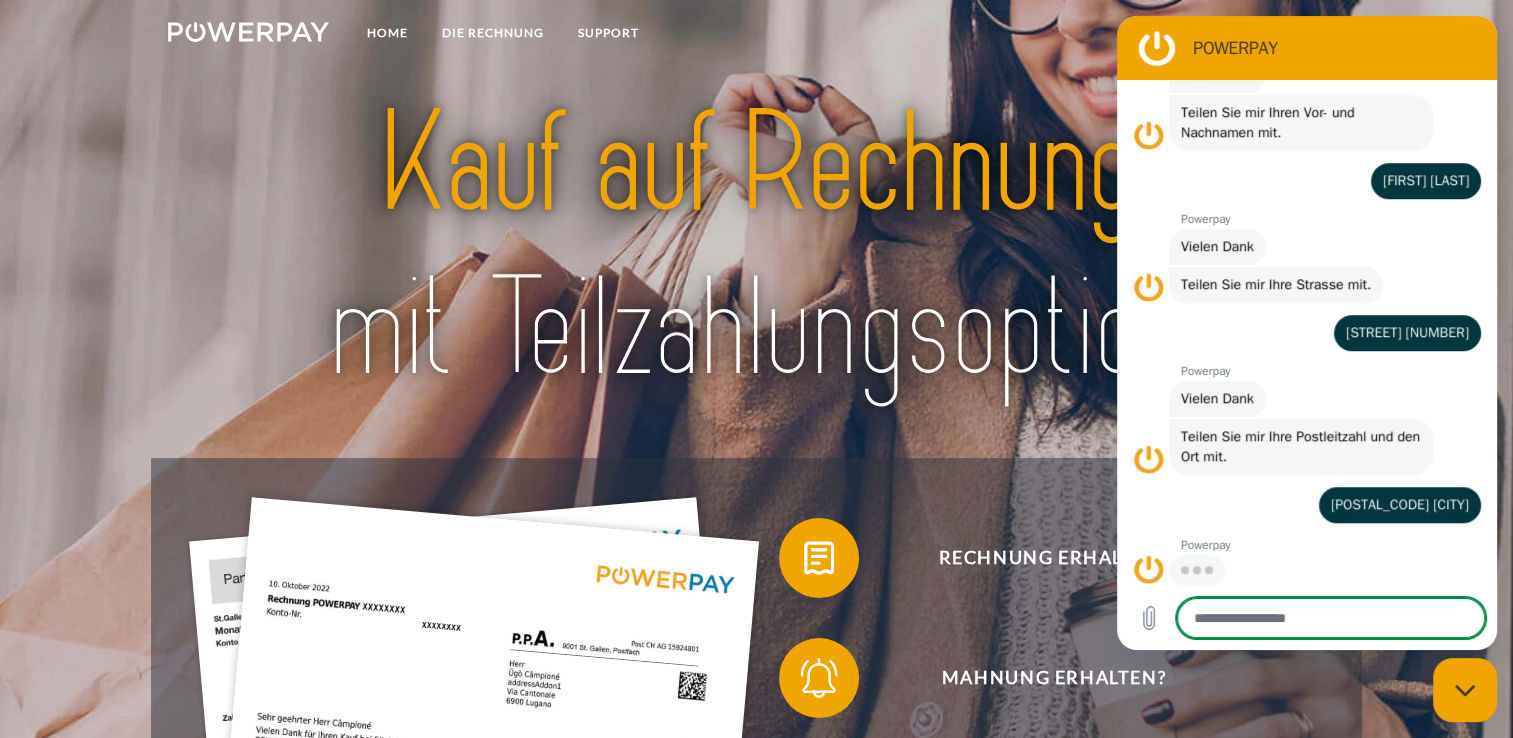 scroll, scrollTop: 1208, scrollLeft: 0, axis: vertical 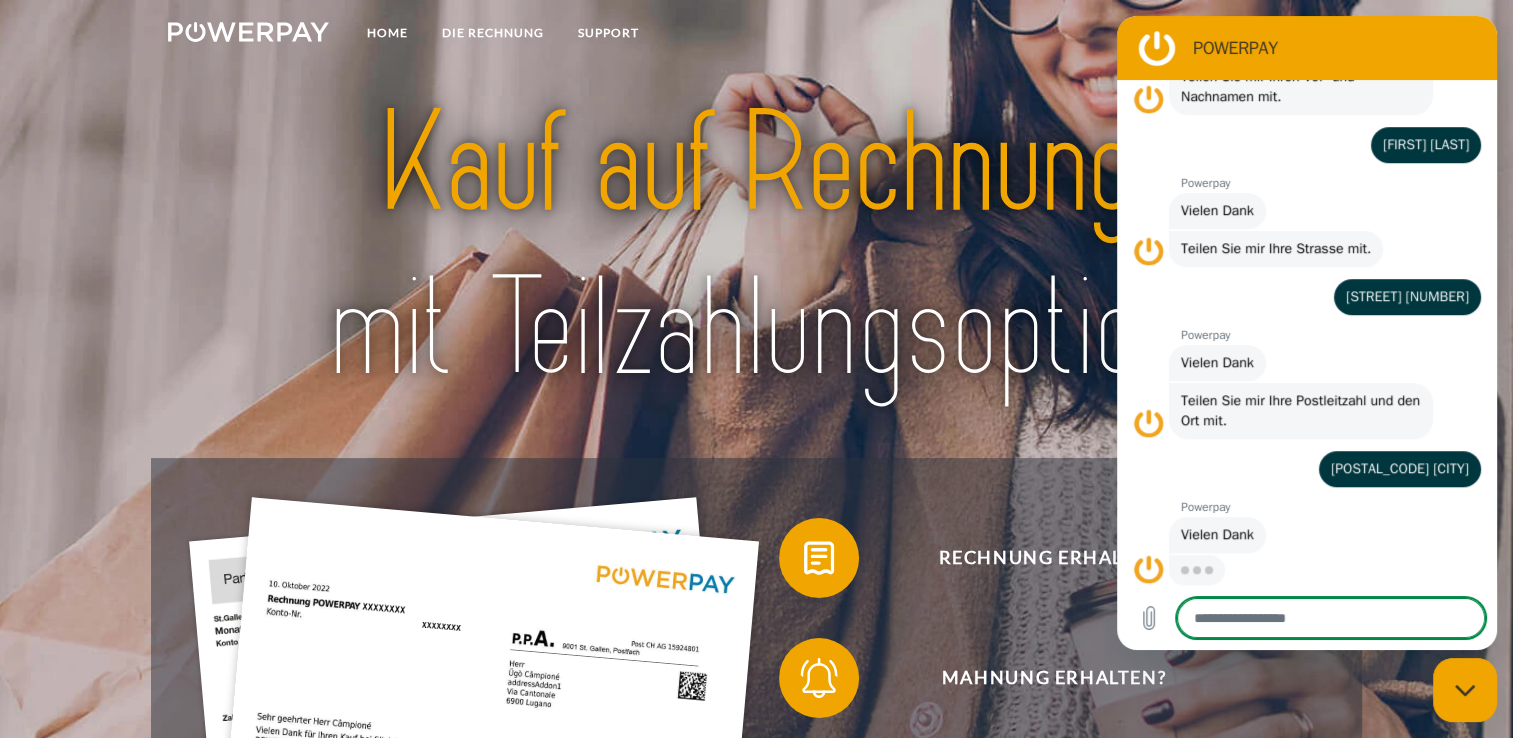 type on "*" 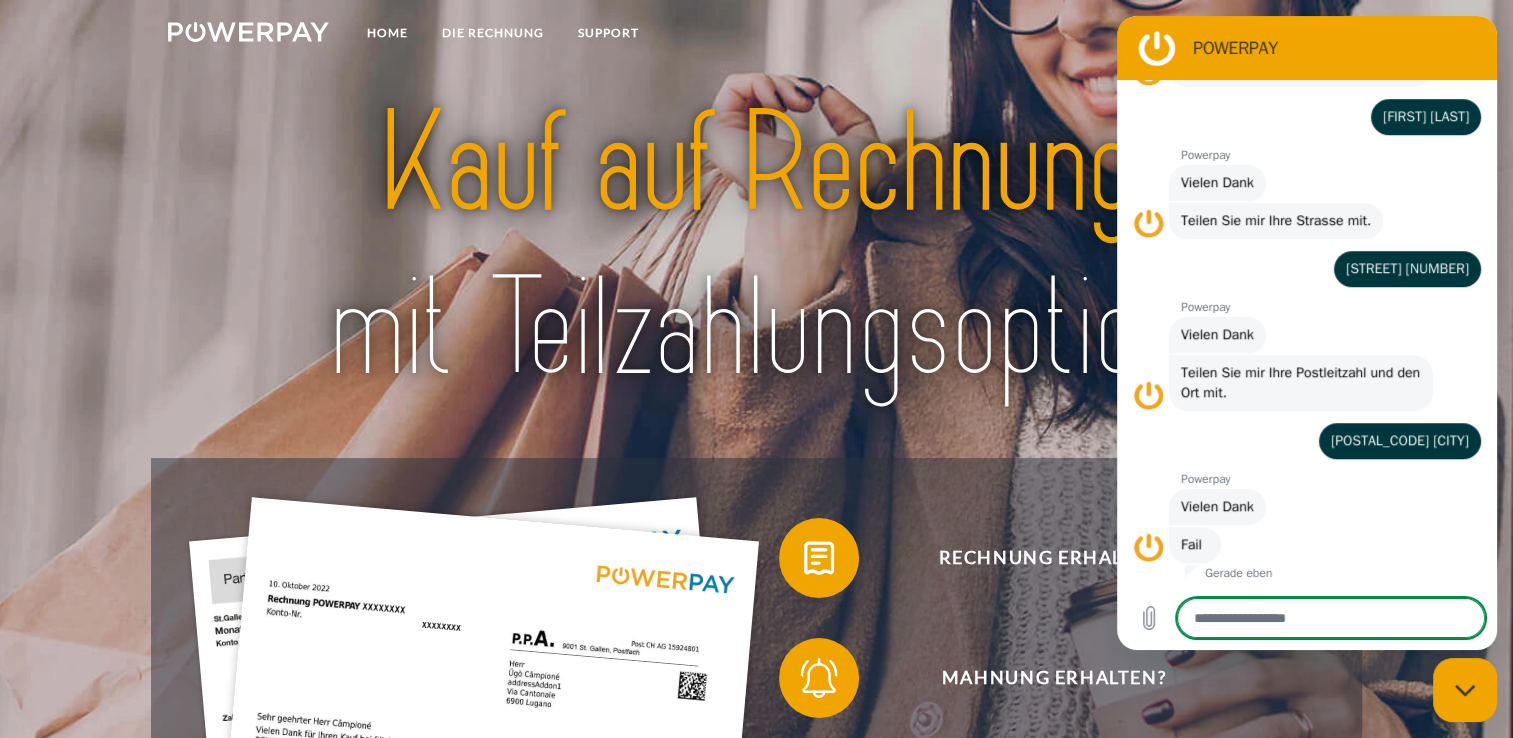 scroll, scrollTop: 1273, scrollLeft: 0, axis: vertical 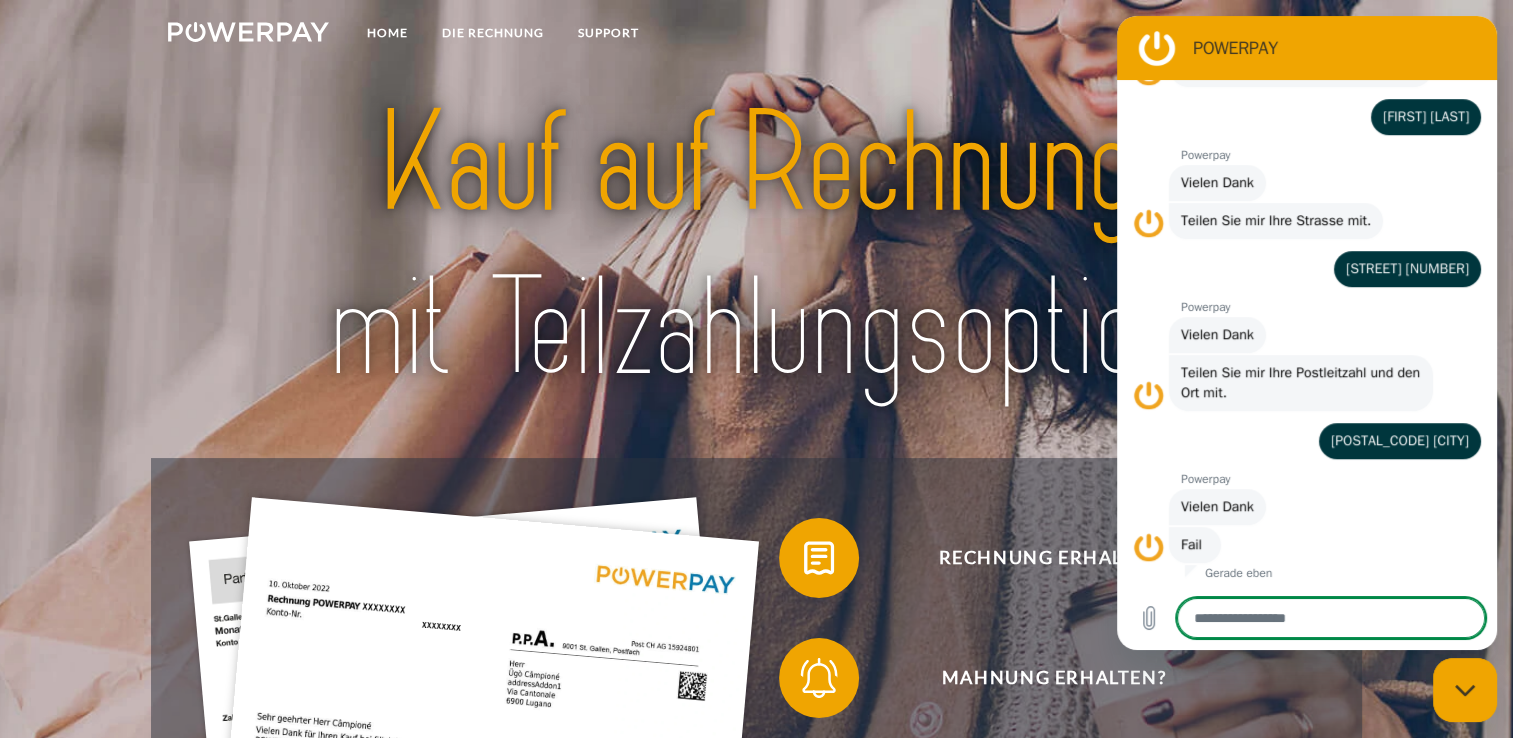 type on "*" 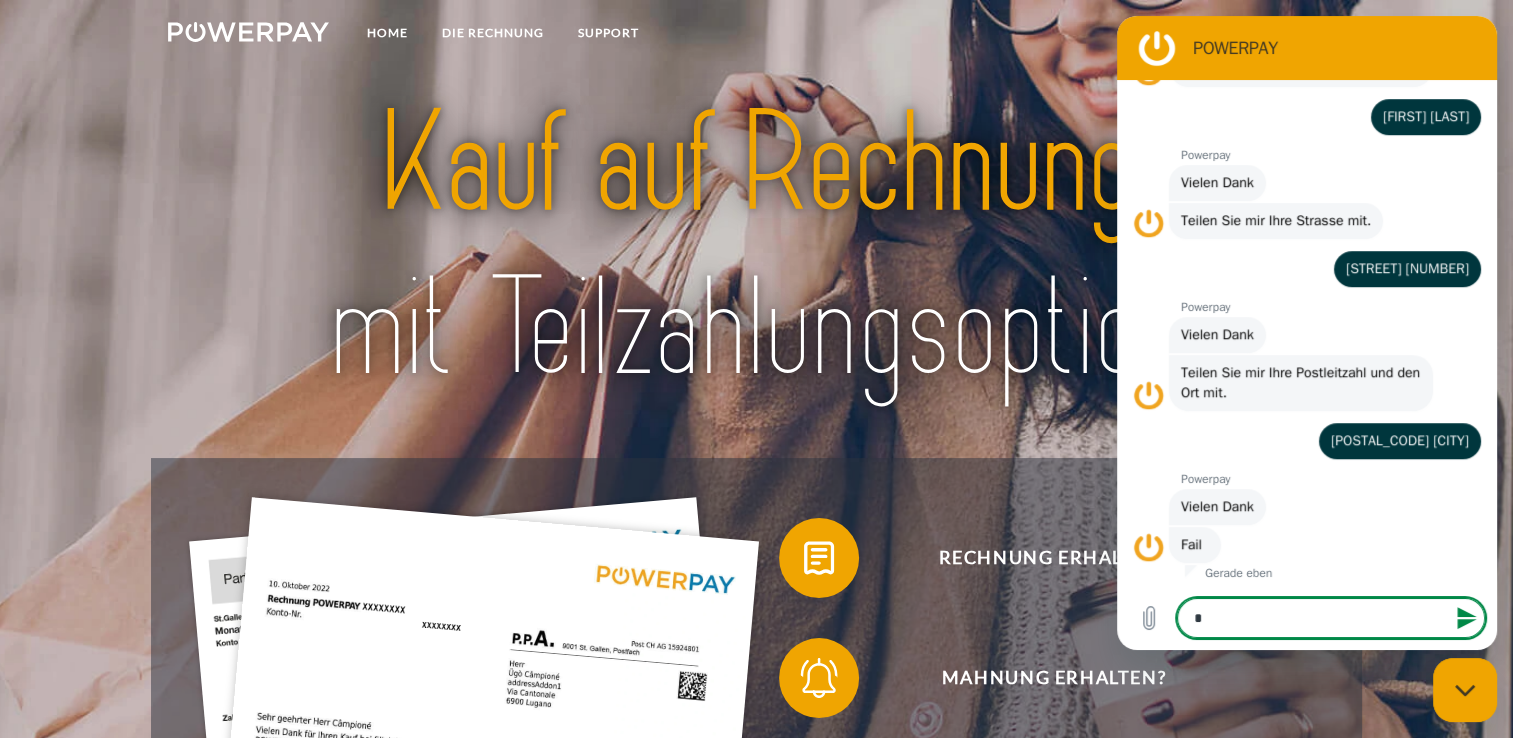 type on "**" 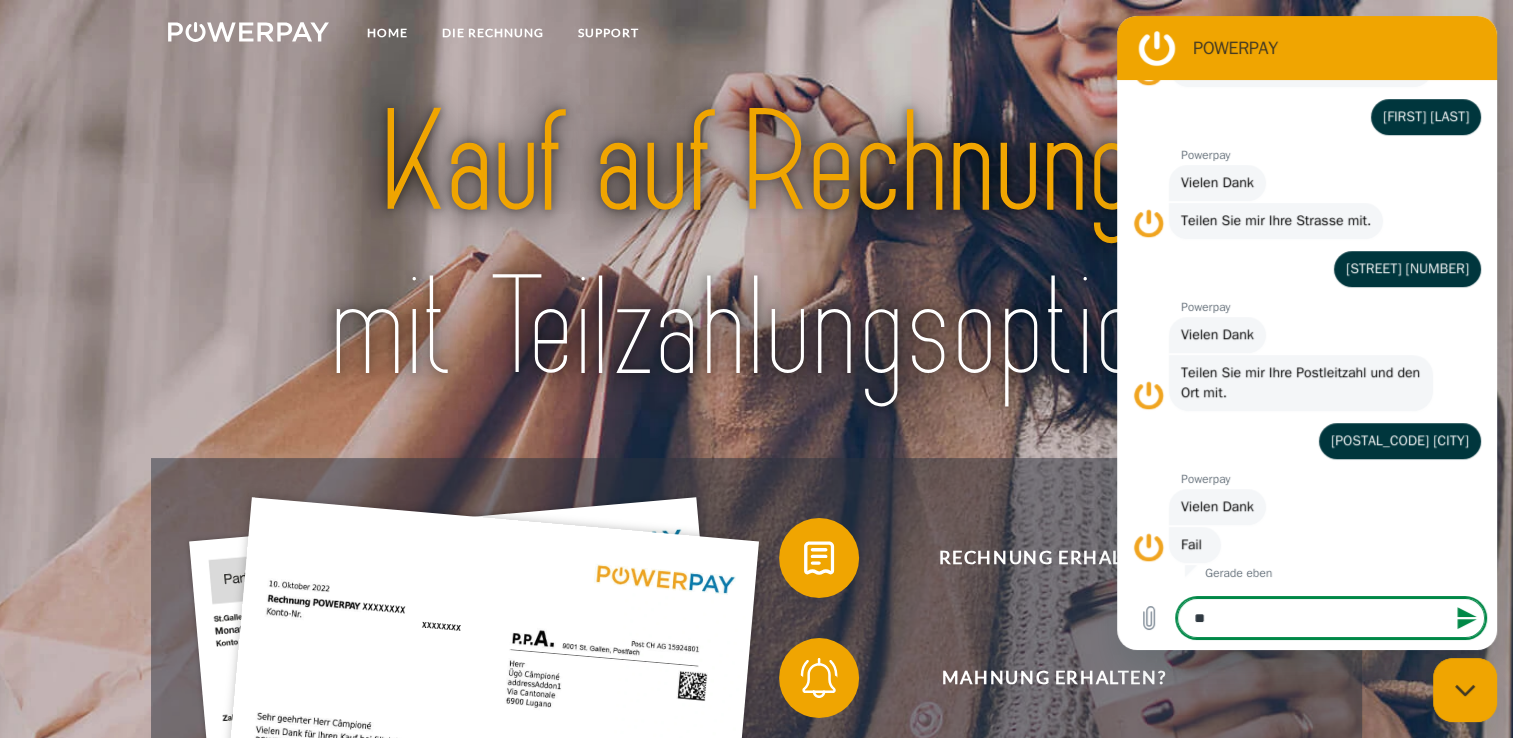 type on "***" 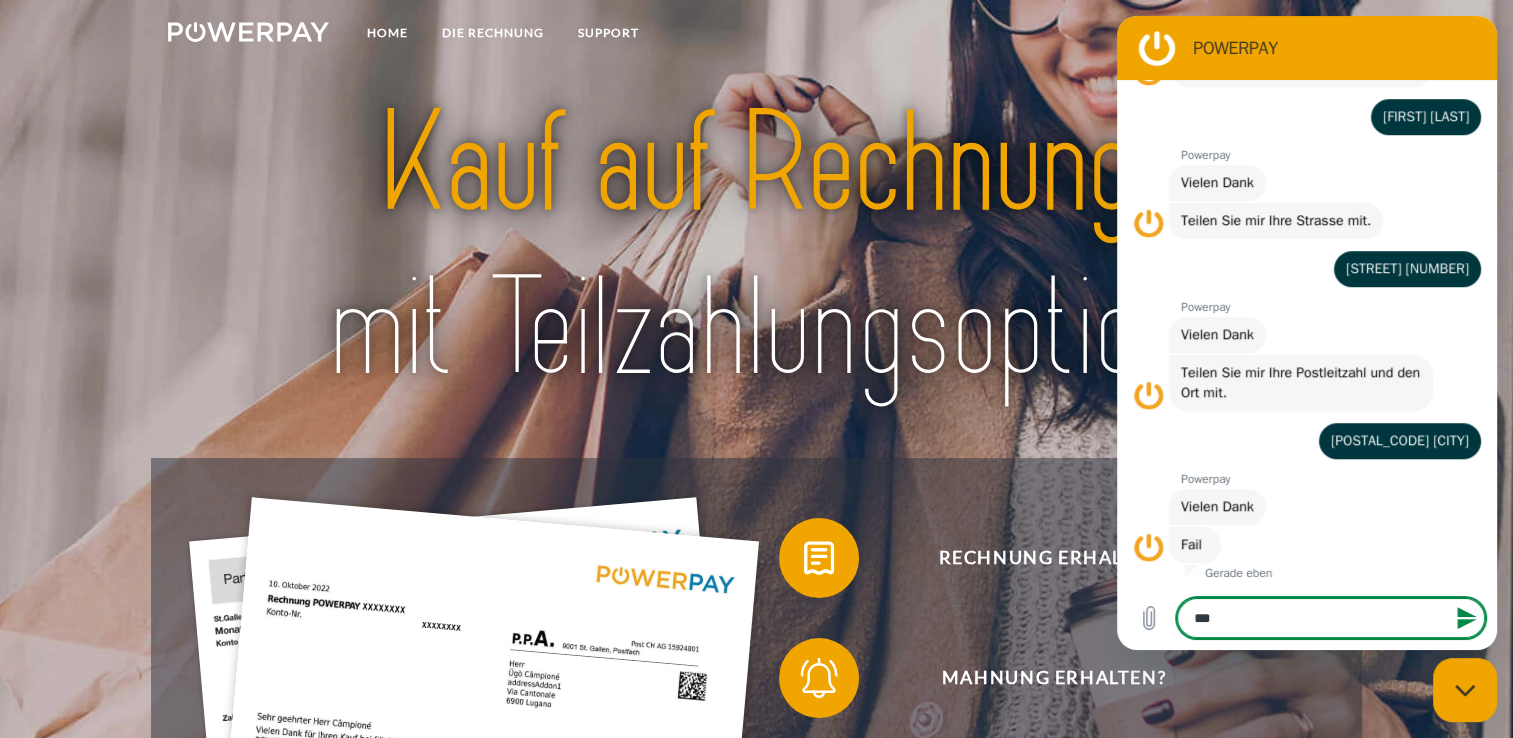 type 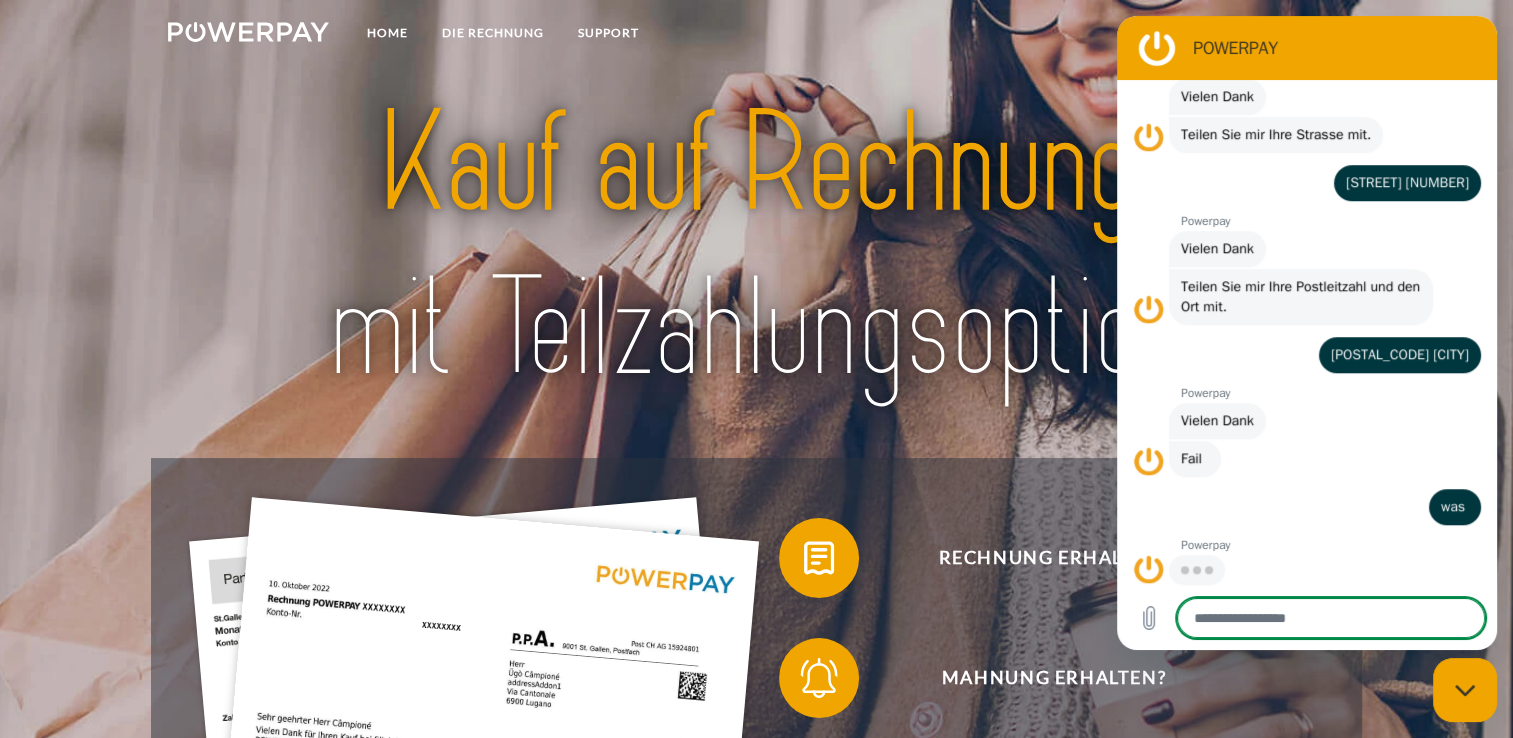 scroll, scrollTop: 1360, scrollLeft: 0, axis: vertical 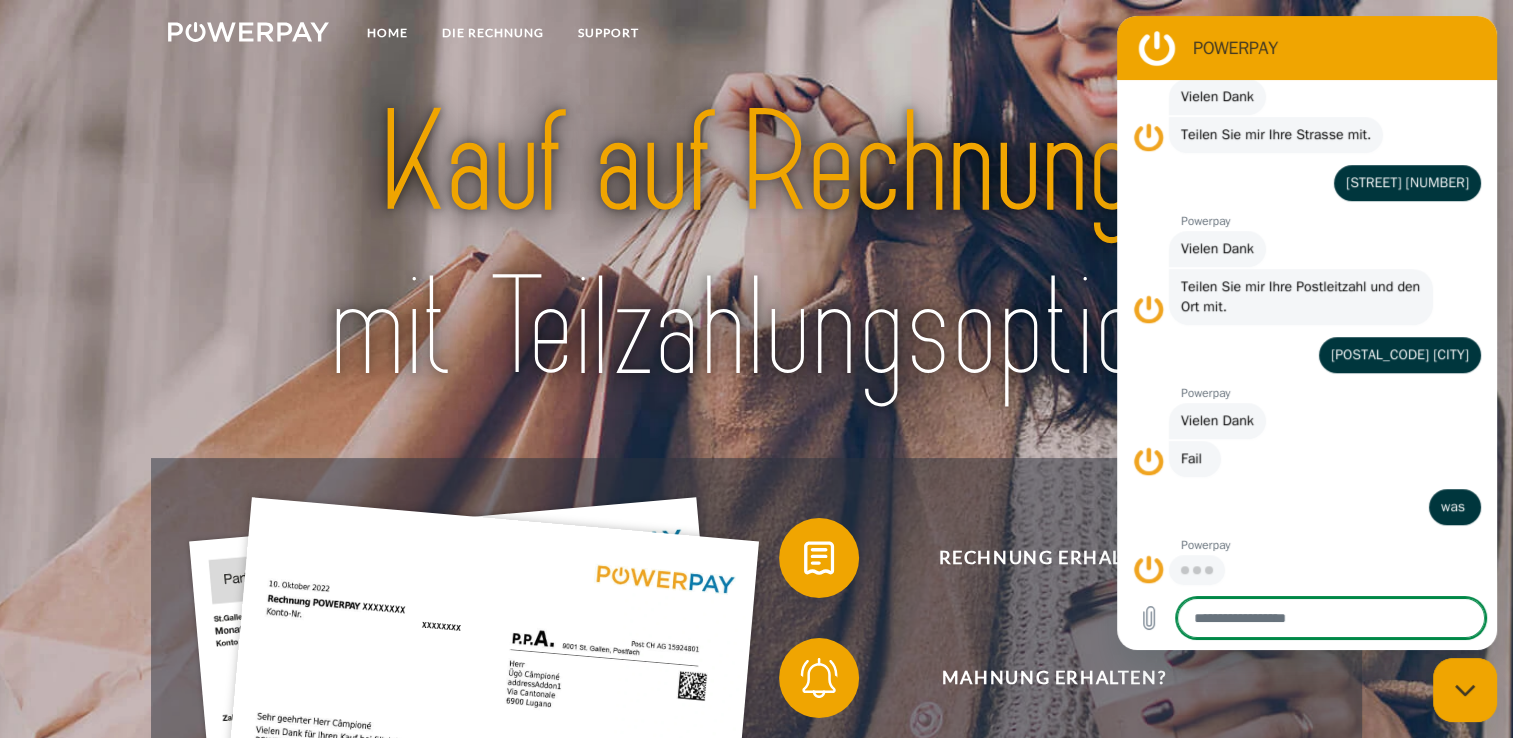 drag, startPoint x: 1337, startPoint y: 625, endPoint x: 1100, endPoint y: 746, distance: 266.10147 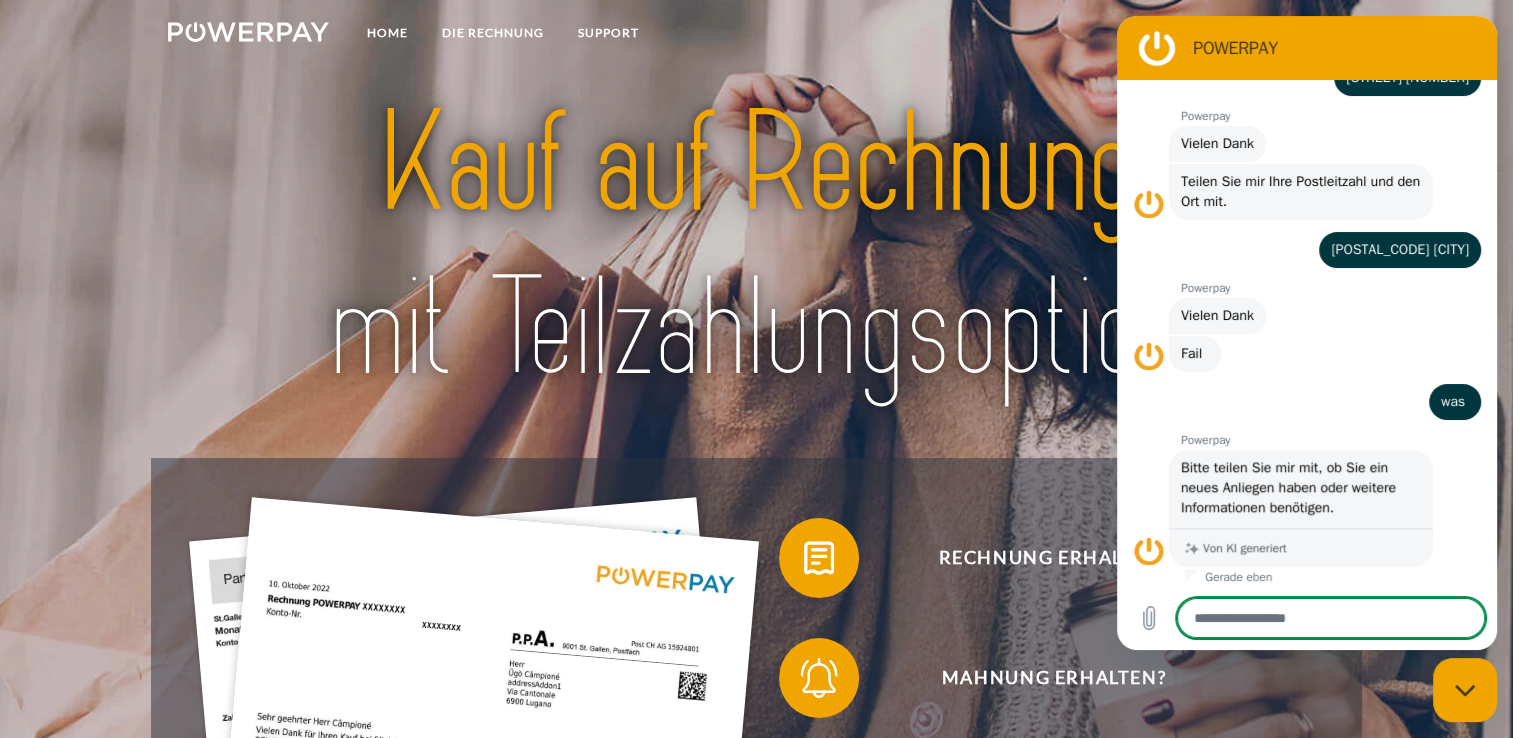 scroll, scrollTop: 1468, scrollLeft: 0, axis: vertical 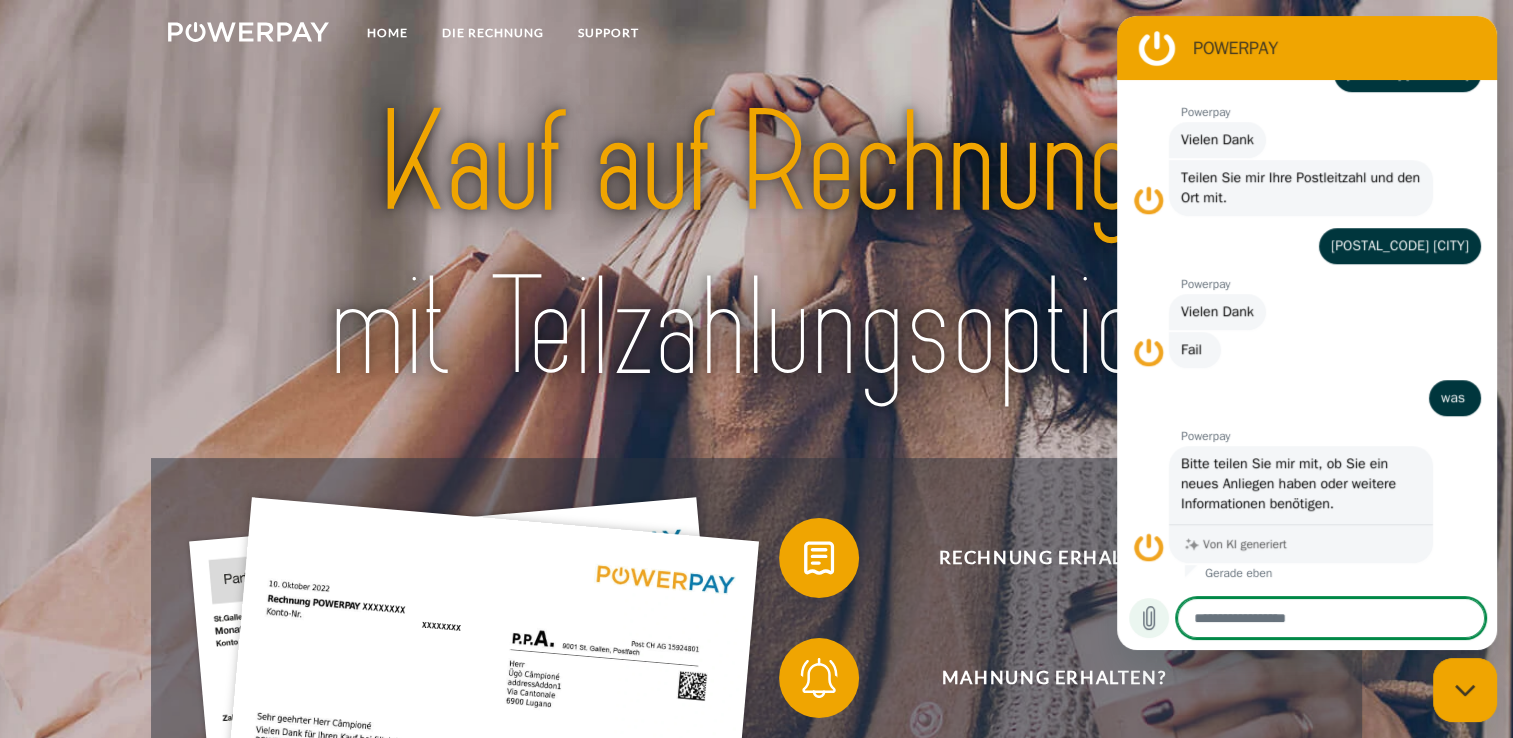 type on "*" 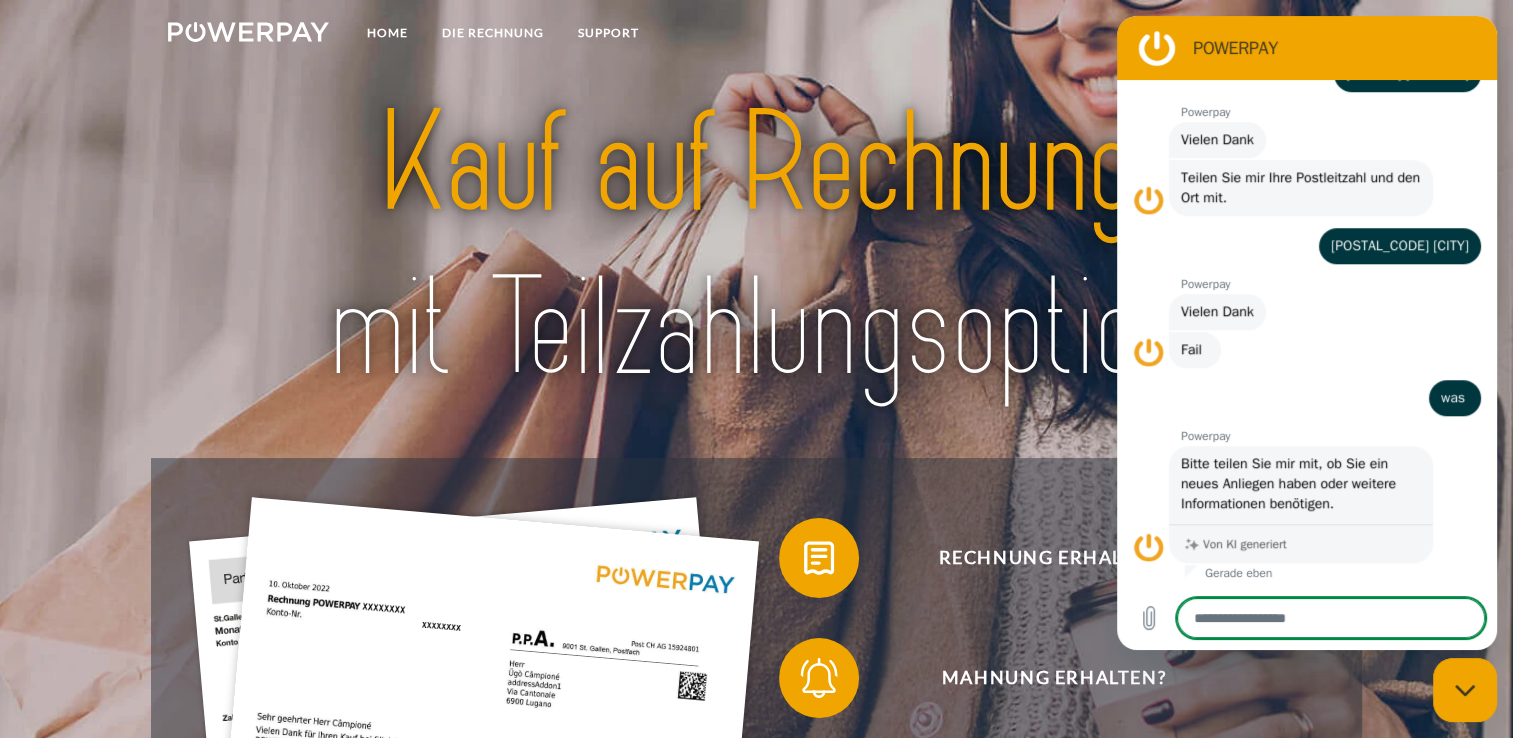 type on "*" 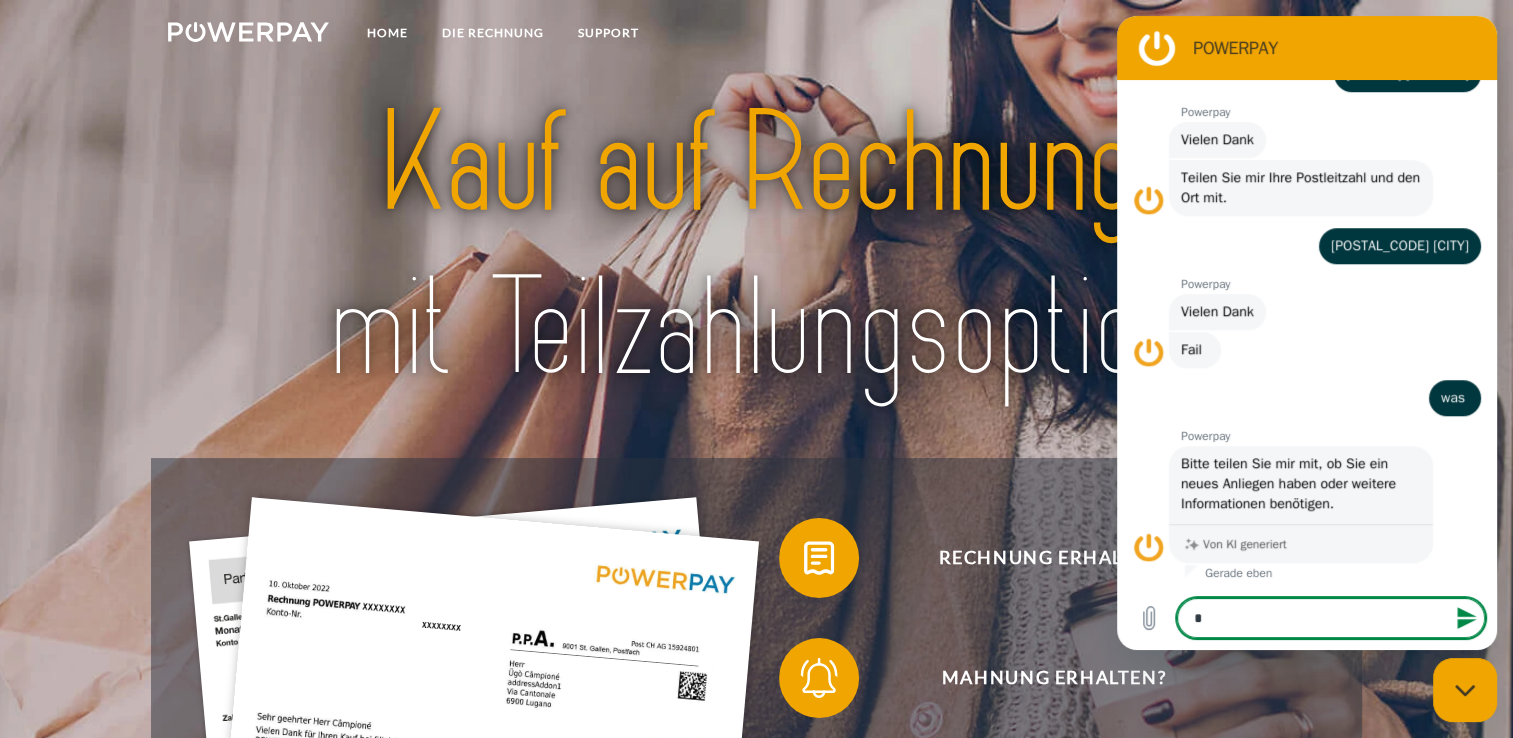 type on "**" 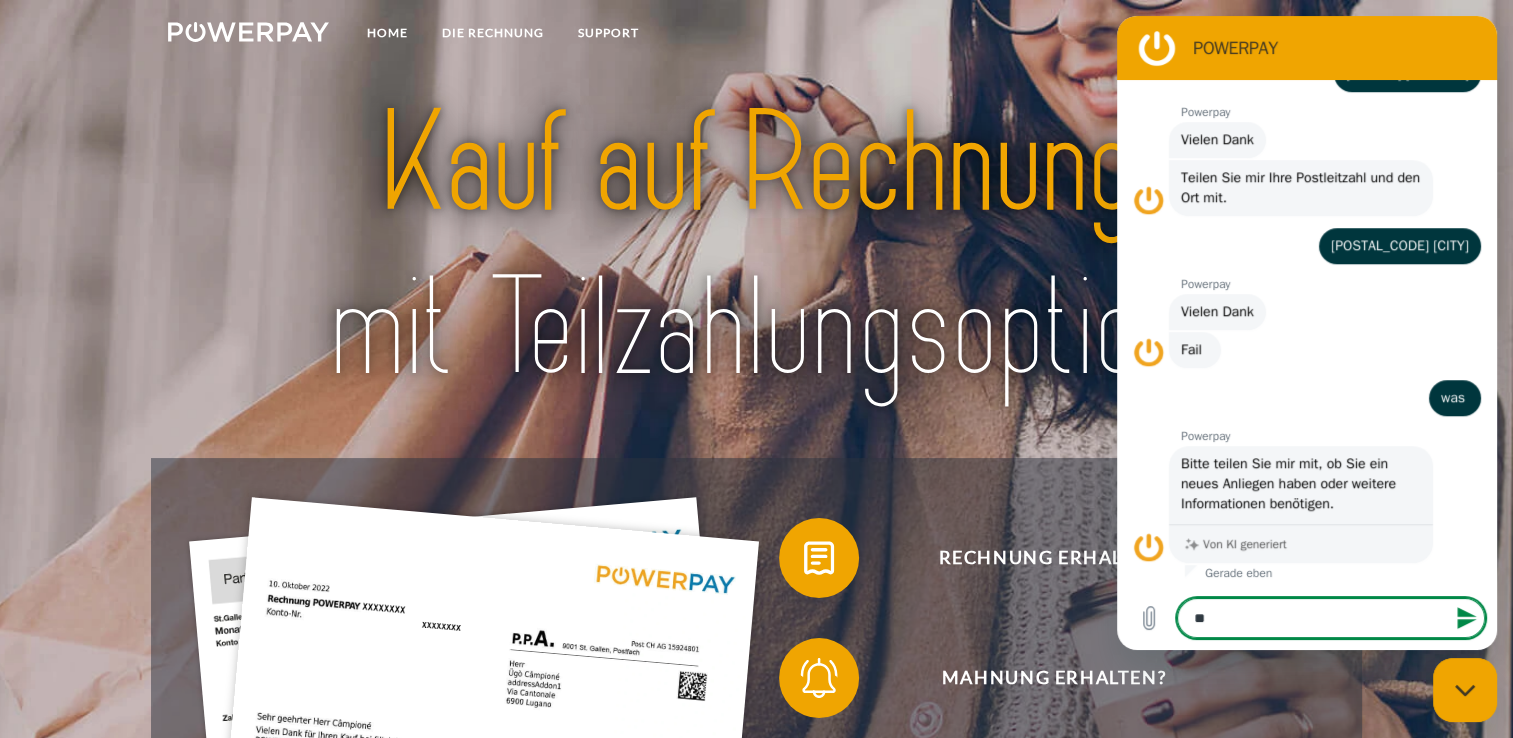 type on "***" 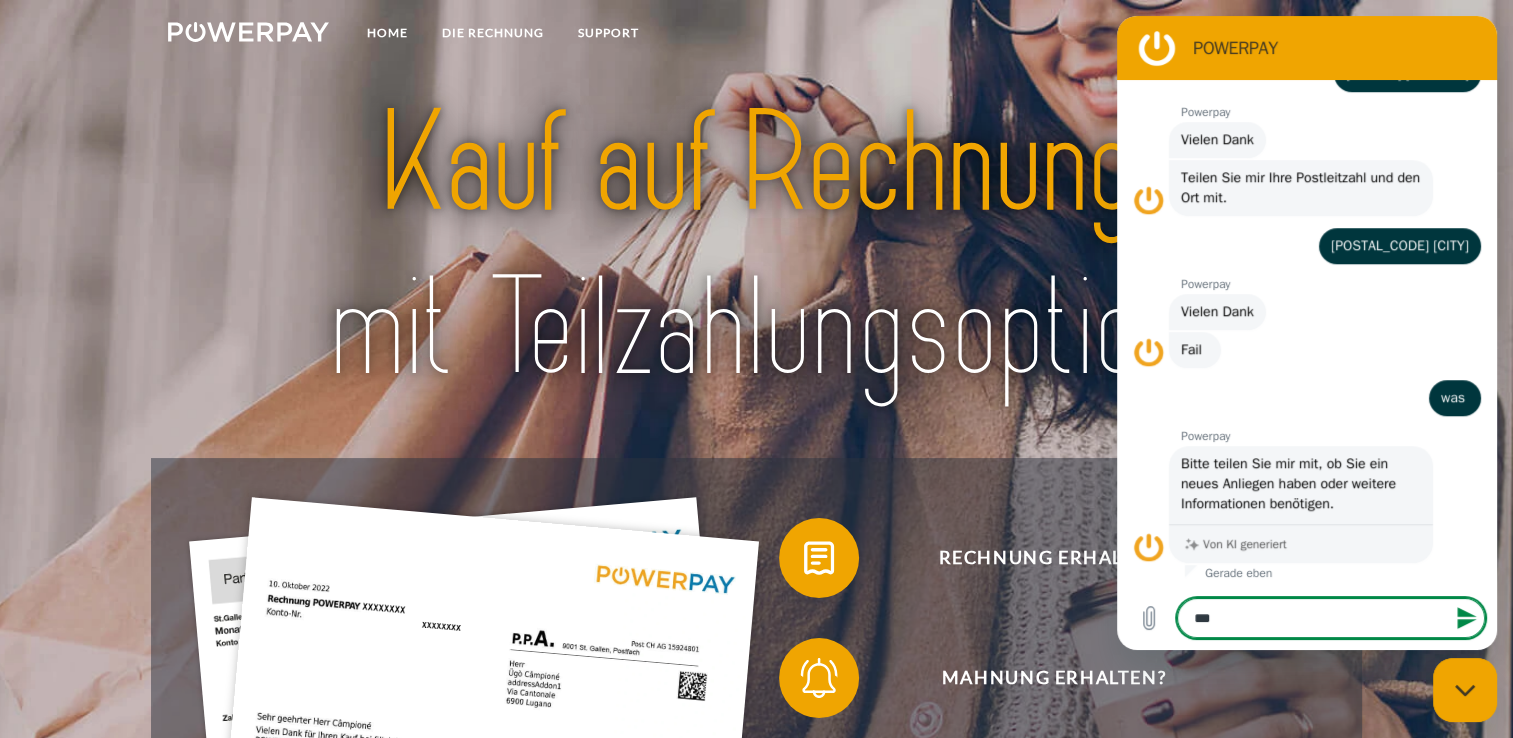 type on "***" 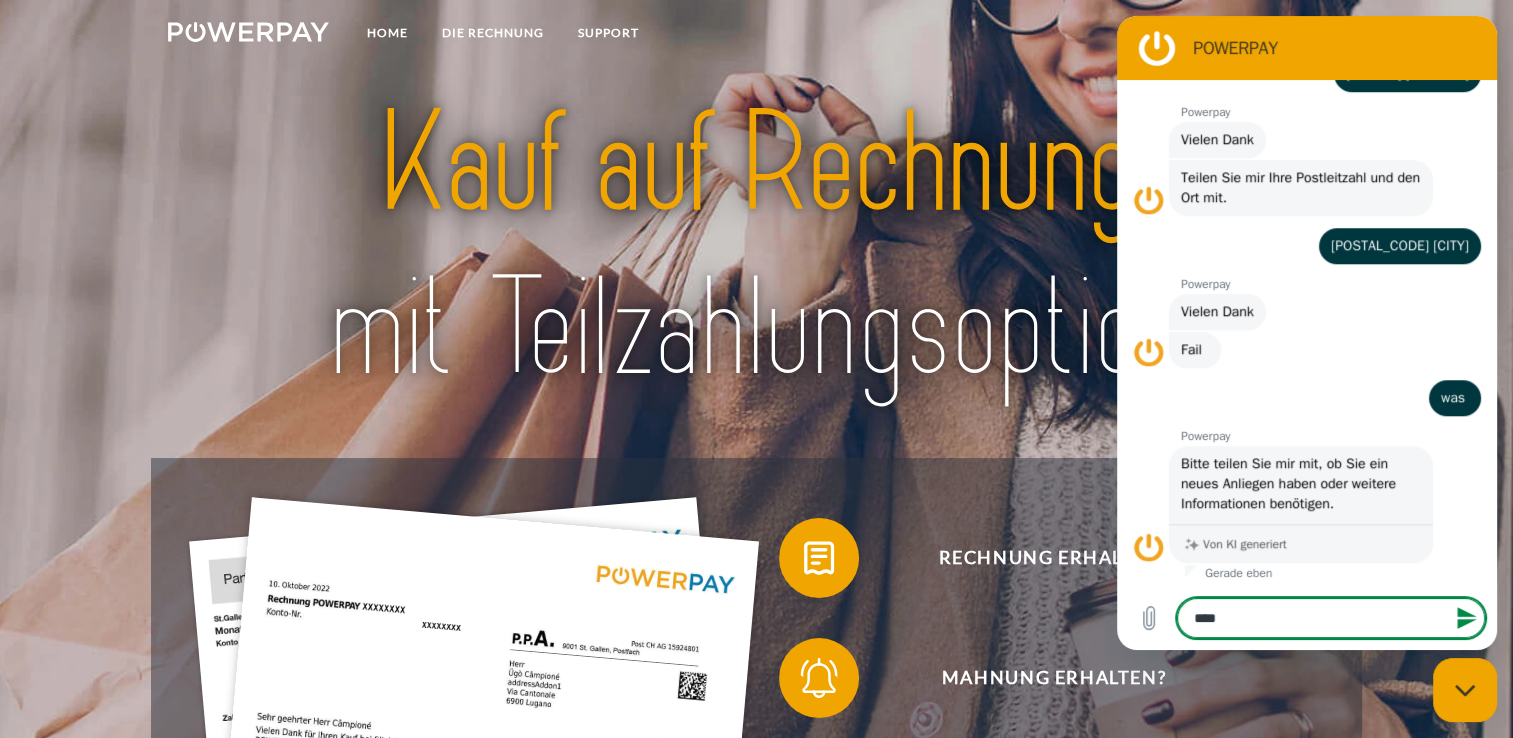 type 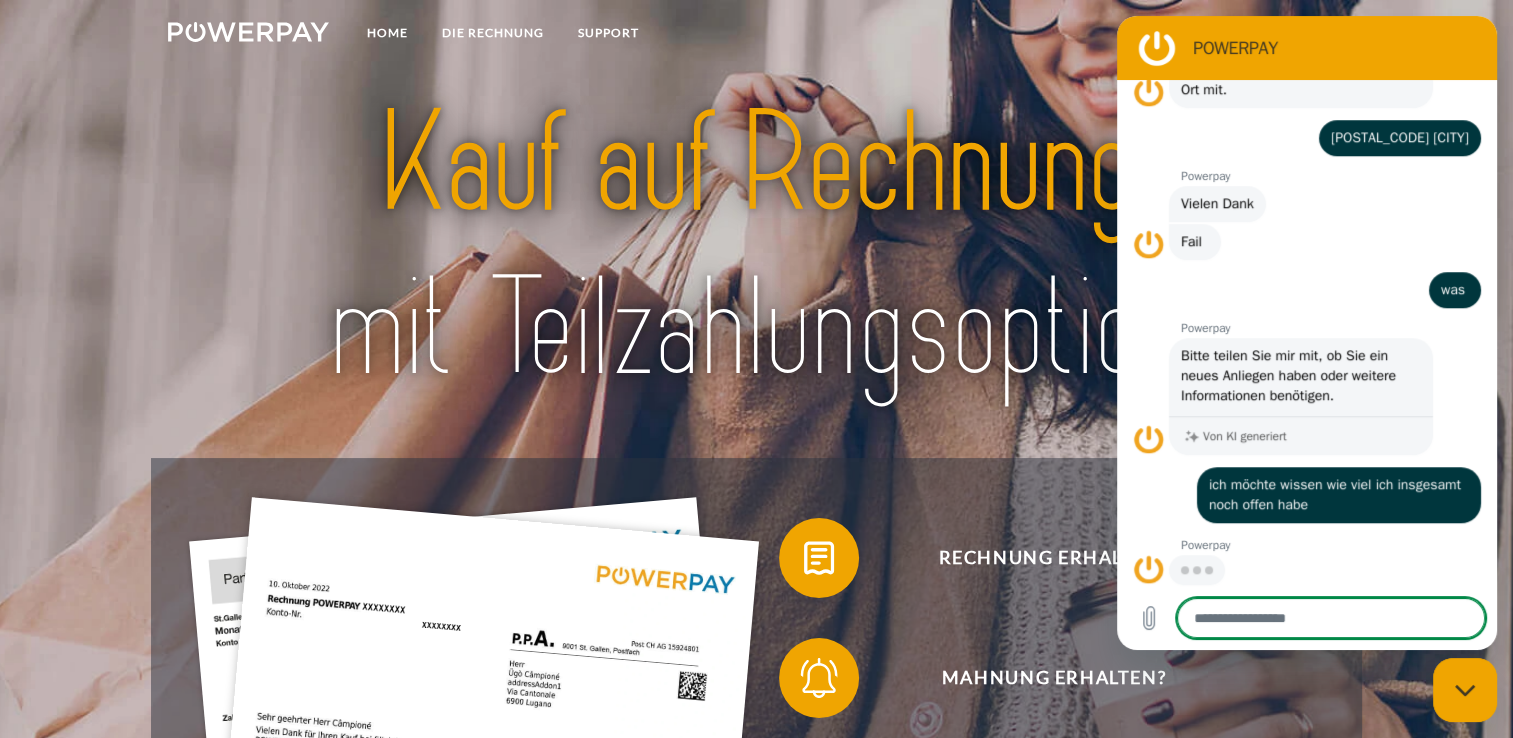 scroll, scrollTop: 1574, scrollLeft: 0, axis: vertical 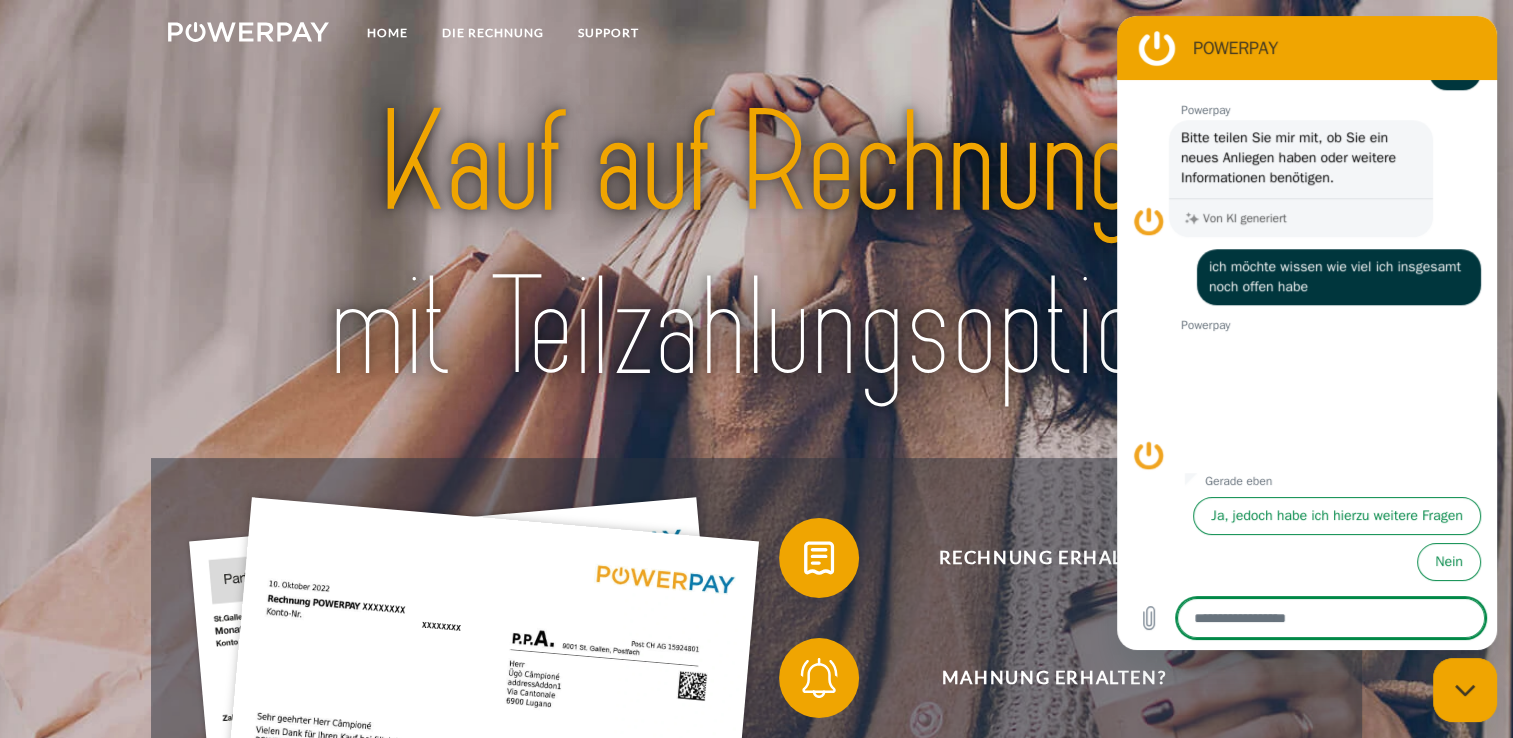 drag, startPoint x: 1240, startPoint y: 610, endPoint x: 1317, endPoint y: 462, distance: 166.83224 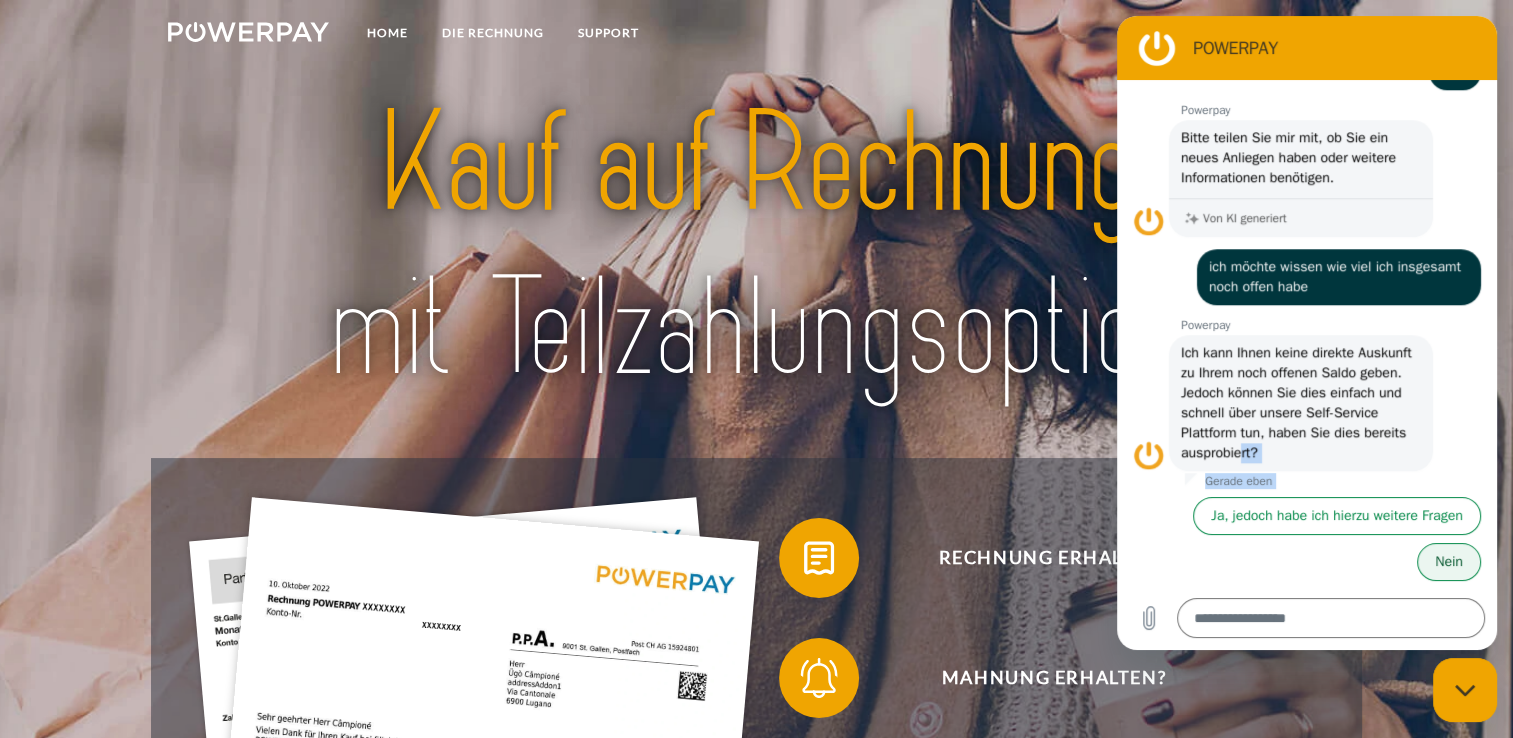 drag, startPoint x: 1317, startPoint y: 462, endPoint x: 1456, endPoint y: 567, distance: 174.20103 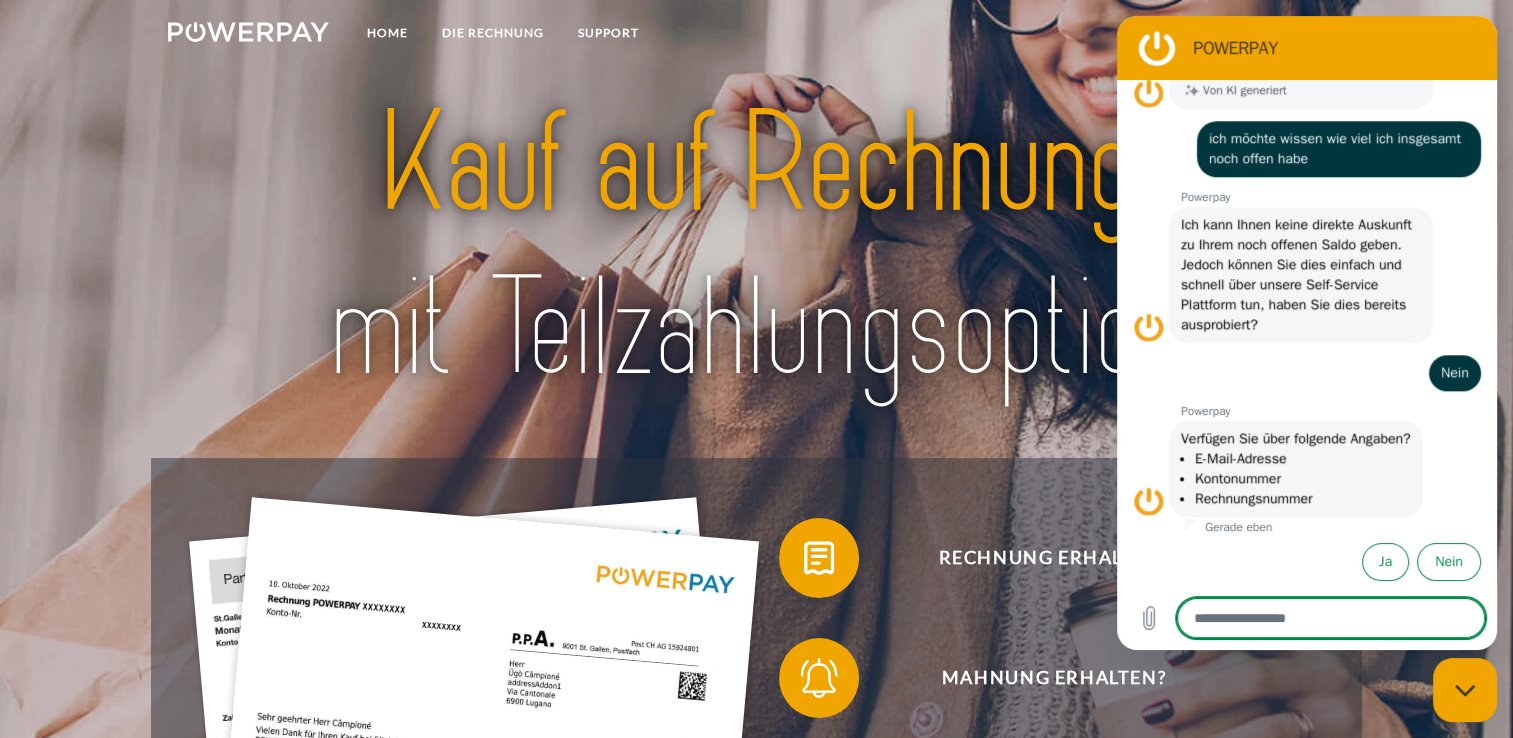 scroll, scrollTop: 1942, scrollLeft: 0, axis: vertical 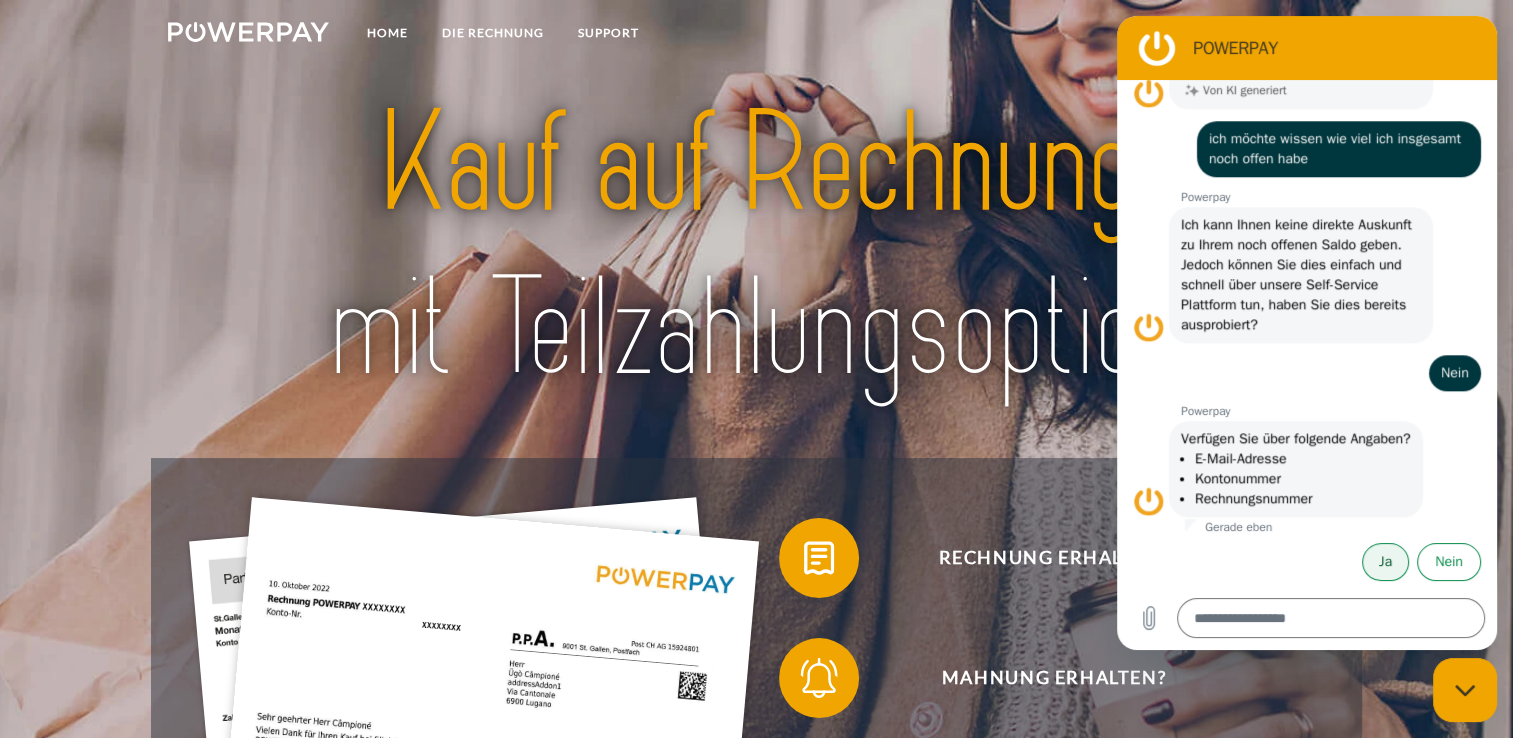 click on "Ja" at bounding box center (1385, 562) 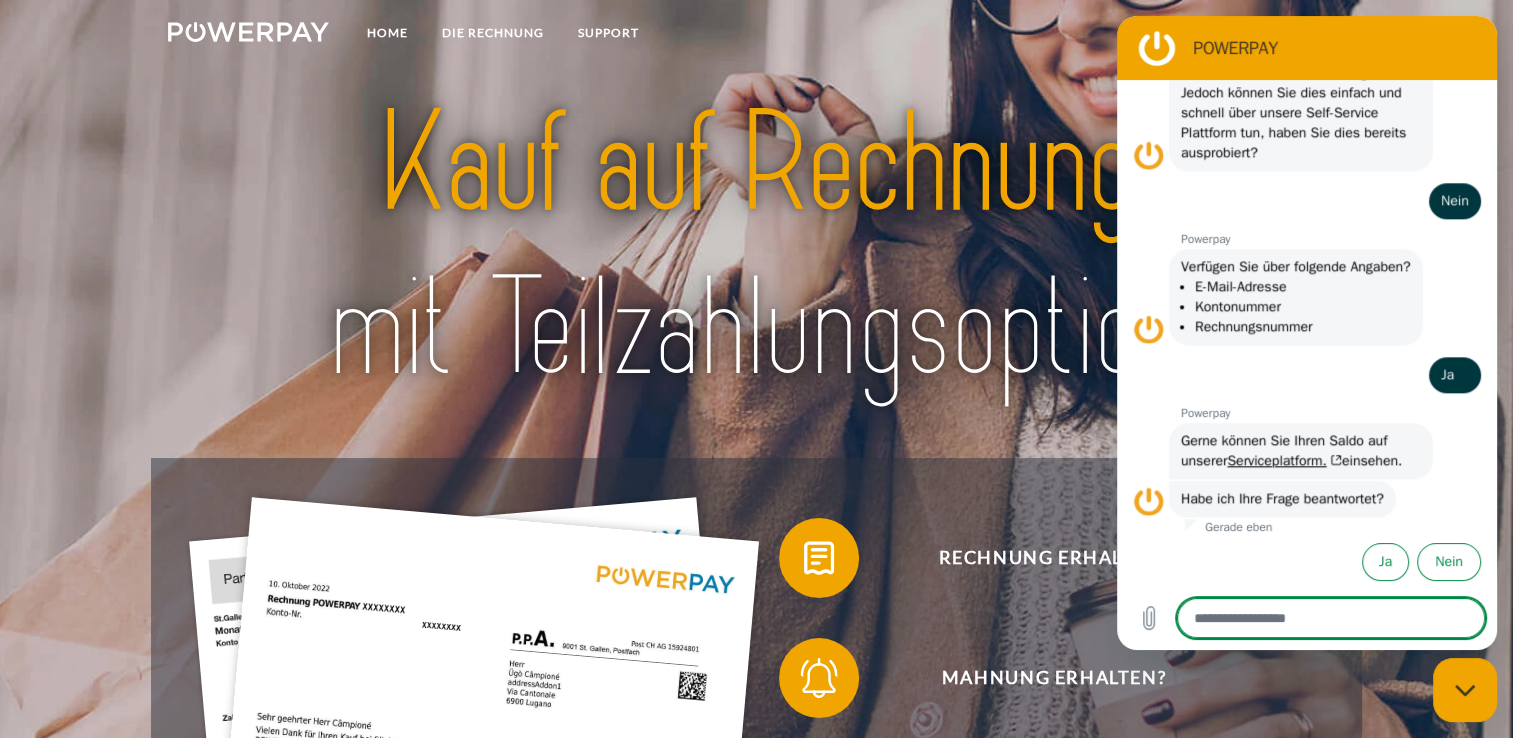 scroll, scrollTop: 2134, scrollLeft: 0, axis: vertical 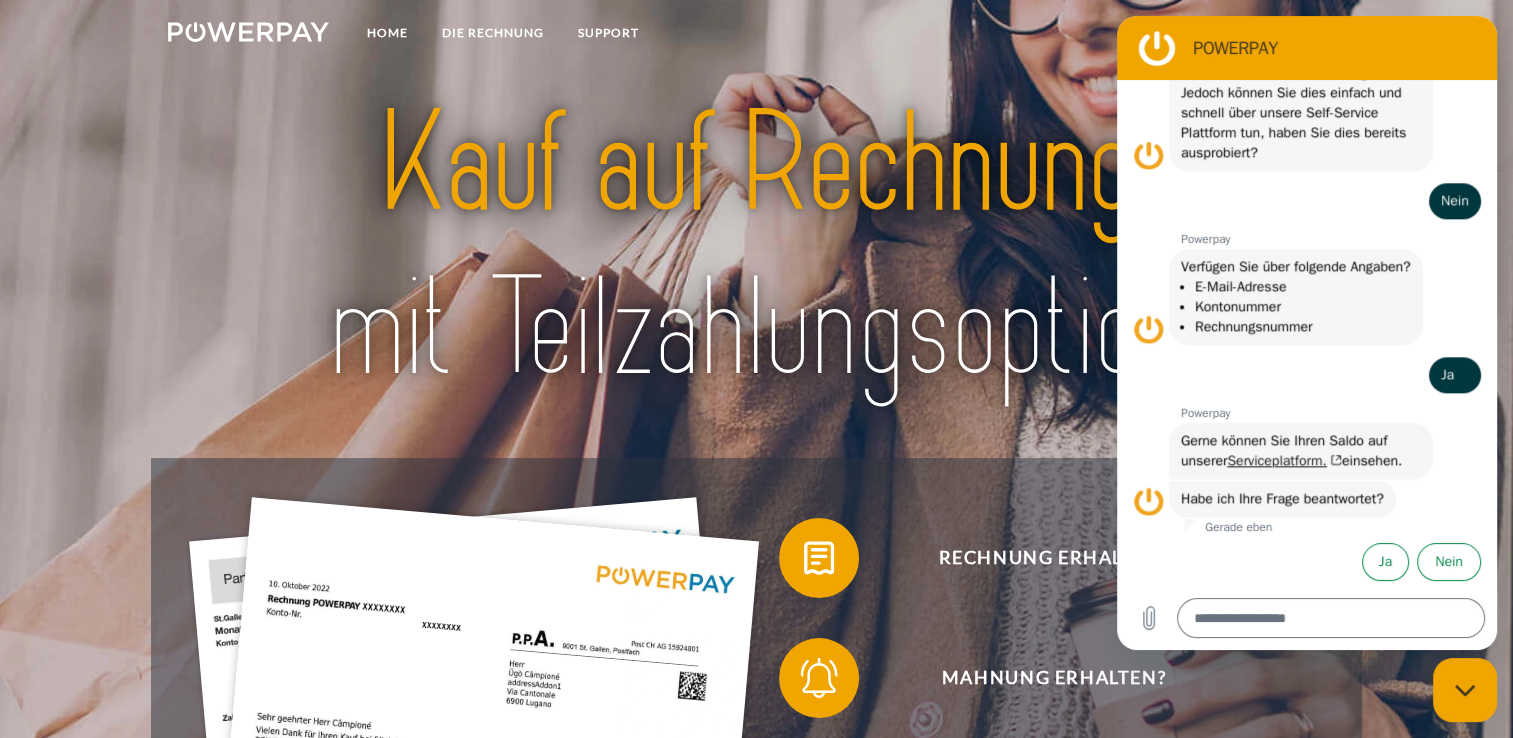 click on "Serviceplatform." at bounding box center [1284, 460] 